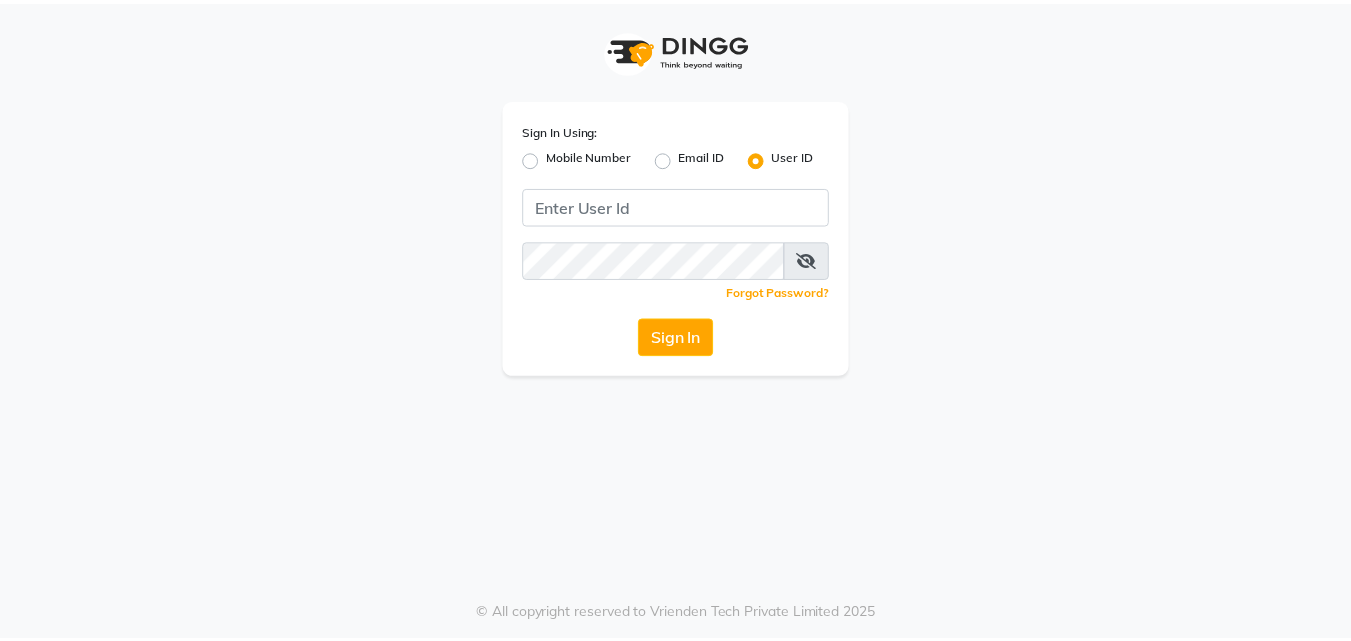 scroll, scrollTop: 0, scrollLeft: 0, axis: both 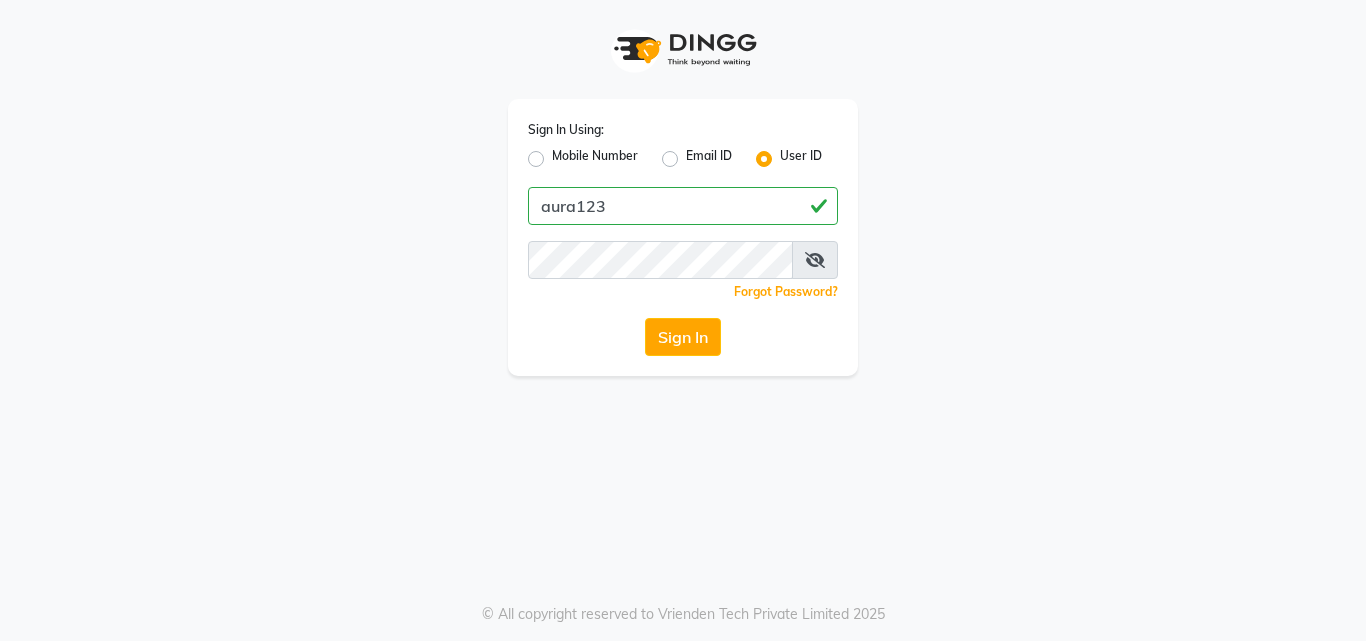 type on "aura123" 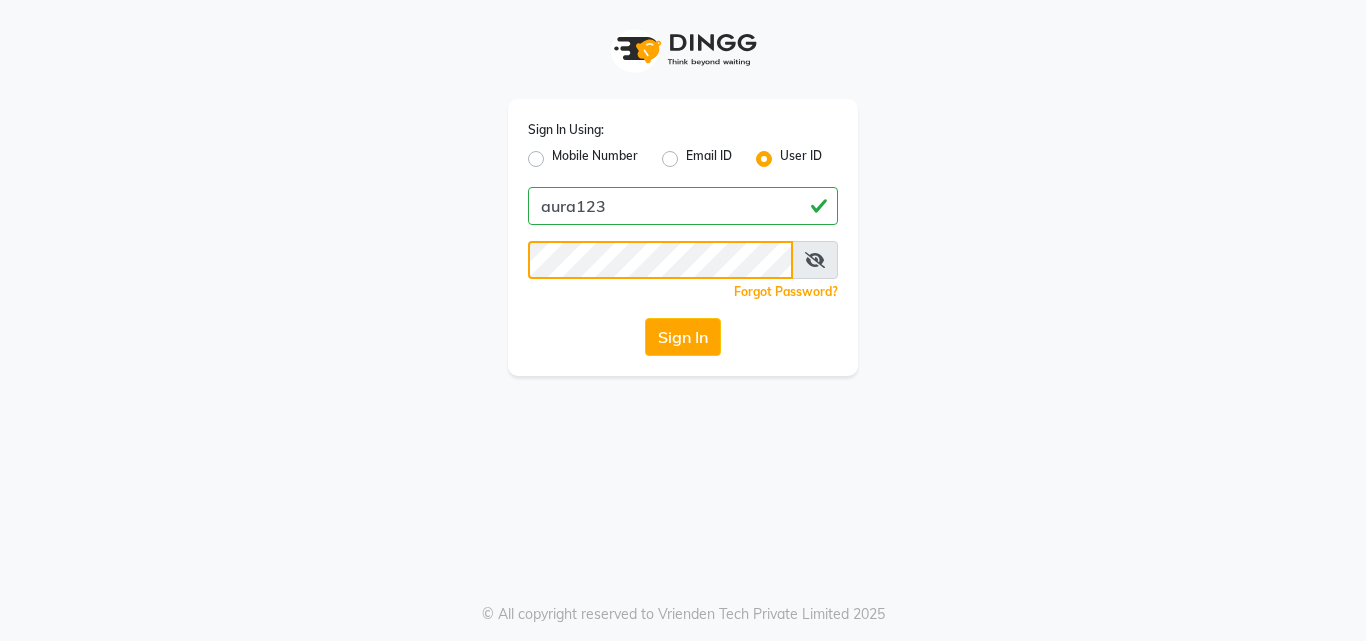 click on "Sign In" 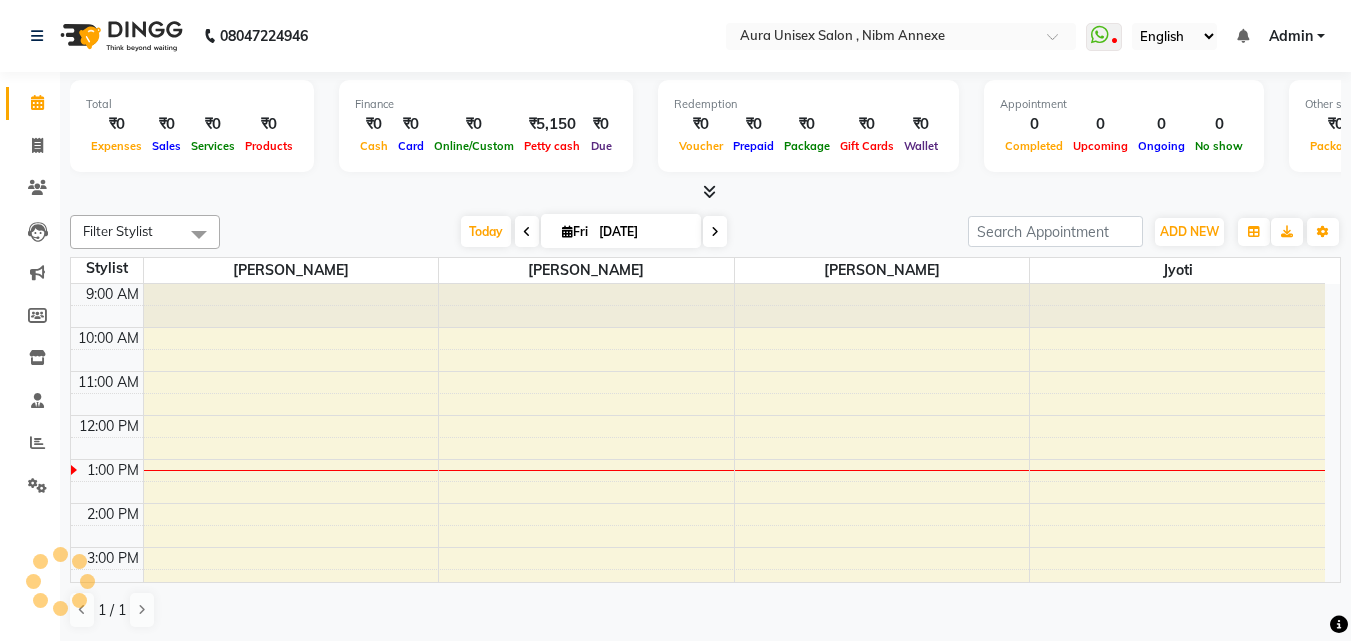 scroll, scrollTop: 0, scrollLeft: 0, axis: both 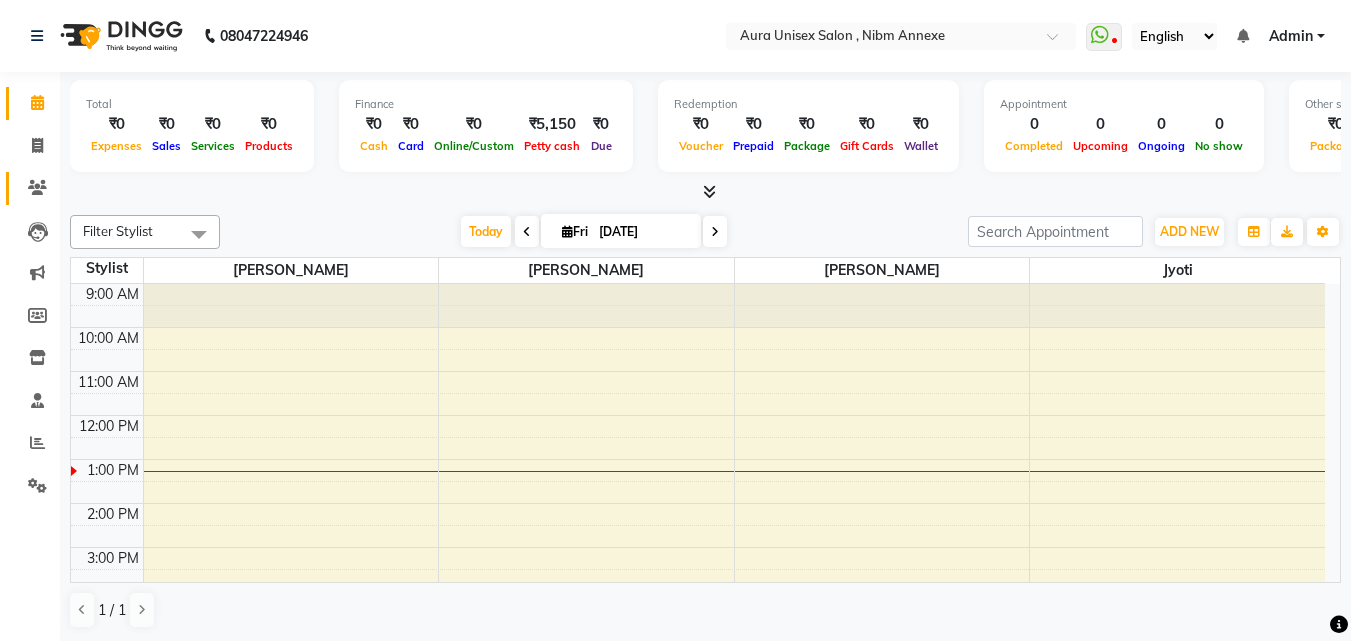 click on "Clients" 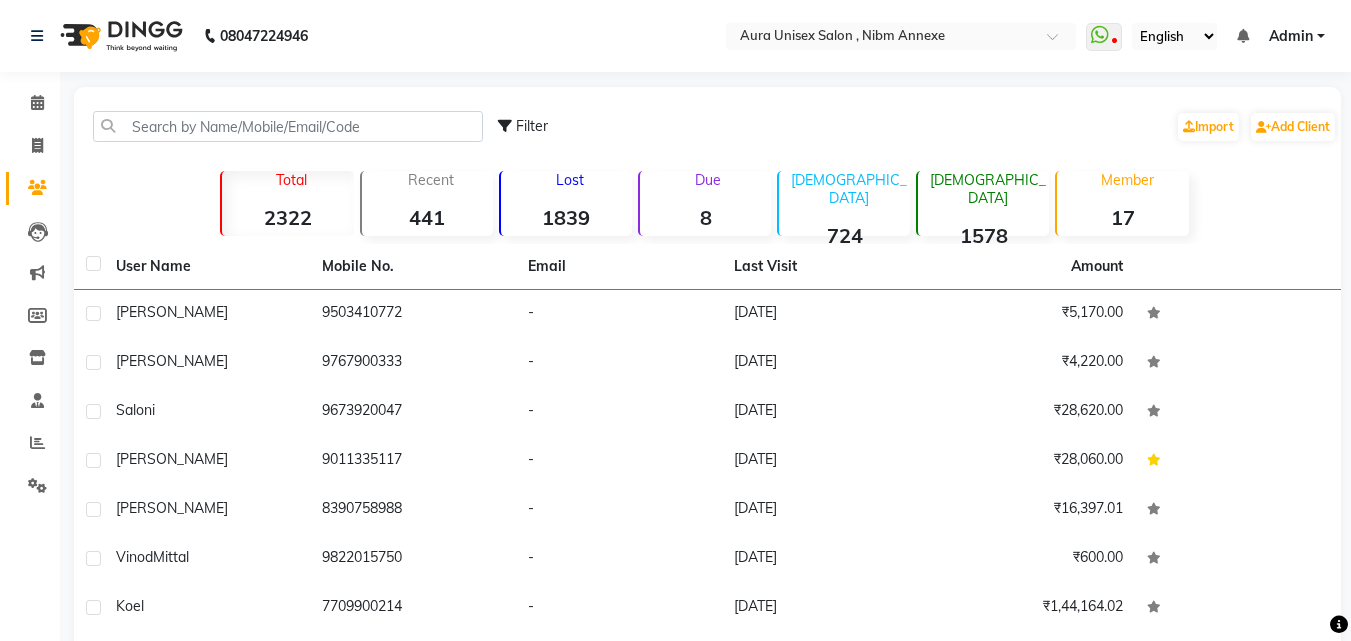 click on "Filter  Import   Add Client" 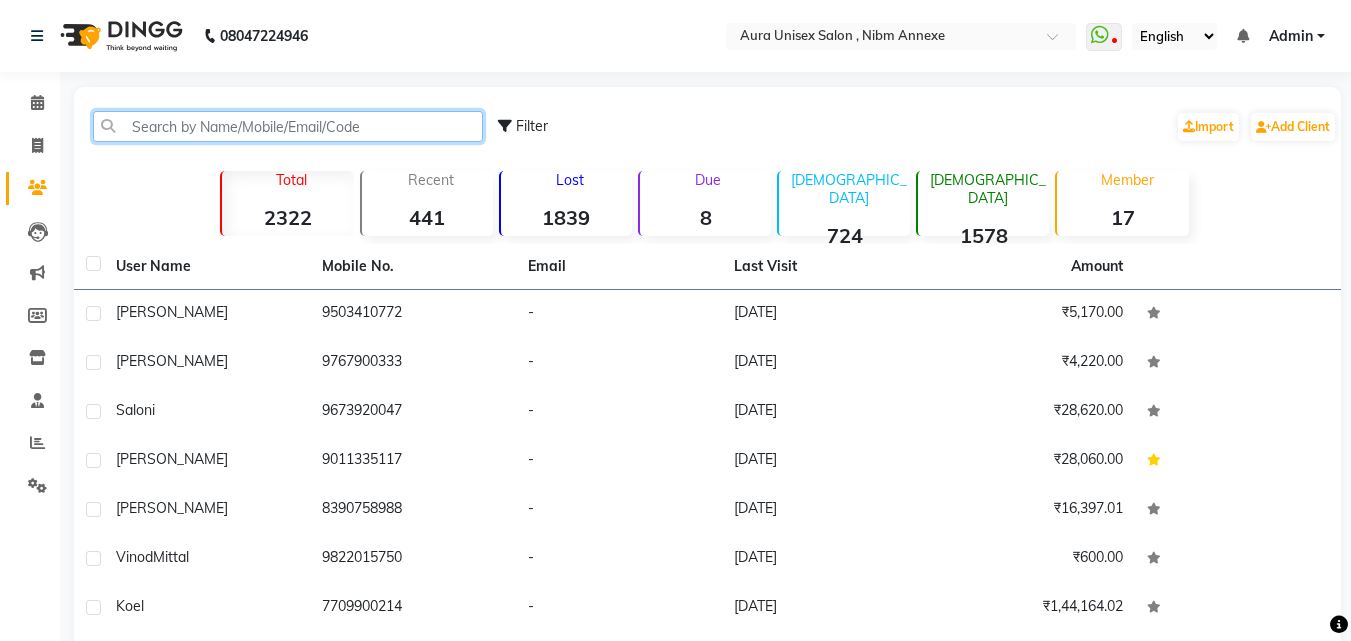 click 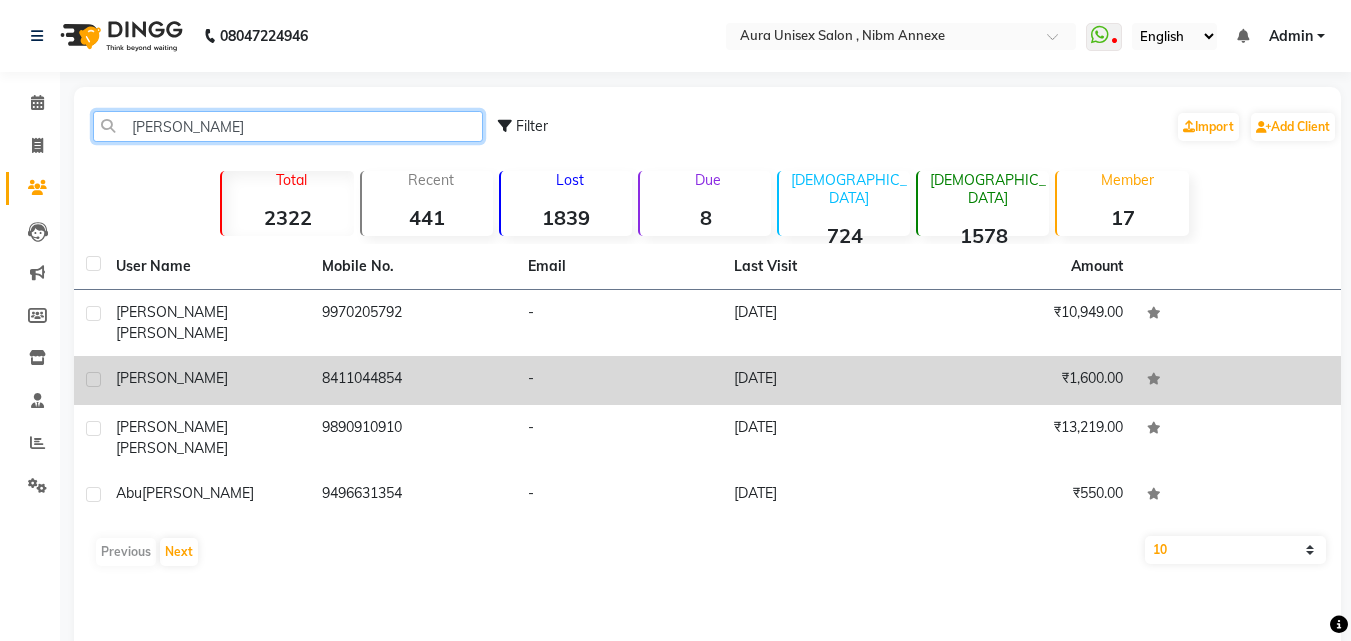type on "thom" 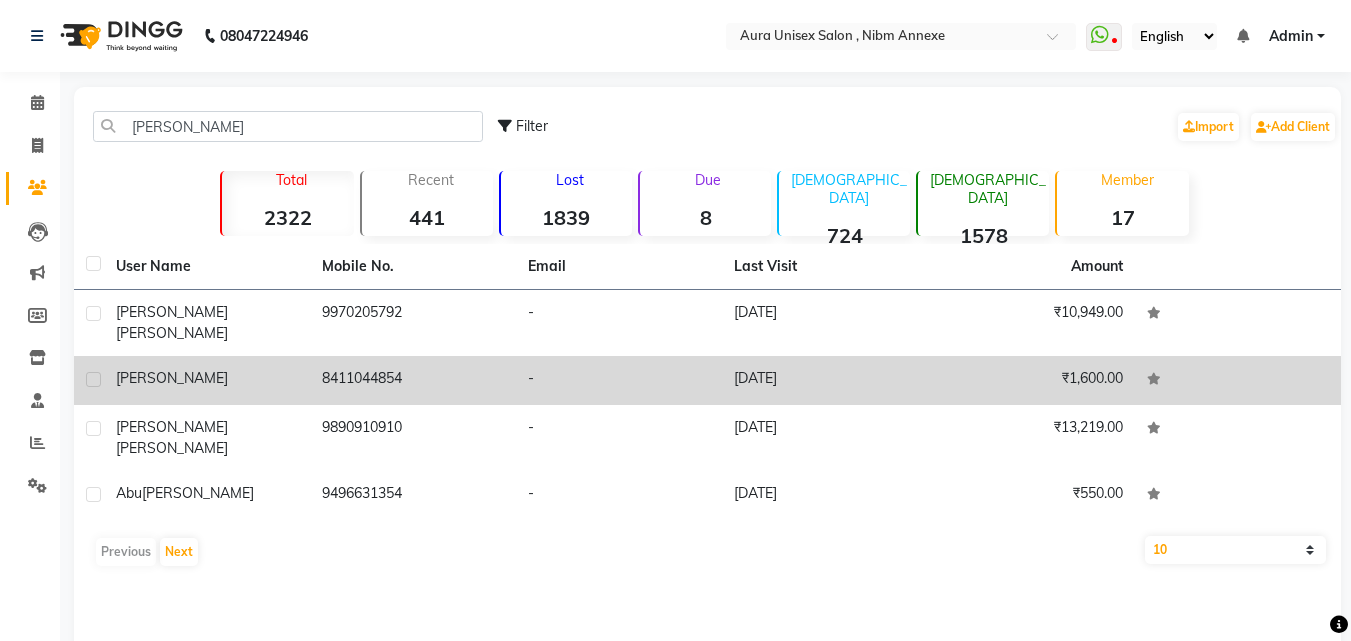 click on "8411044854" 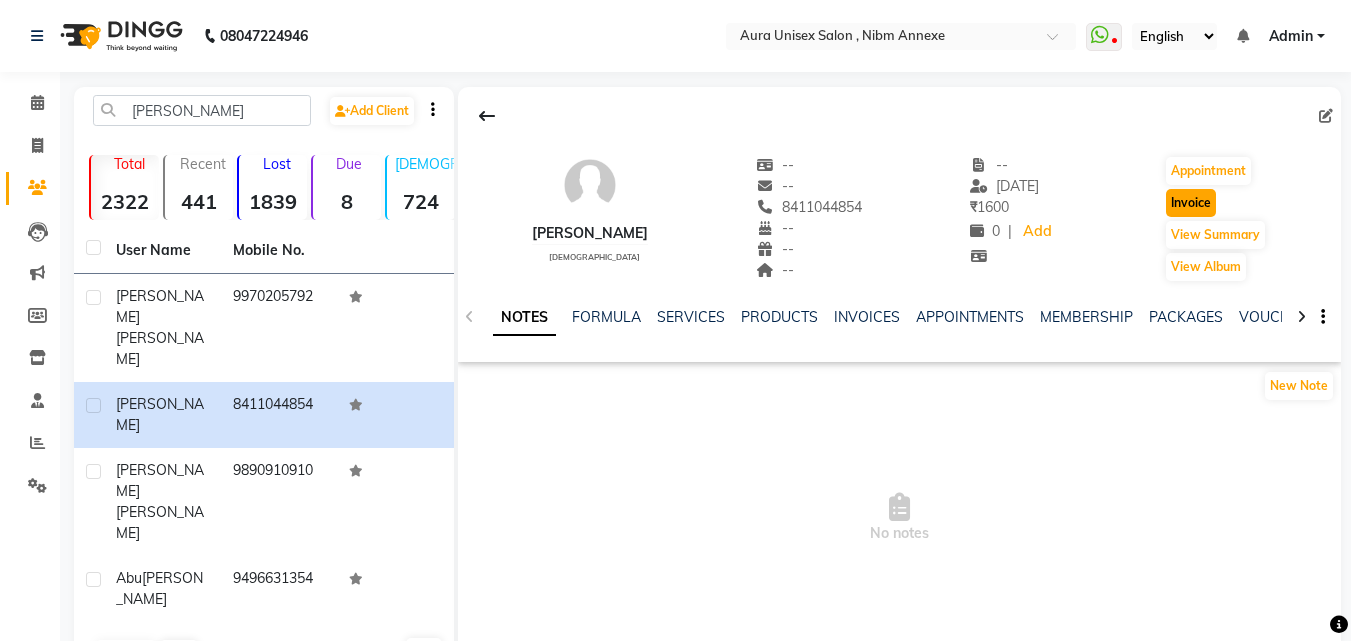 click on "Invoice" 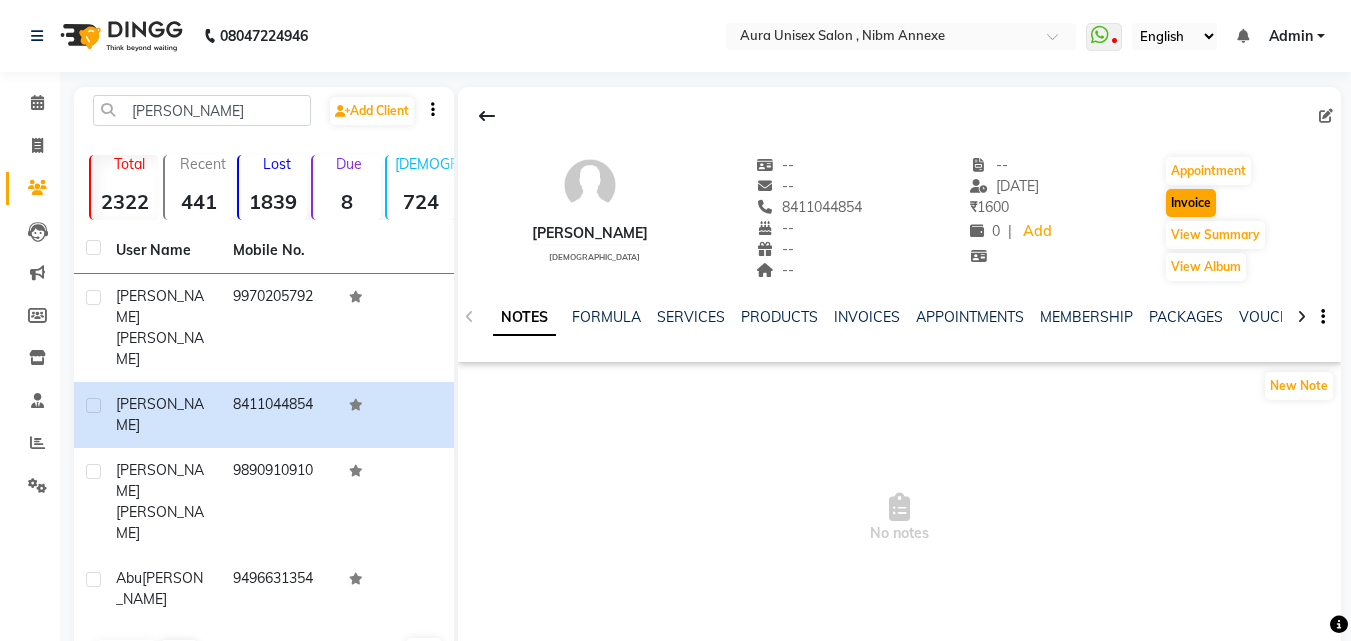 select on "823" 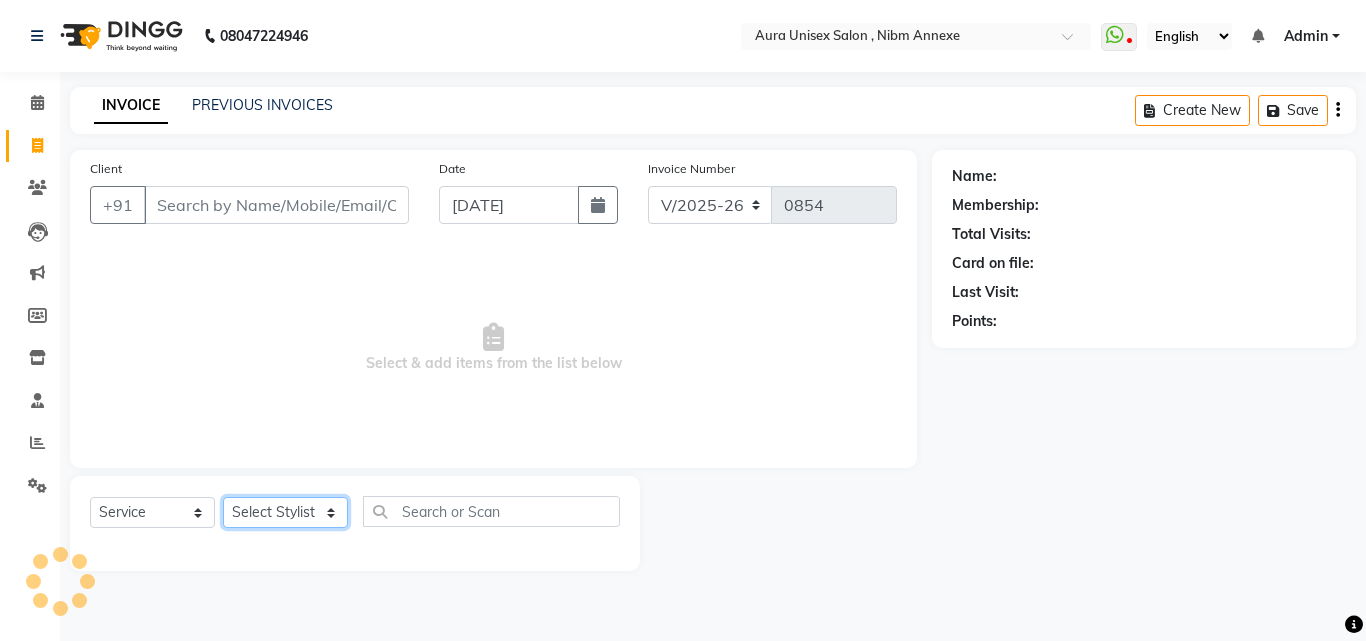 click on "Select Stylist" 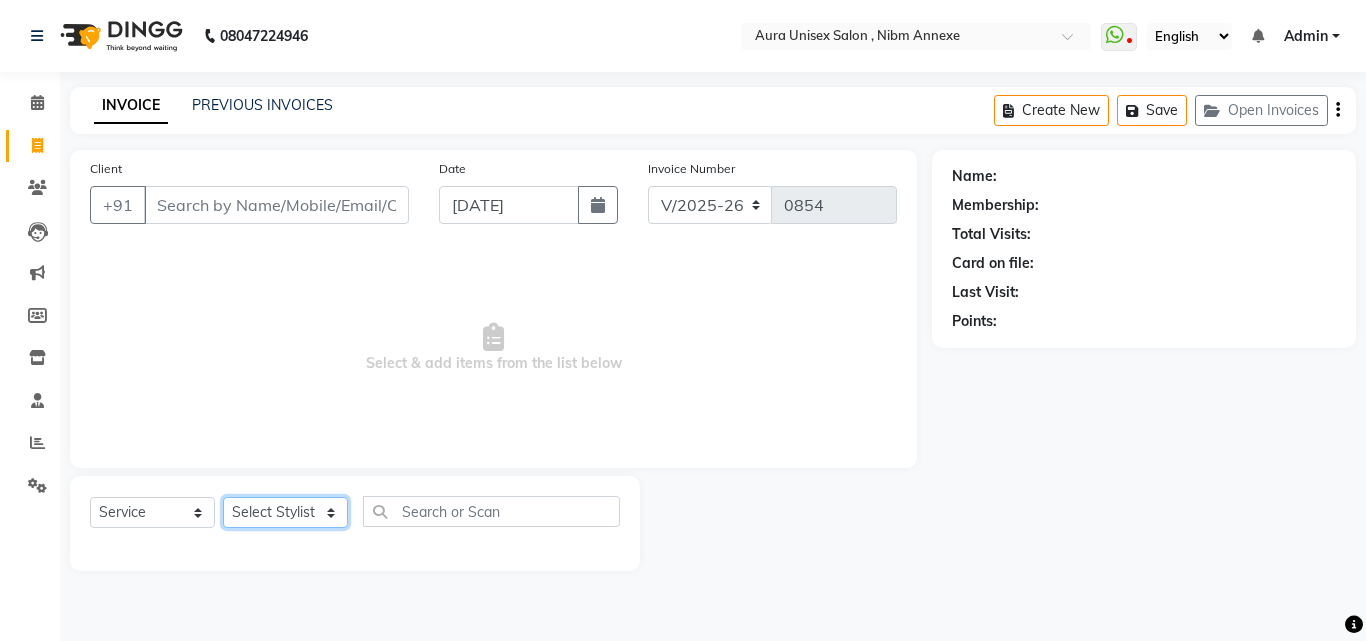 type on "8411044854" 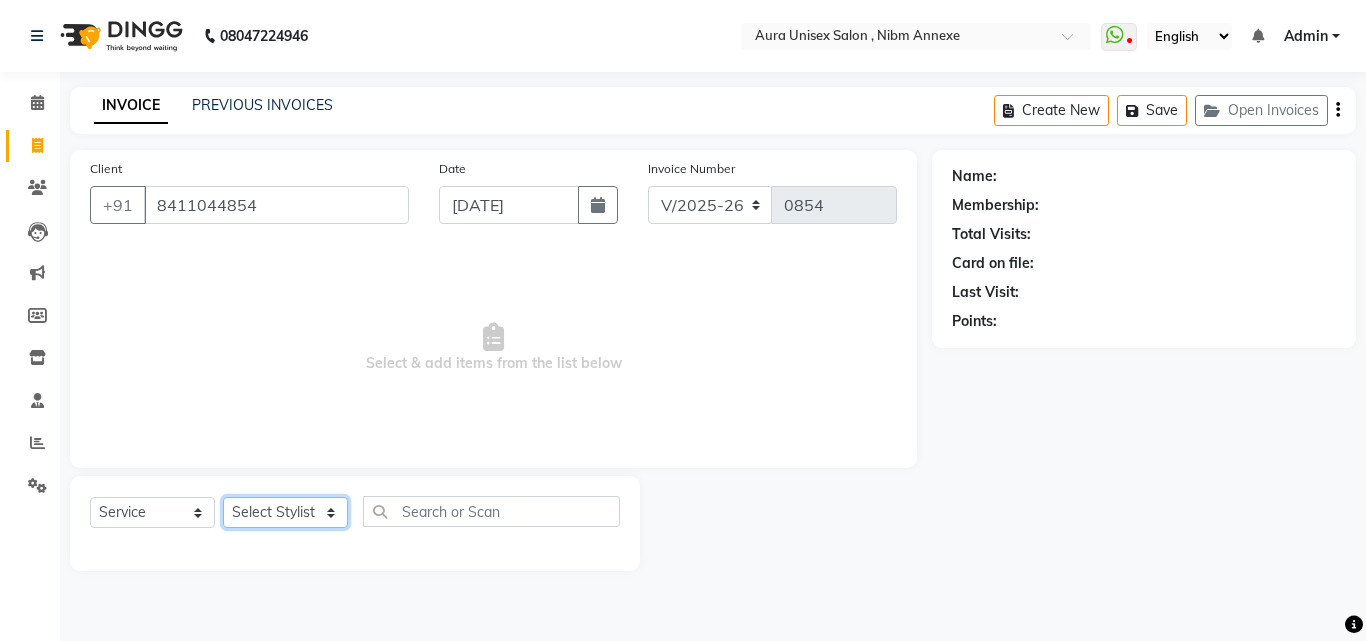 click on "Select Stylist" 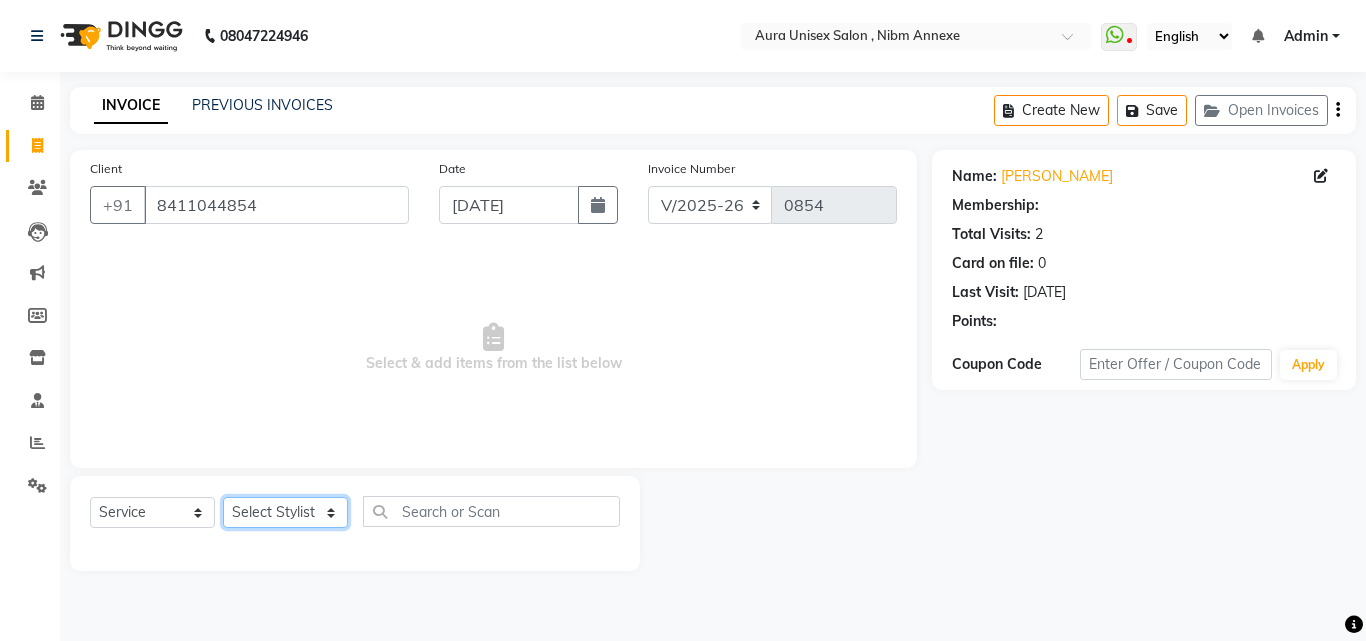 click on "Select Stylist Jasleen Jyoti SAYALI Surya Tejaswini" 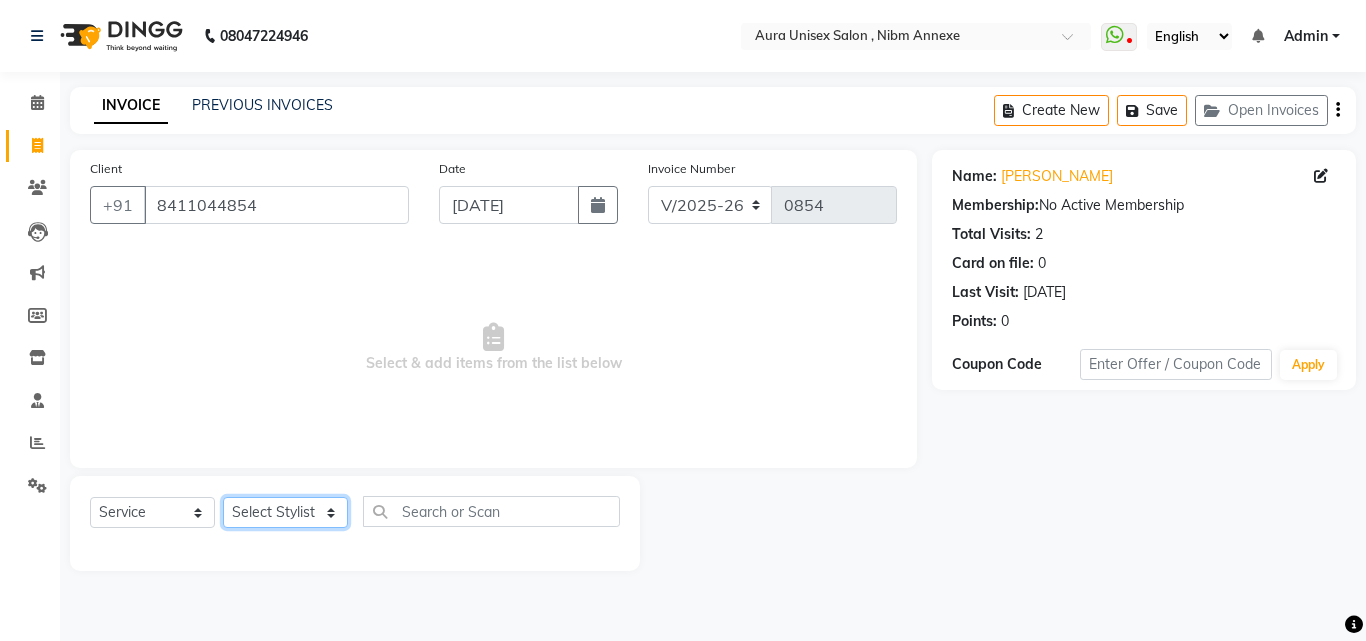 select on "69183" 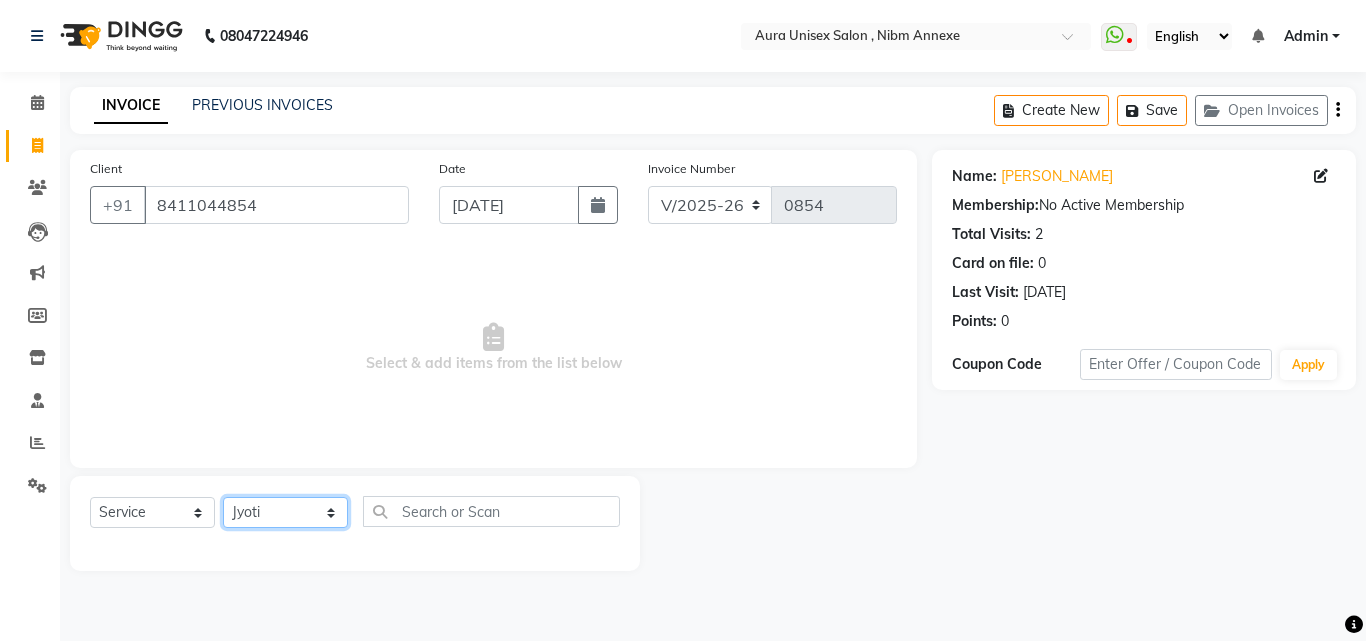 click on "Select Stylist Jasleen Jyoti SAYALI Surya Tejaswini" 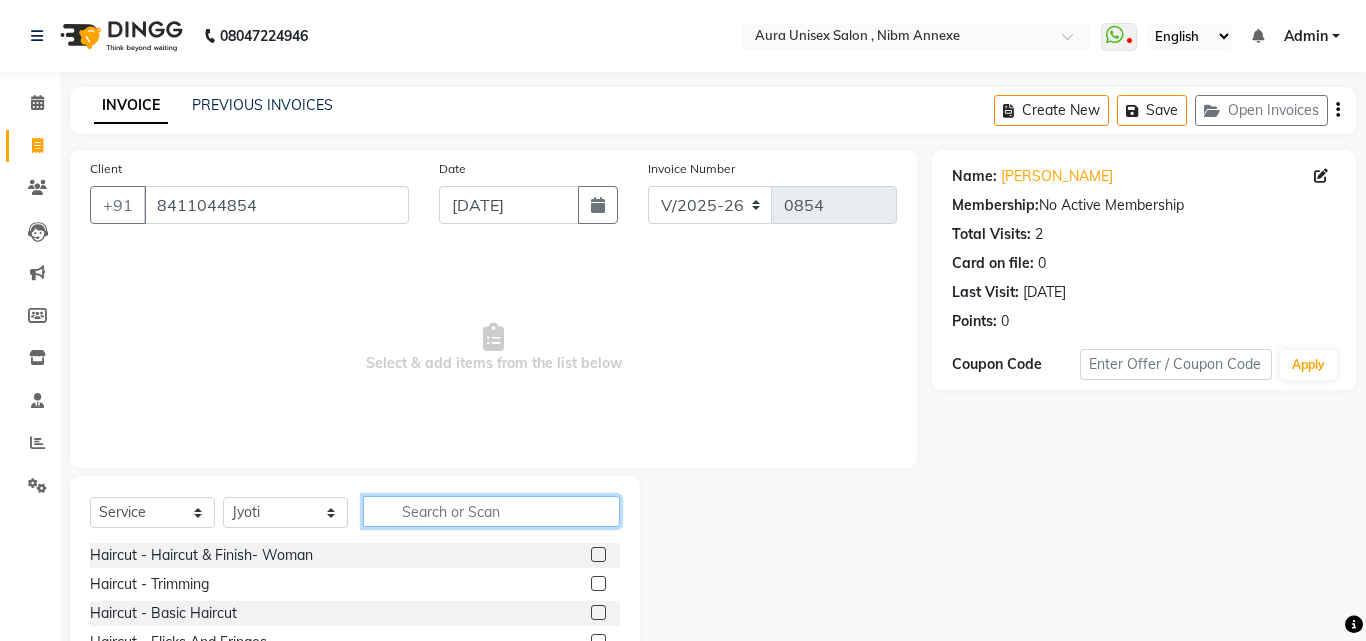 click 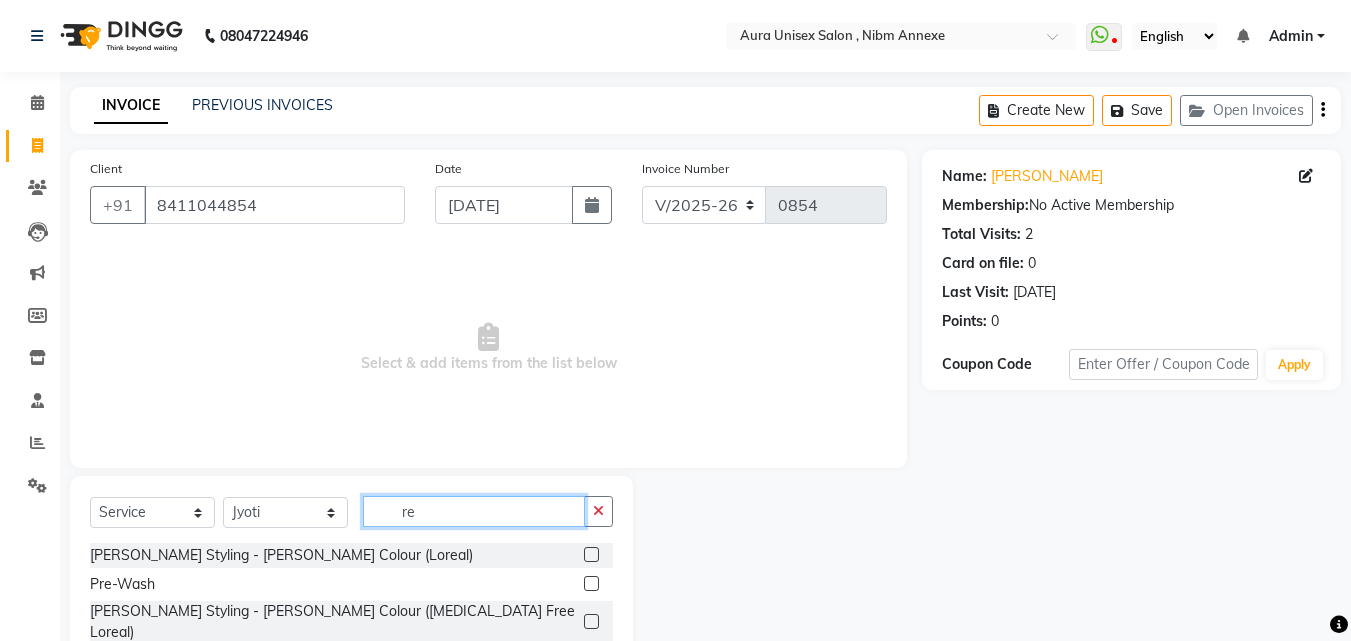 type on "r" 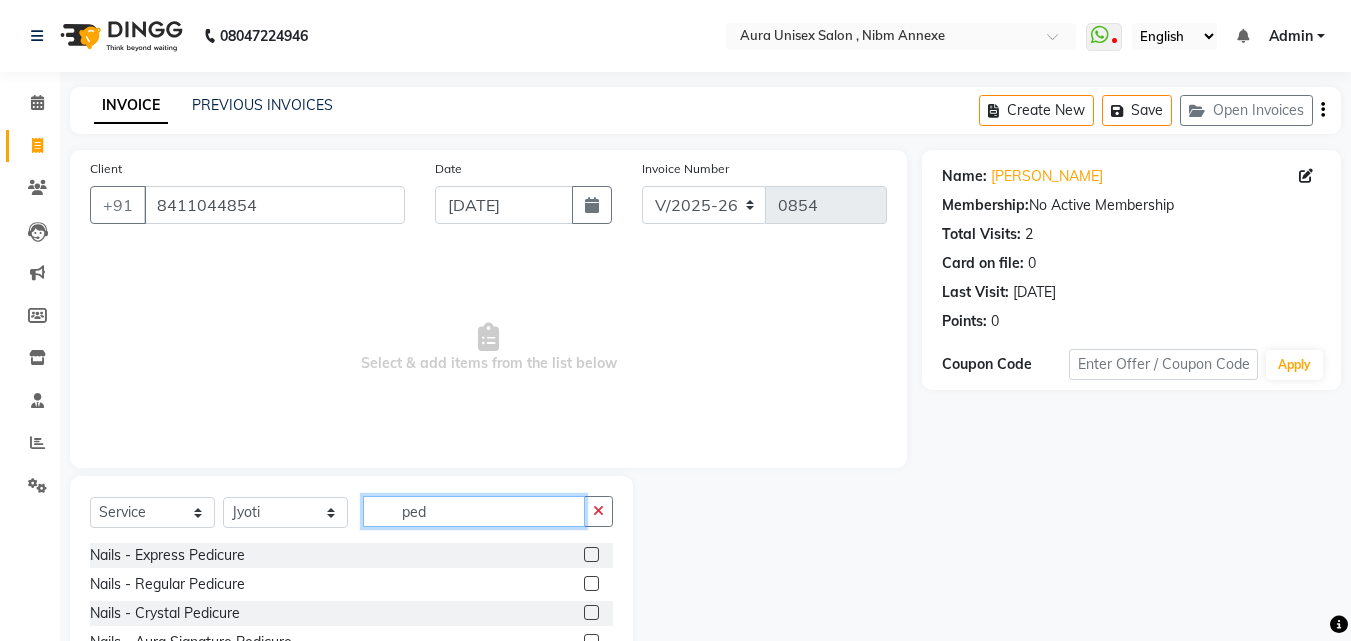 type on "ped" 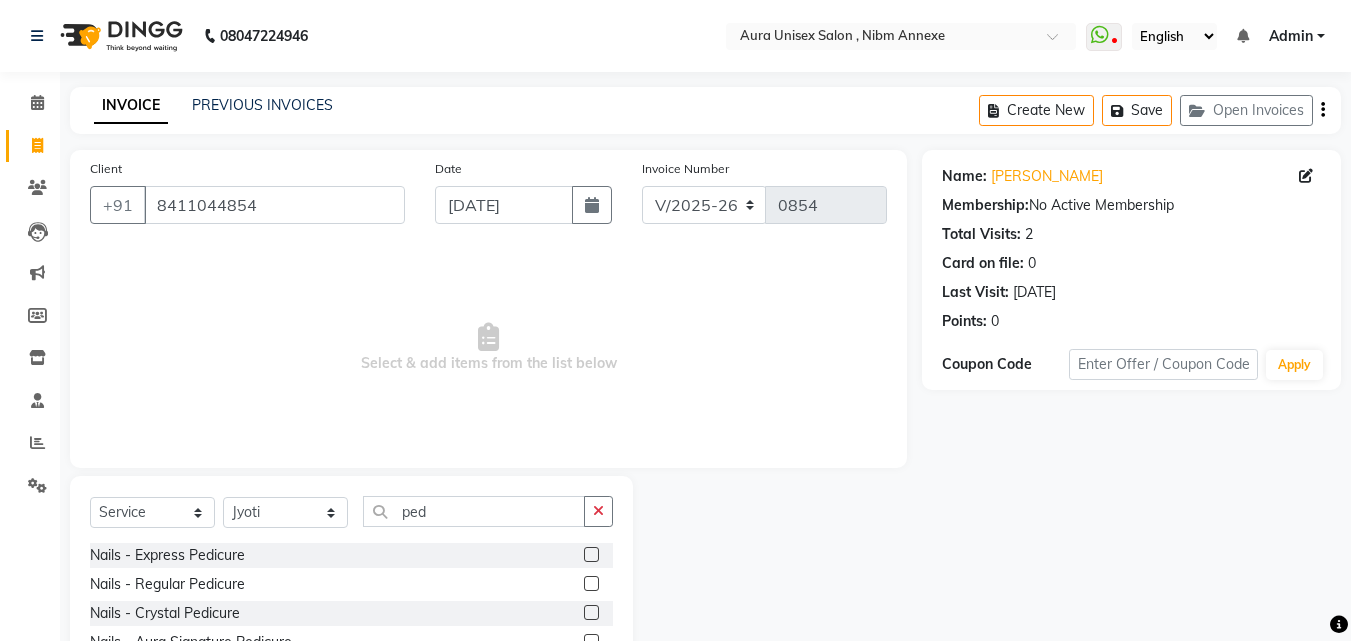 click 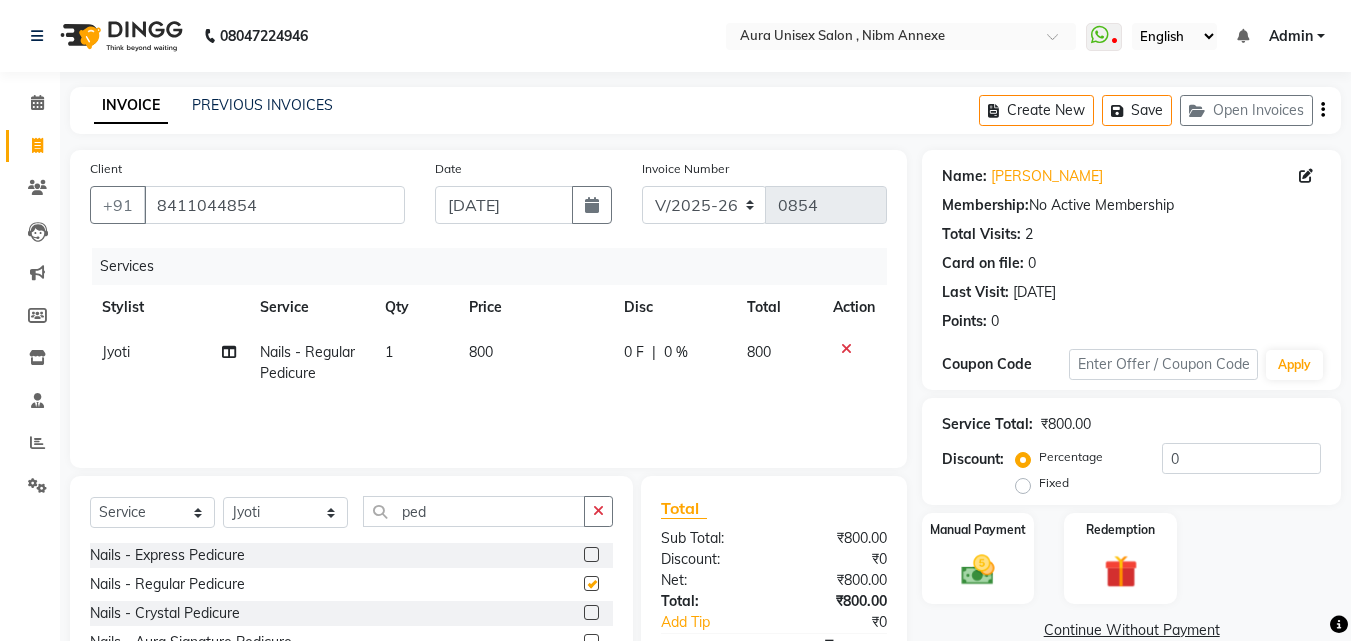 checkbox on "false" 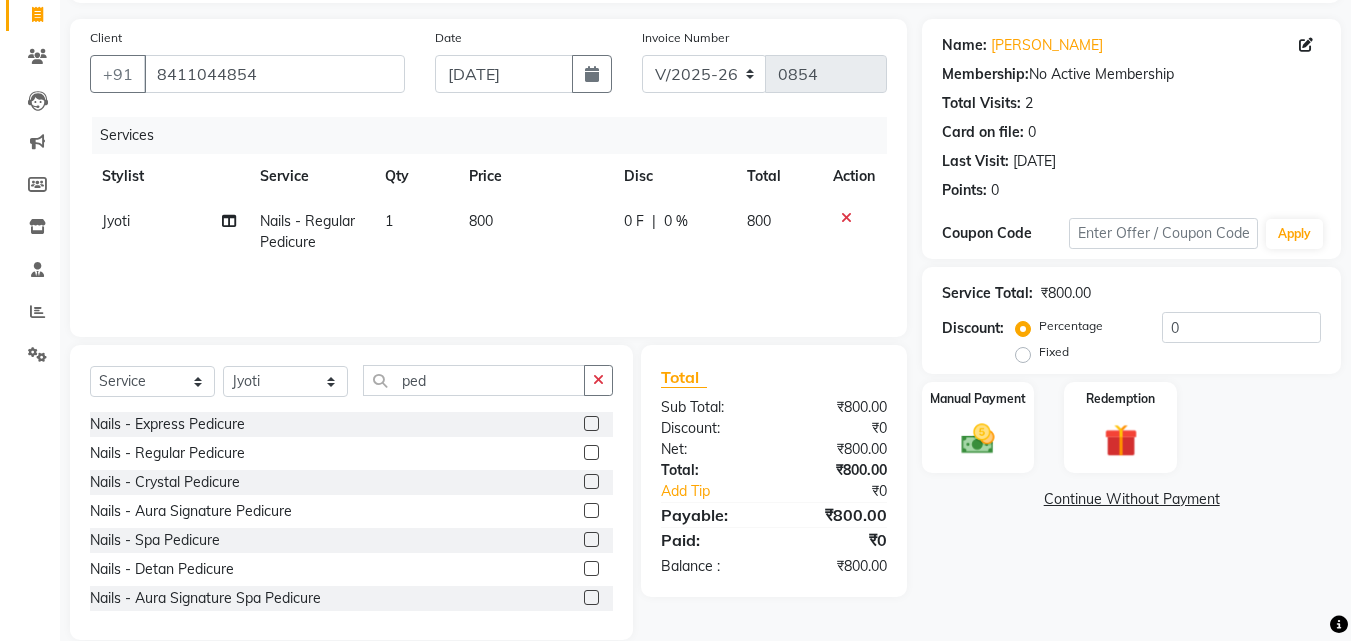 scroll, scrollTop: 160, scrollLeft: 0, axis: vertical 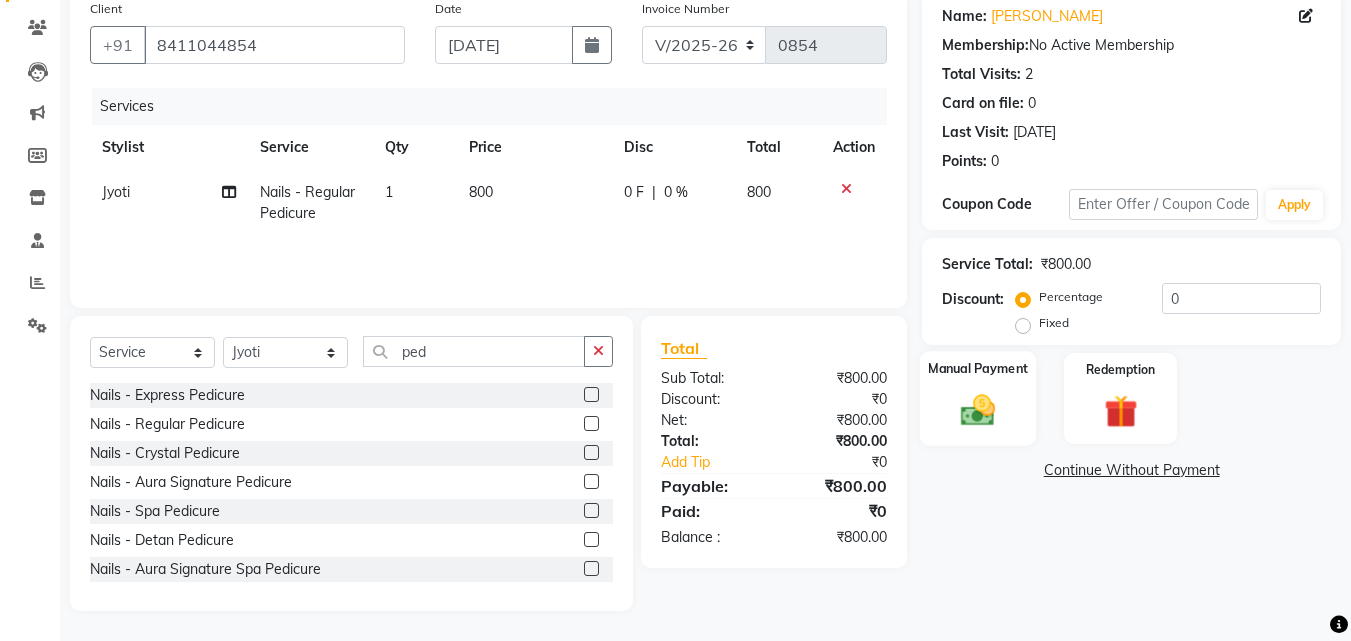 click on "Manual Payment" 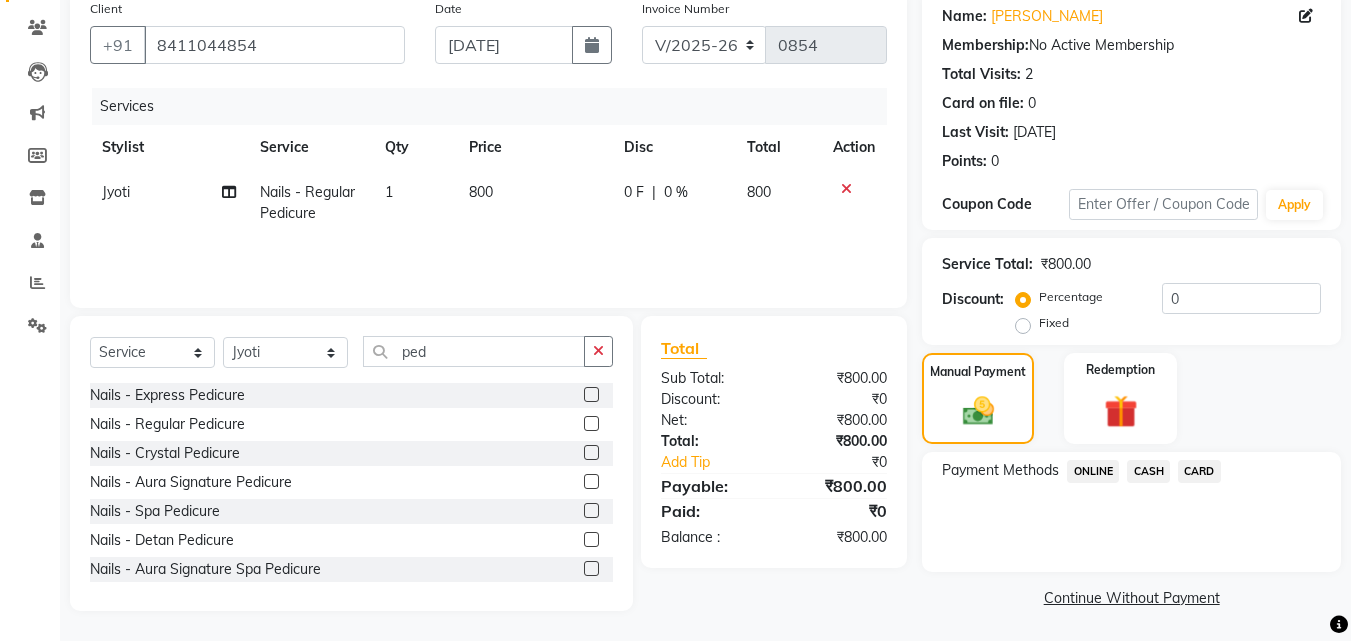 click on "ONLINE" 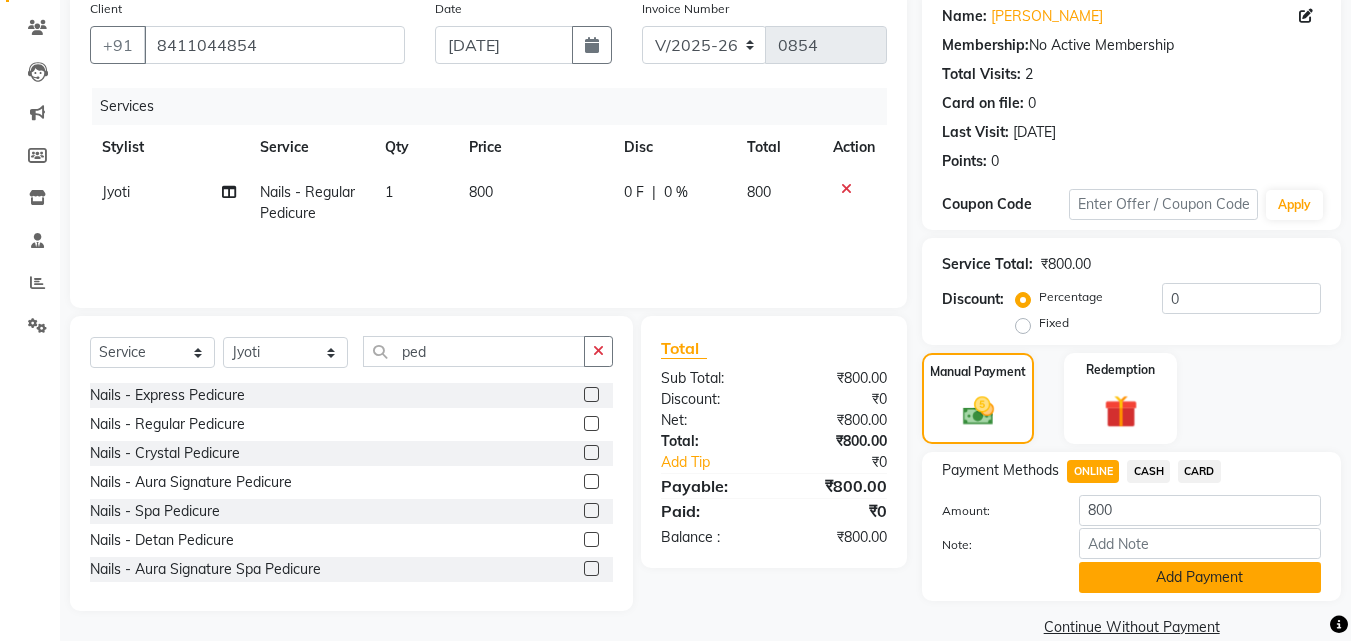 click on "Add Payment" 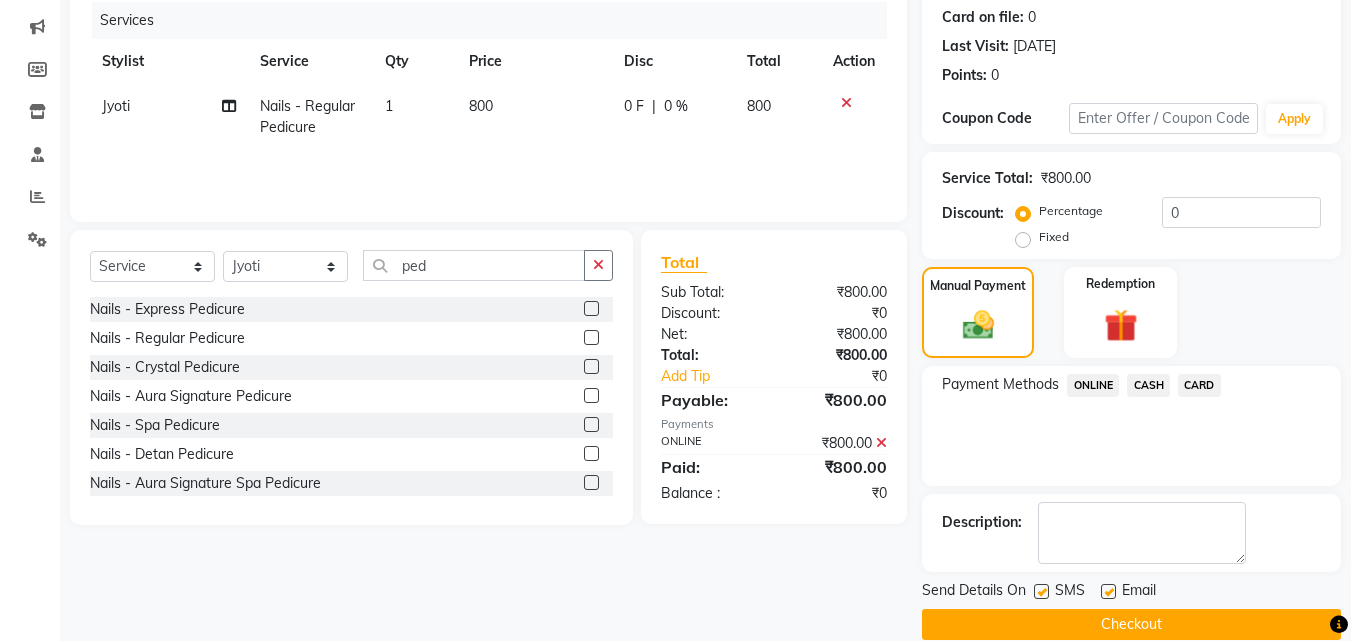 scroll, scrollTop: 275, scrollLeft: 0, axis: vertical 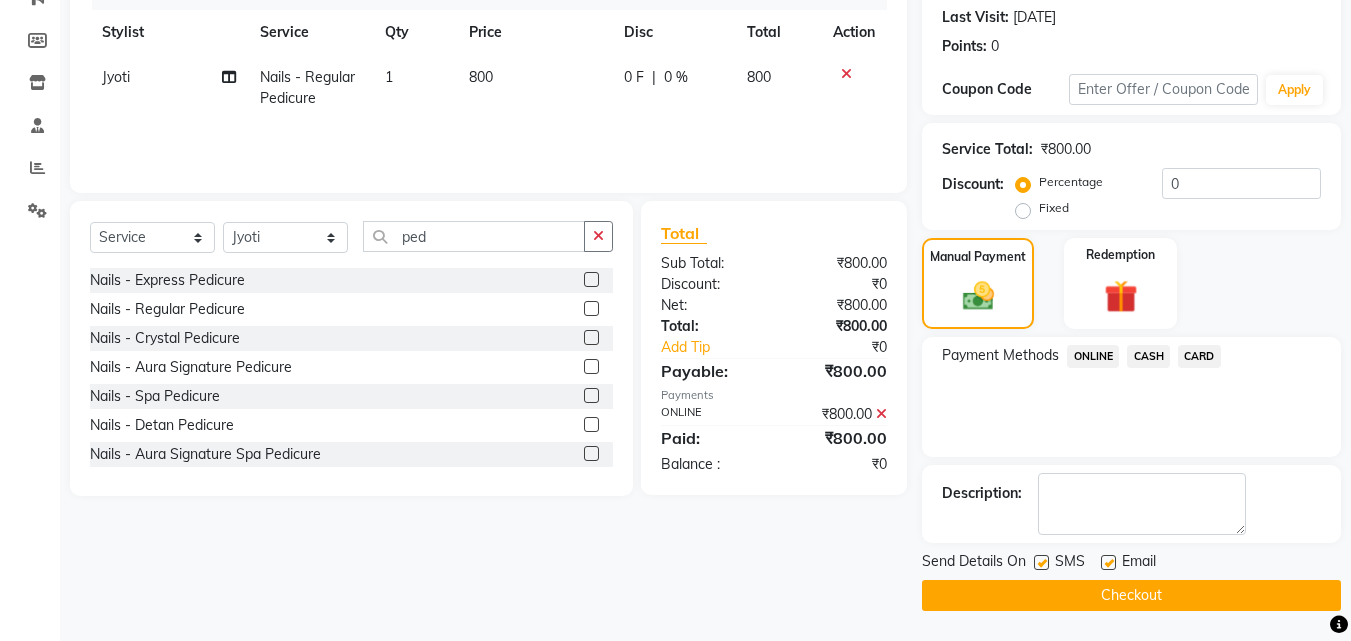 click 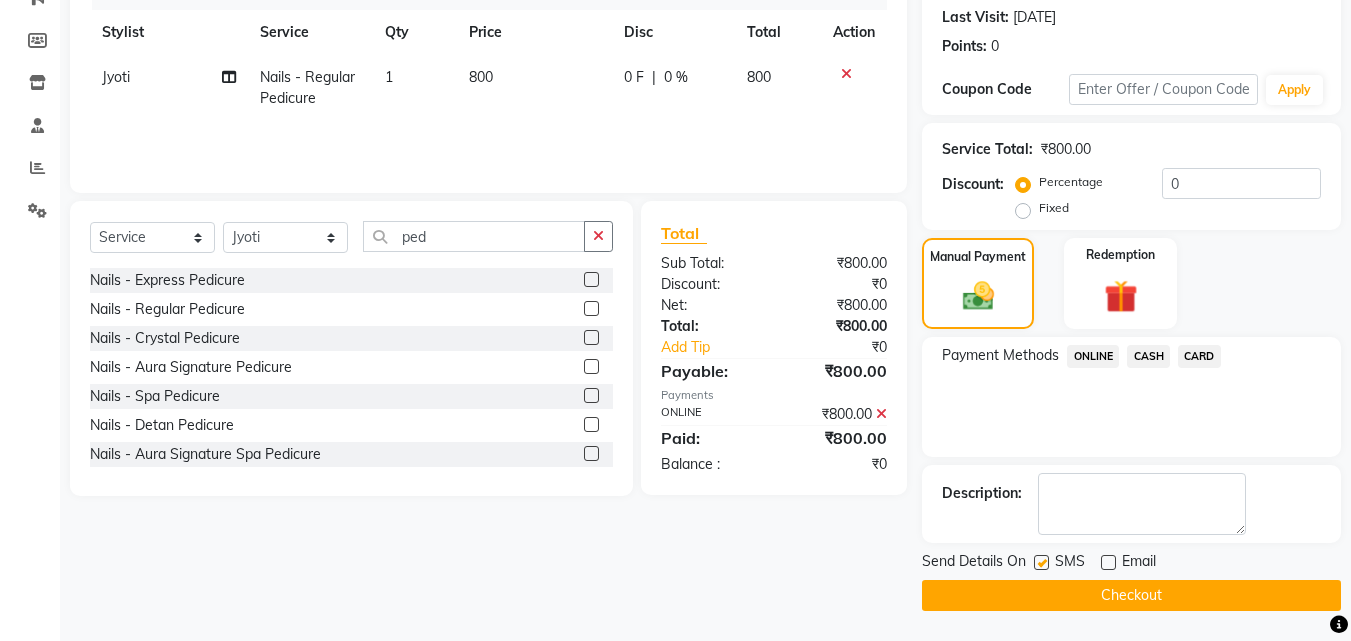 click 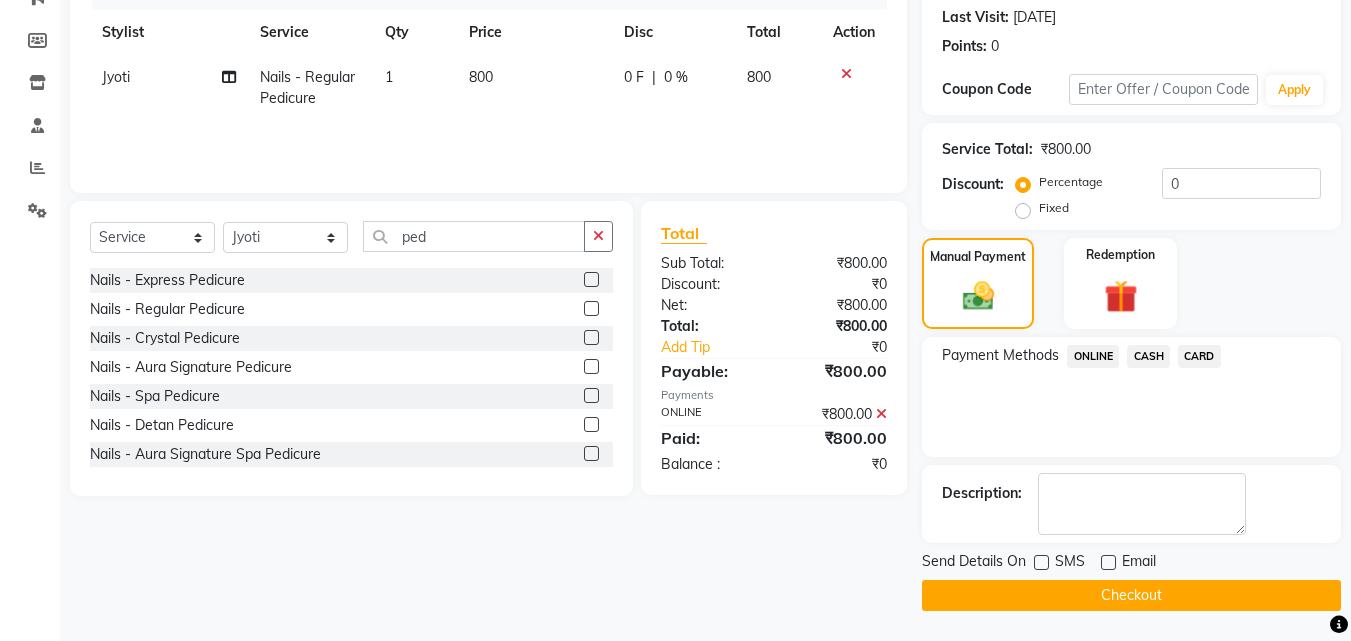 click on "Checkout" 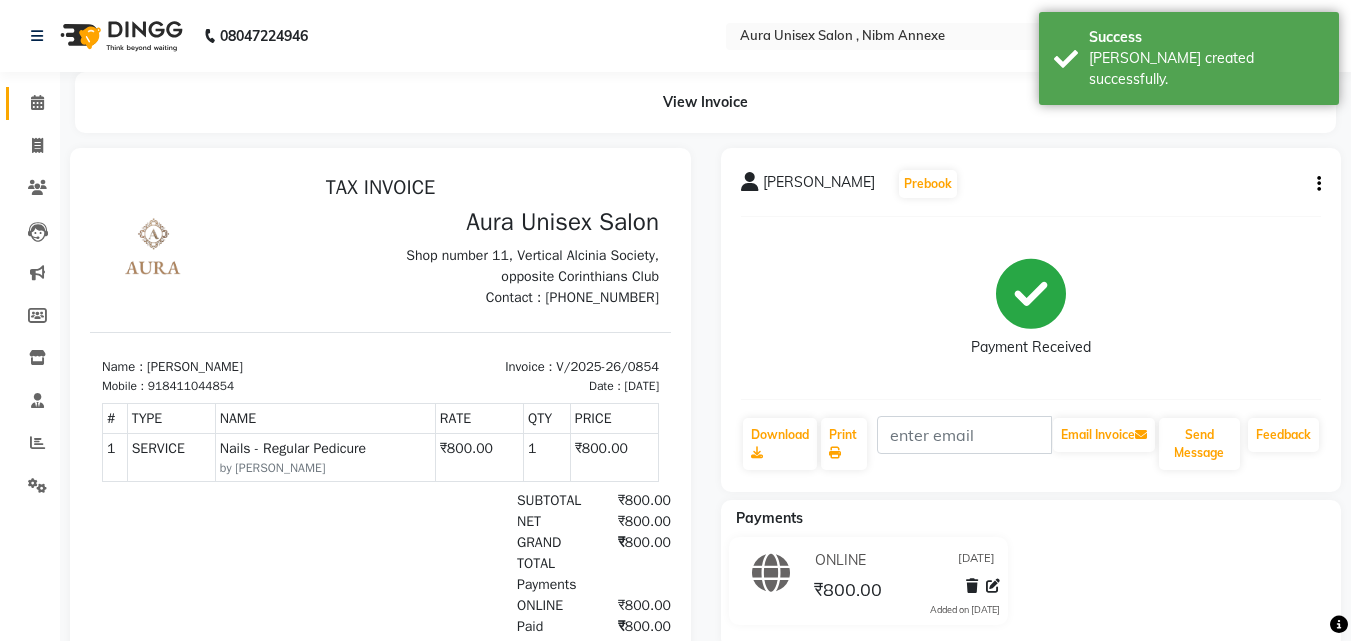 scroll, scrollTop: 0, scrollLeft: 0, axis: both 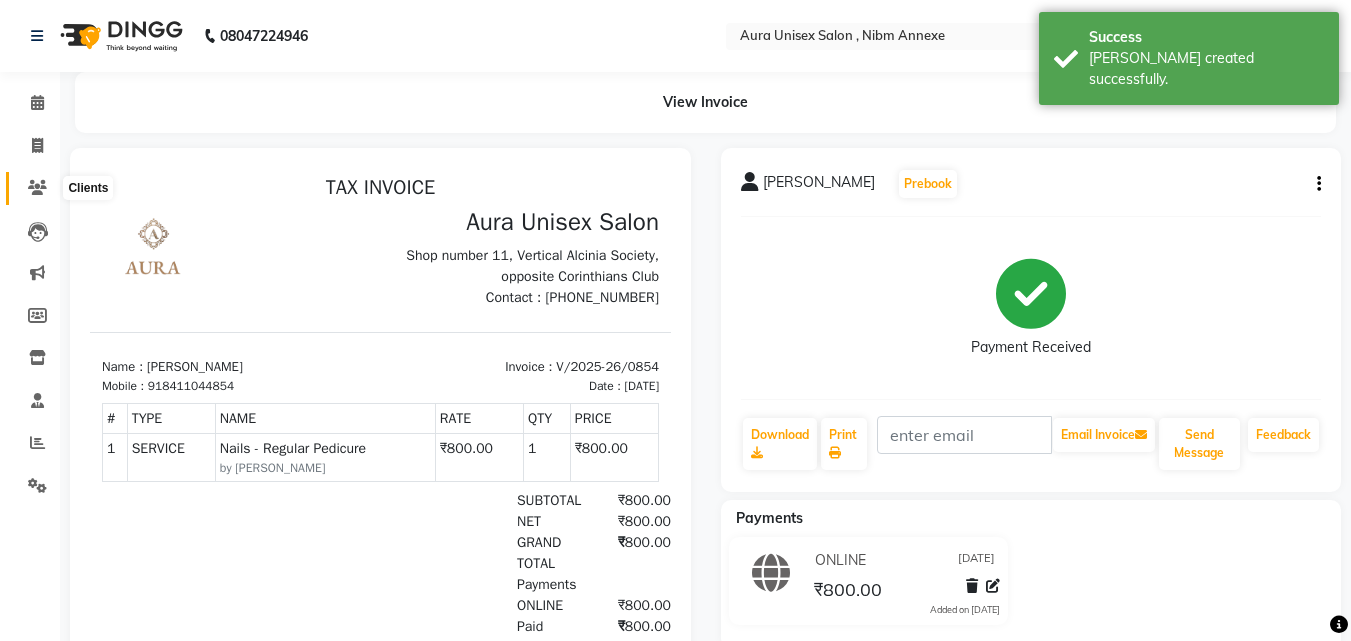 click 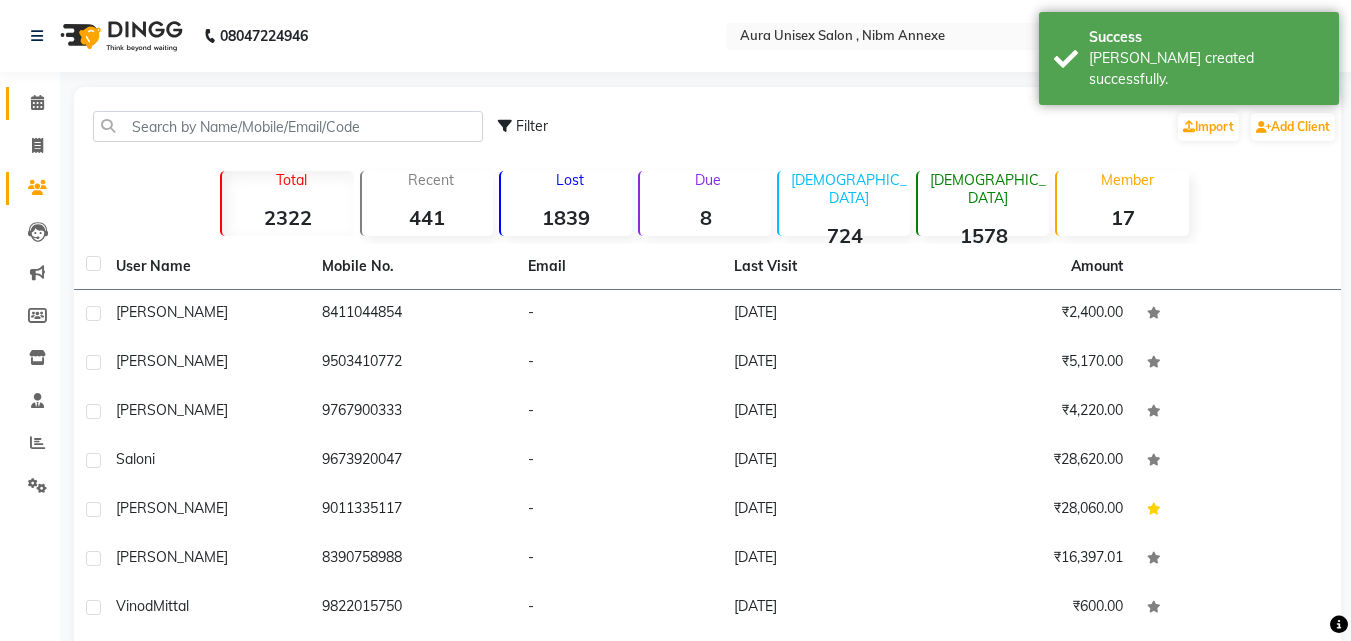 click on "Calendar" 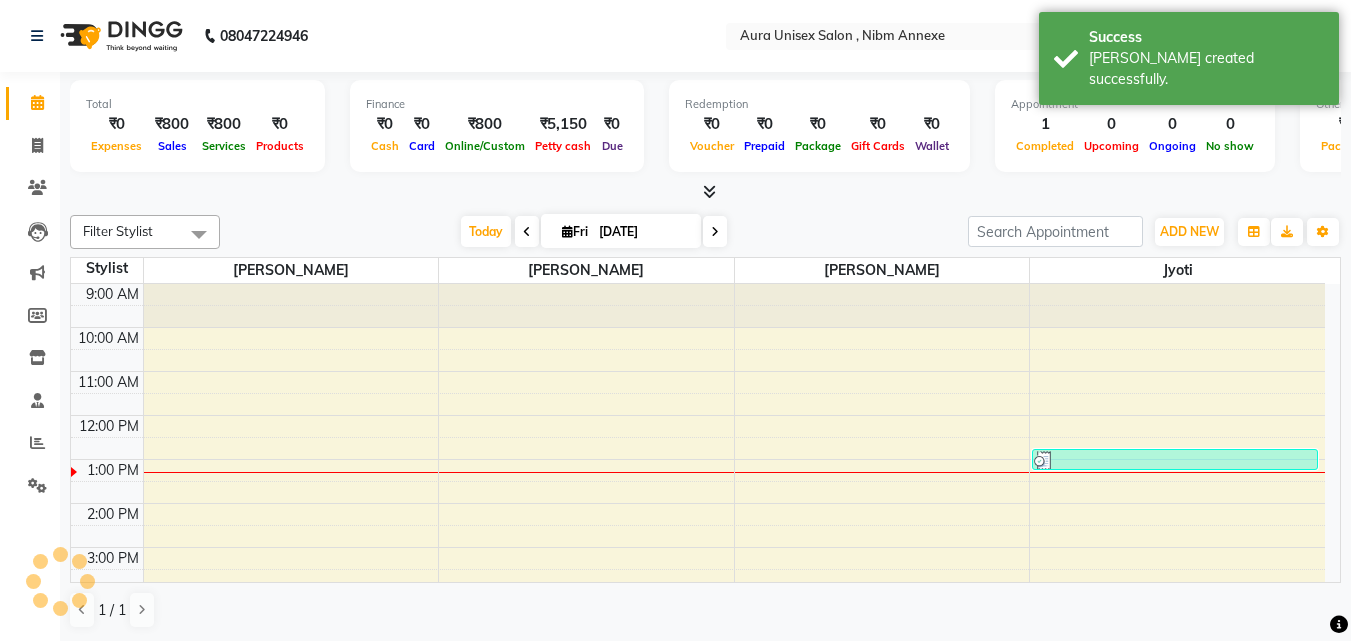 scroll, scrollTop: 0, scrollLeft: 0, axis: both 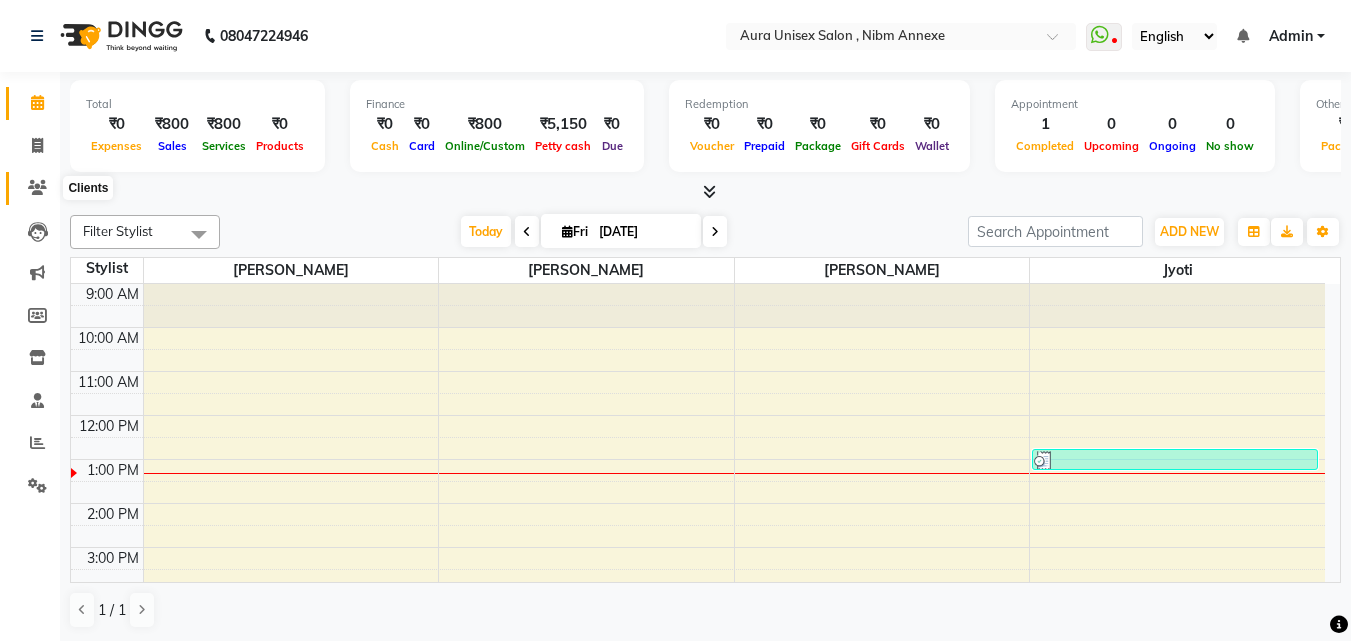 click 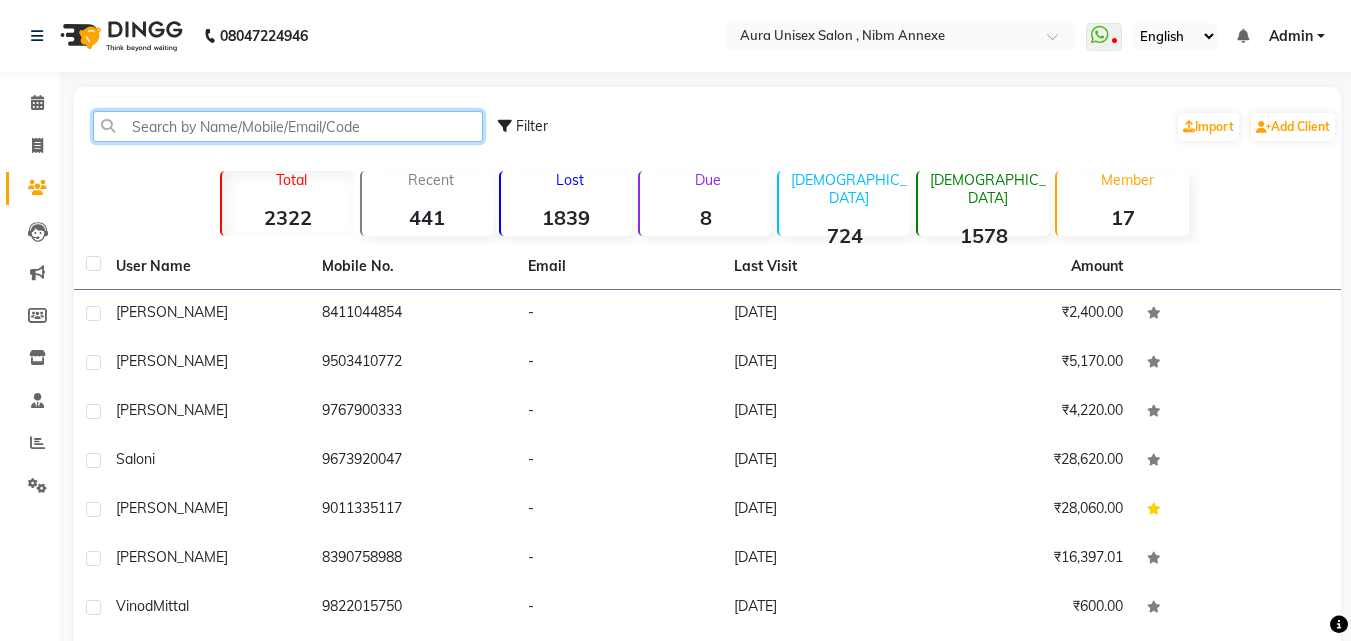 click 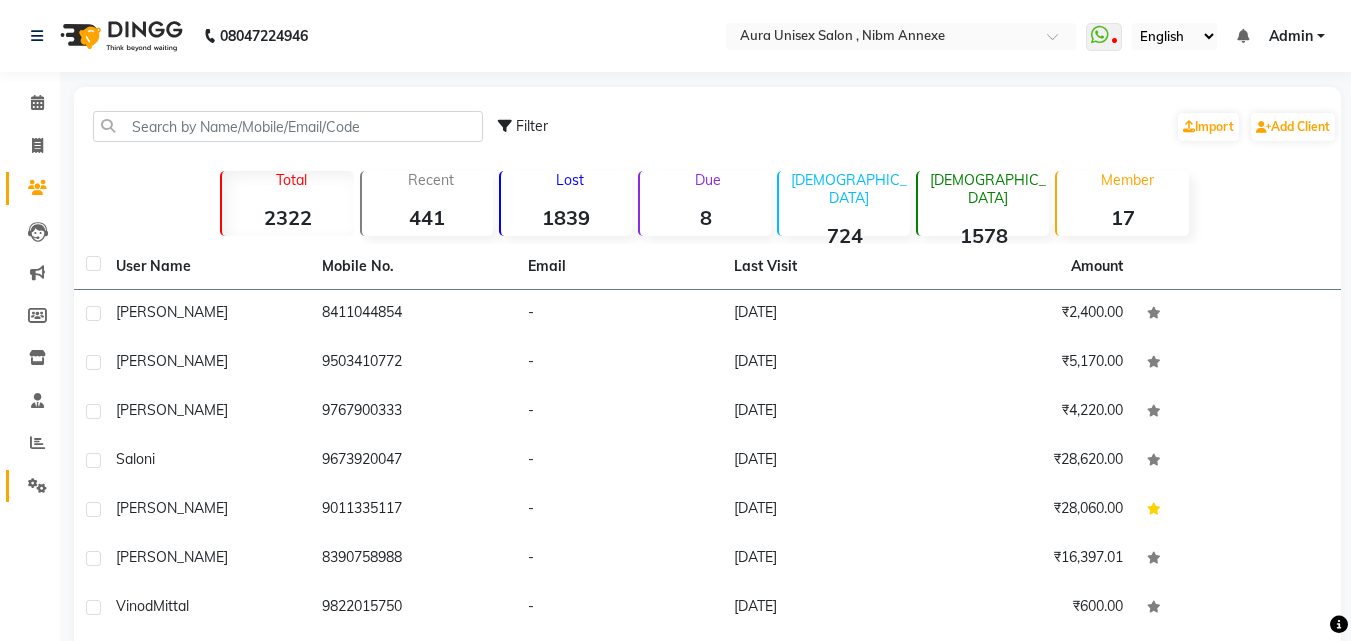 click 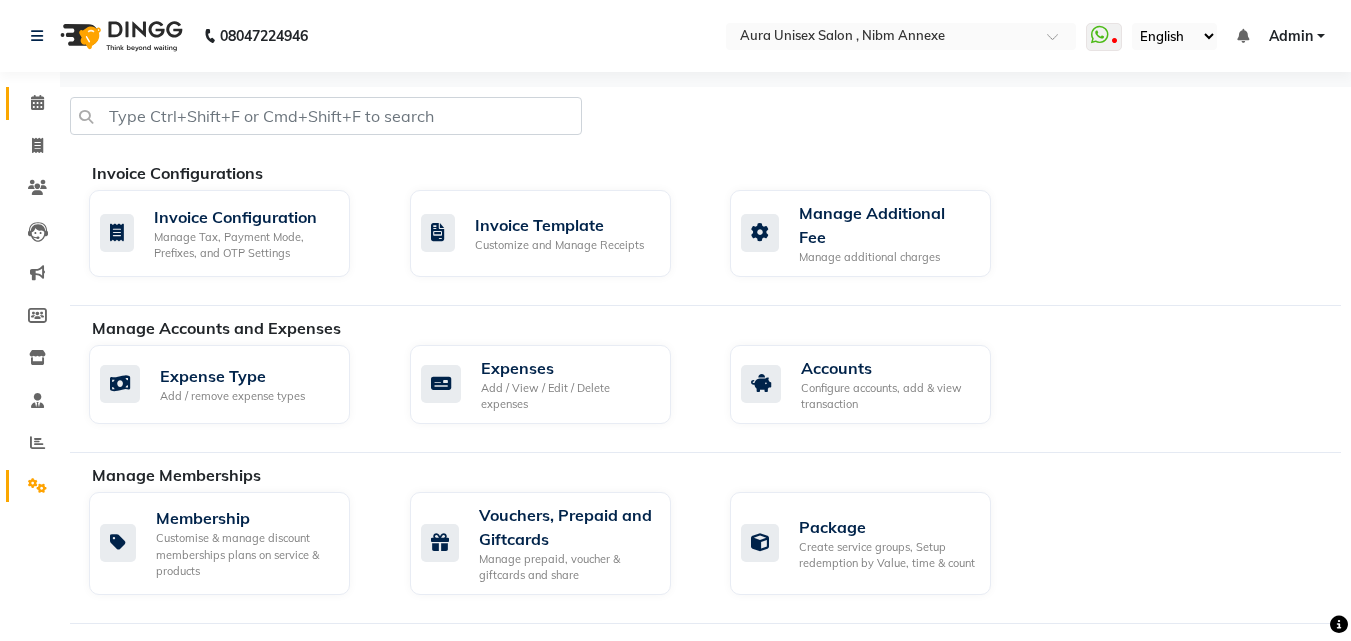 click 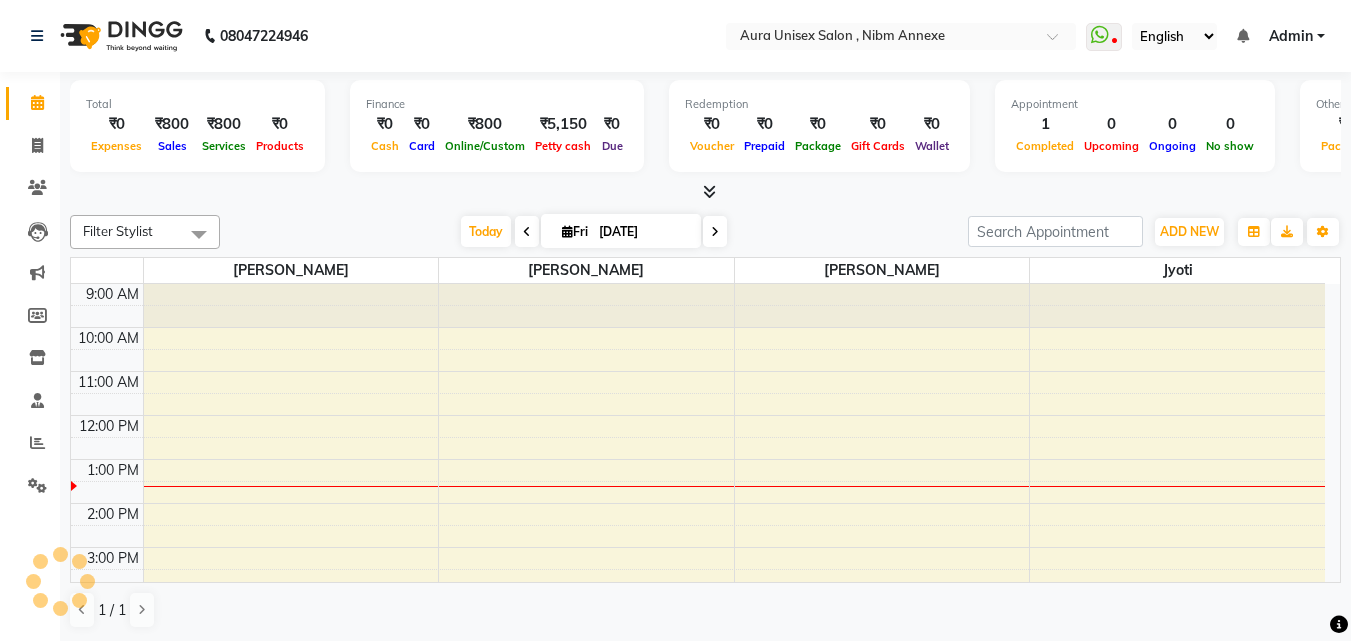 click at bounding box center (709, 191) 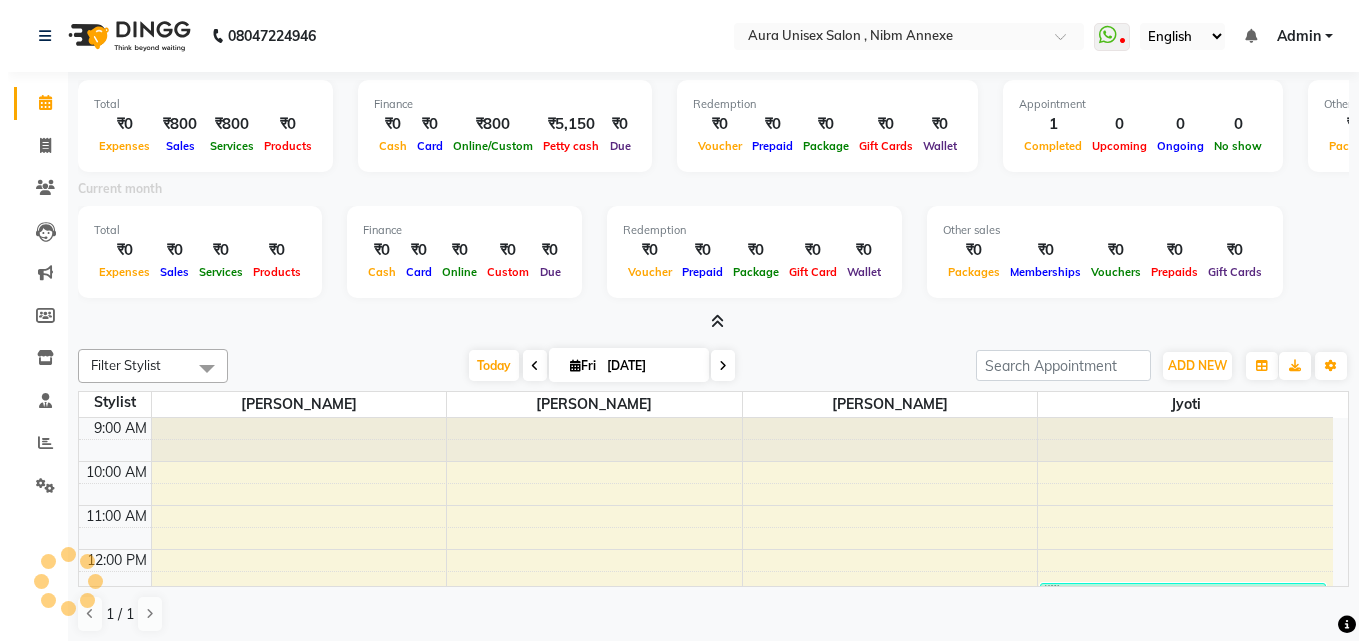 scroll, scrollTop: 0, scrollLeft: 0, axis: both 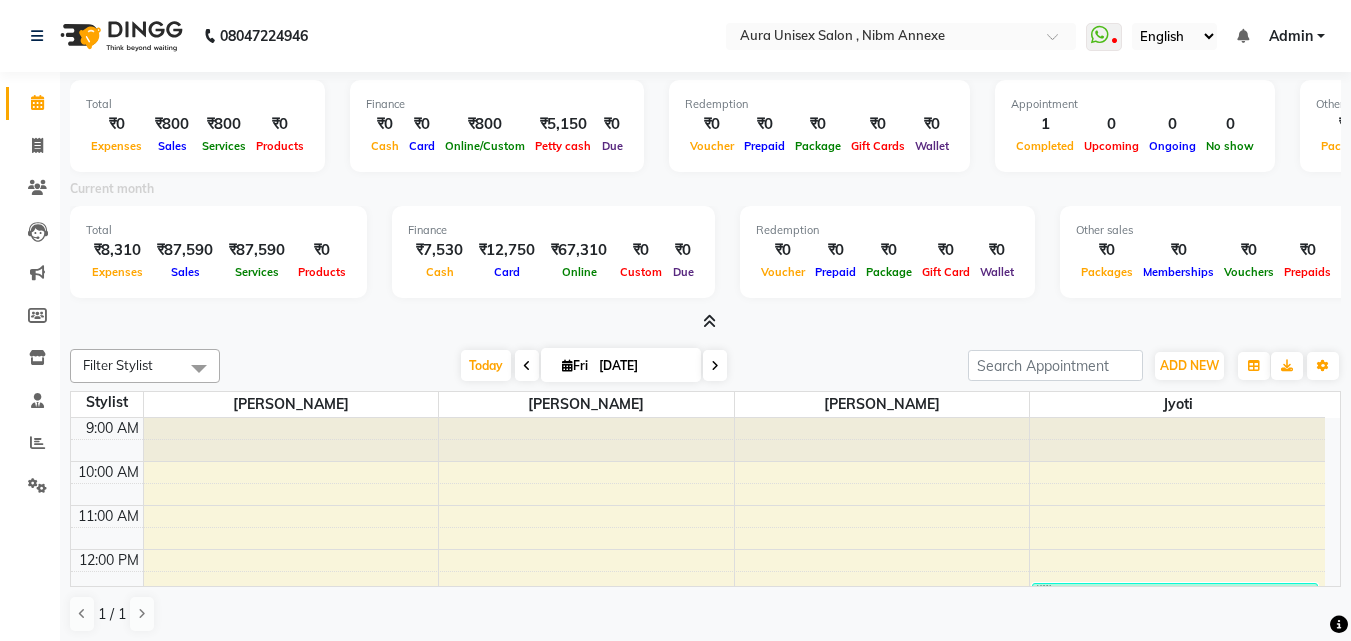click at bounding box center (709, 321) 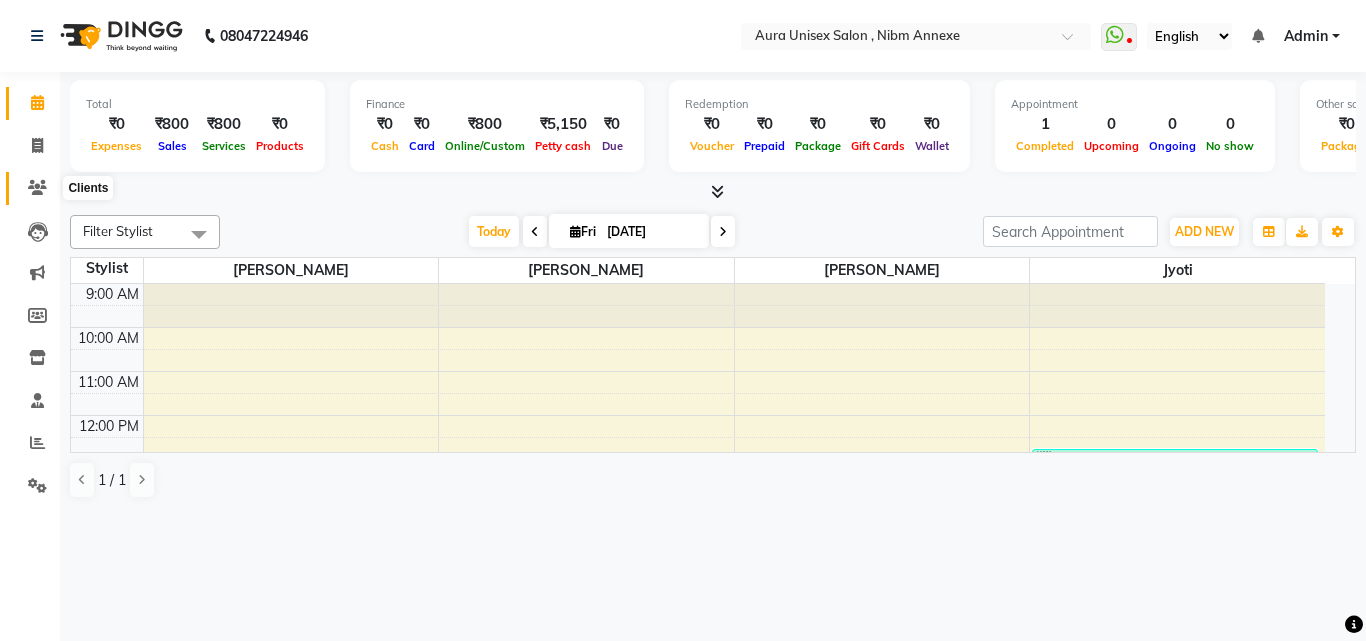 click 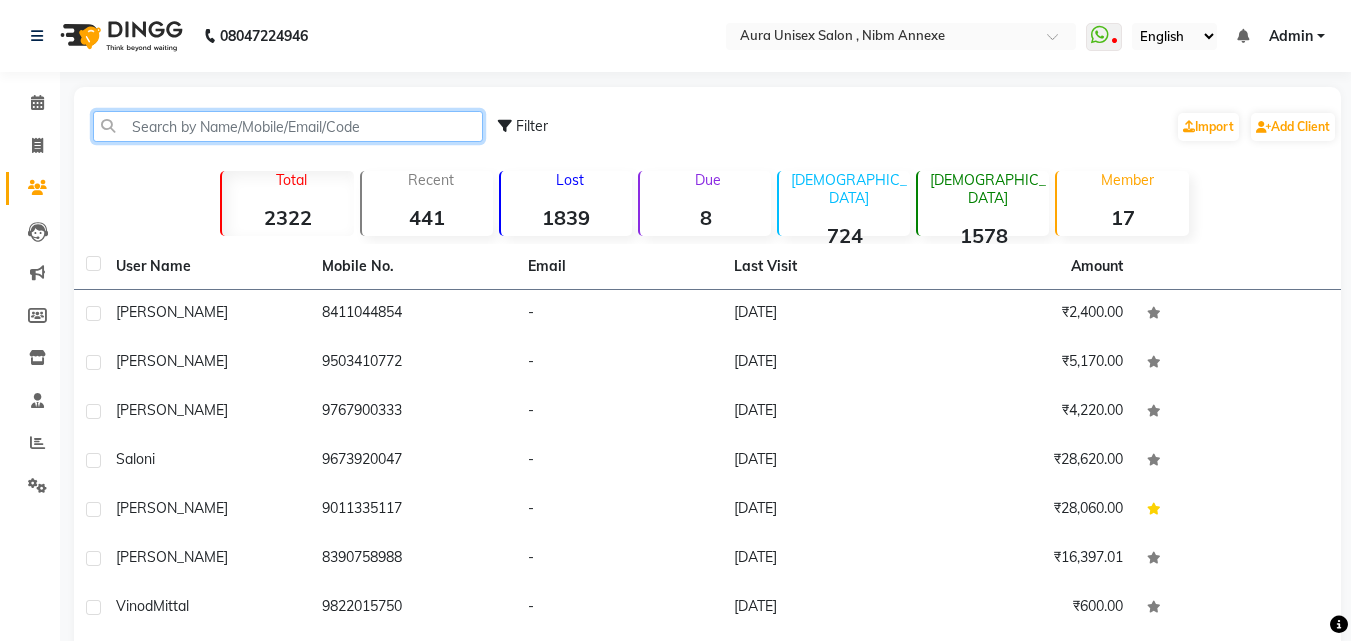 click 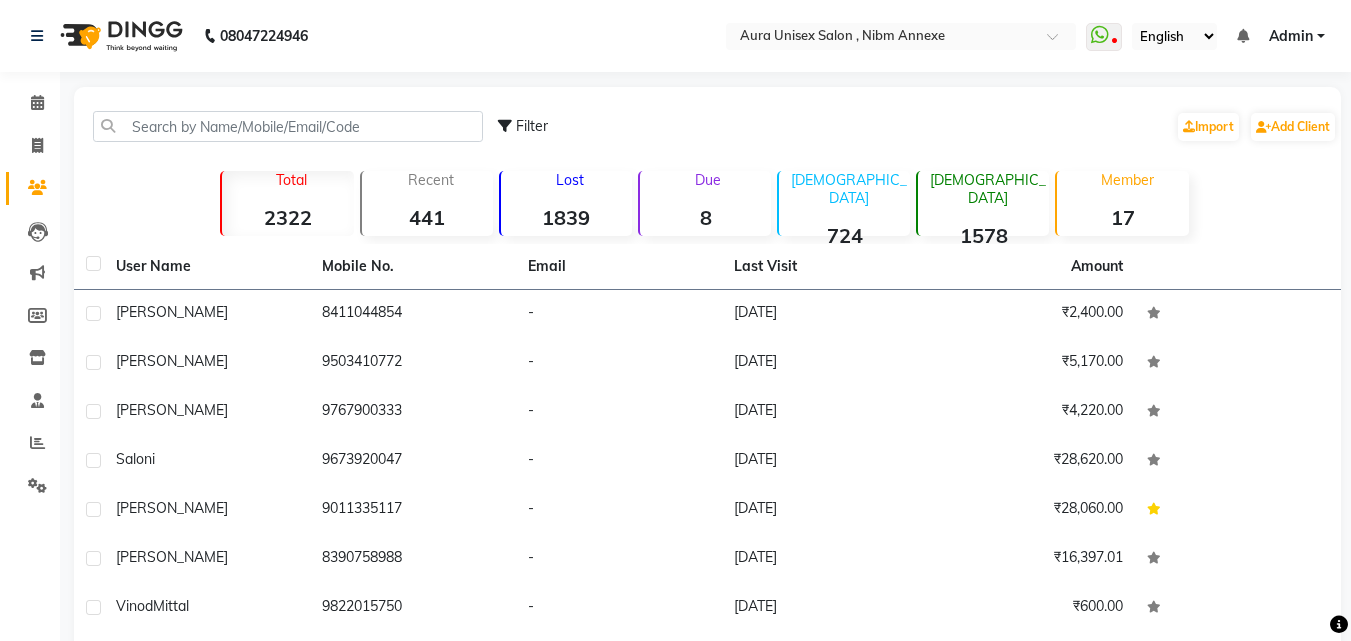 click on "Filter  Import   Add Client" 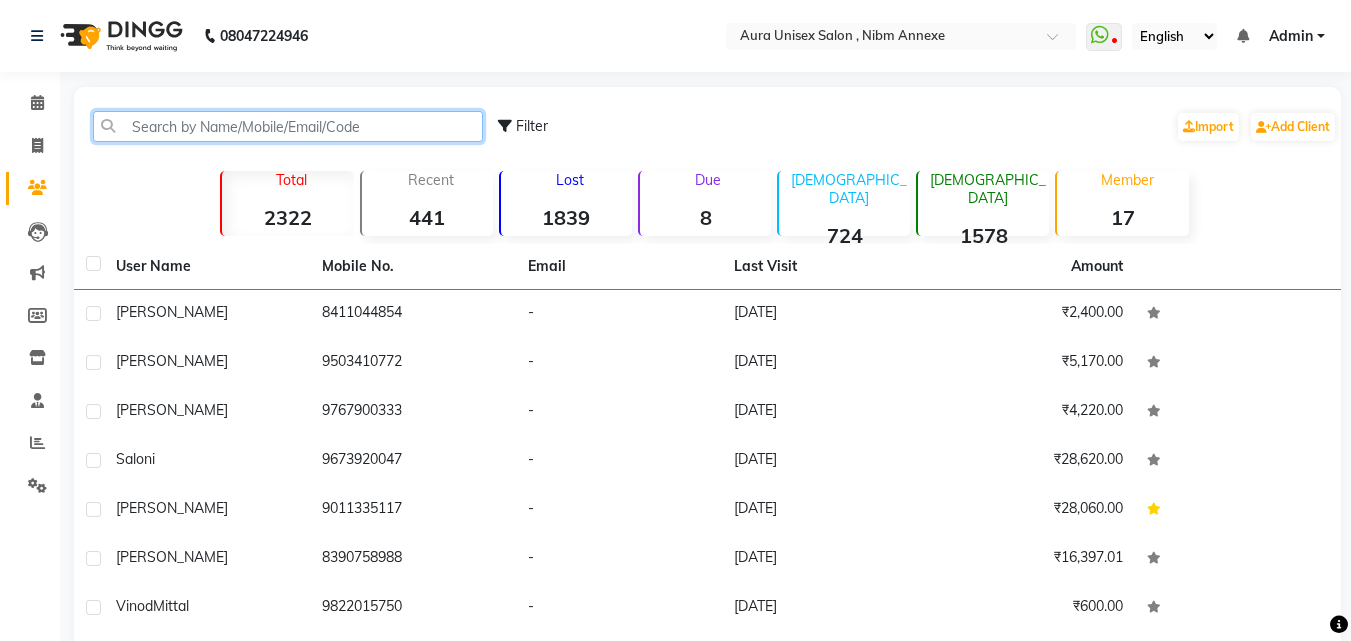 click 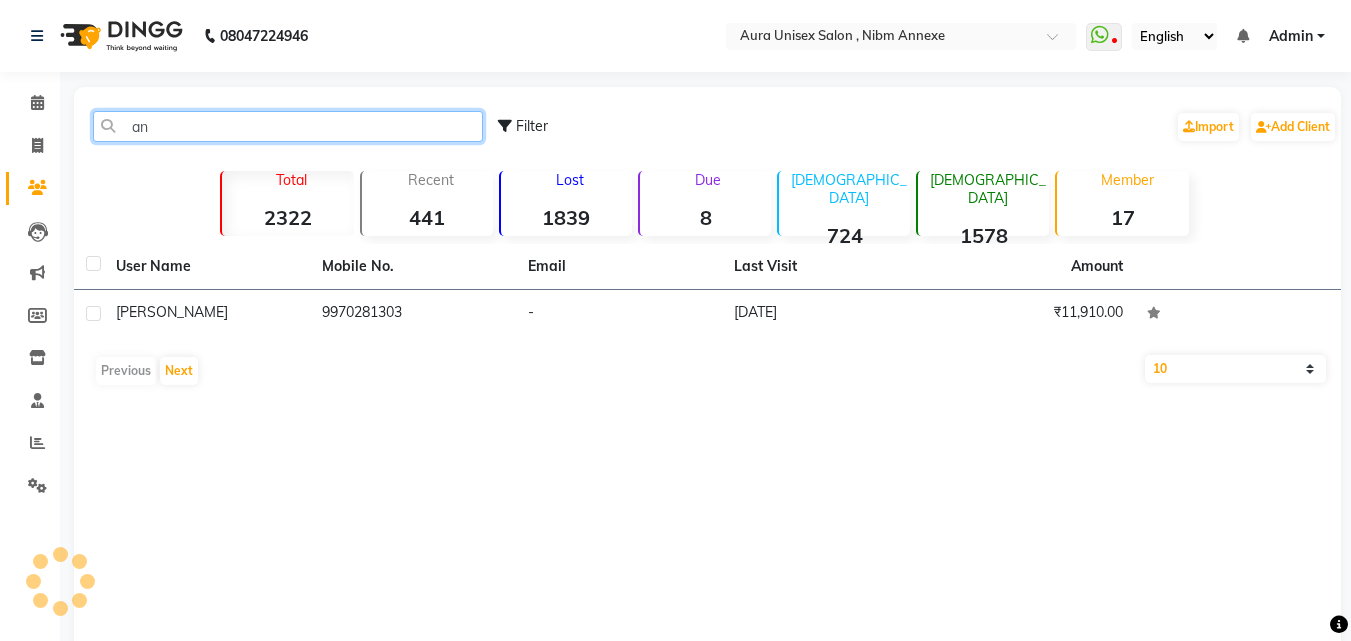 type on "a" 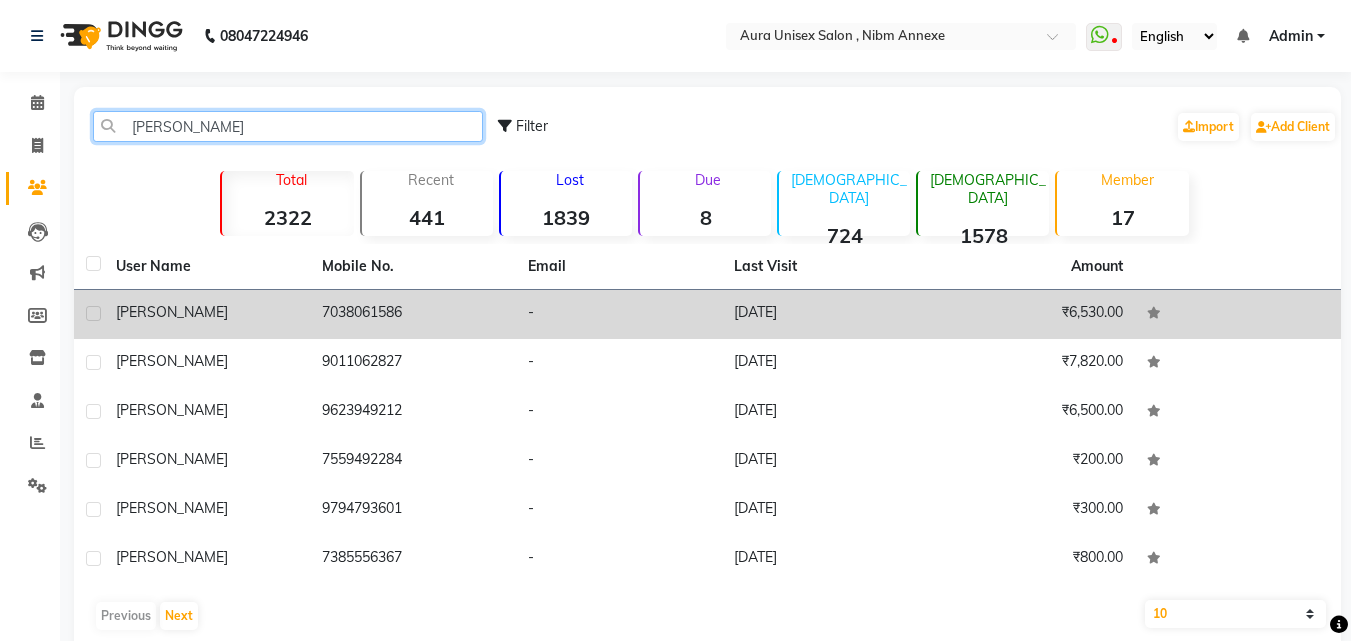 type on "anamika" 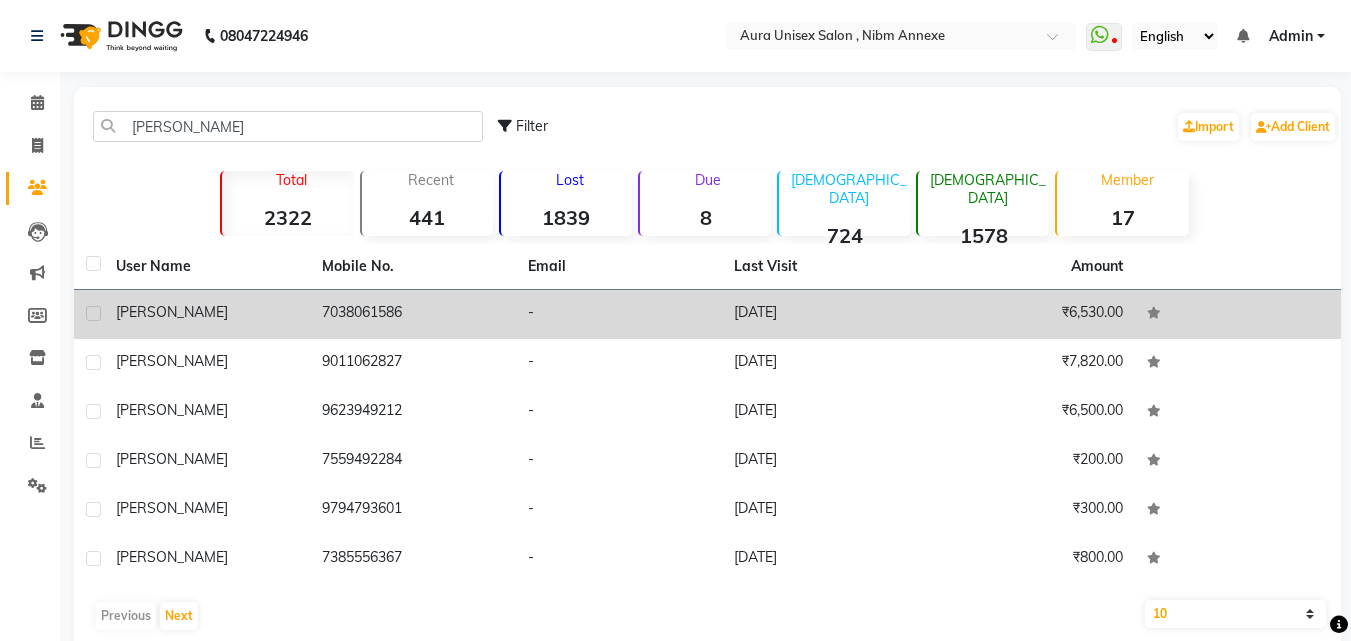 click on "-" 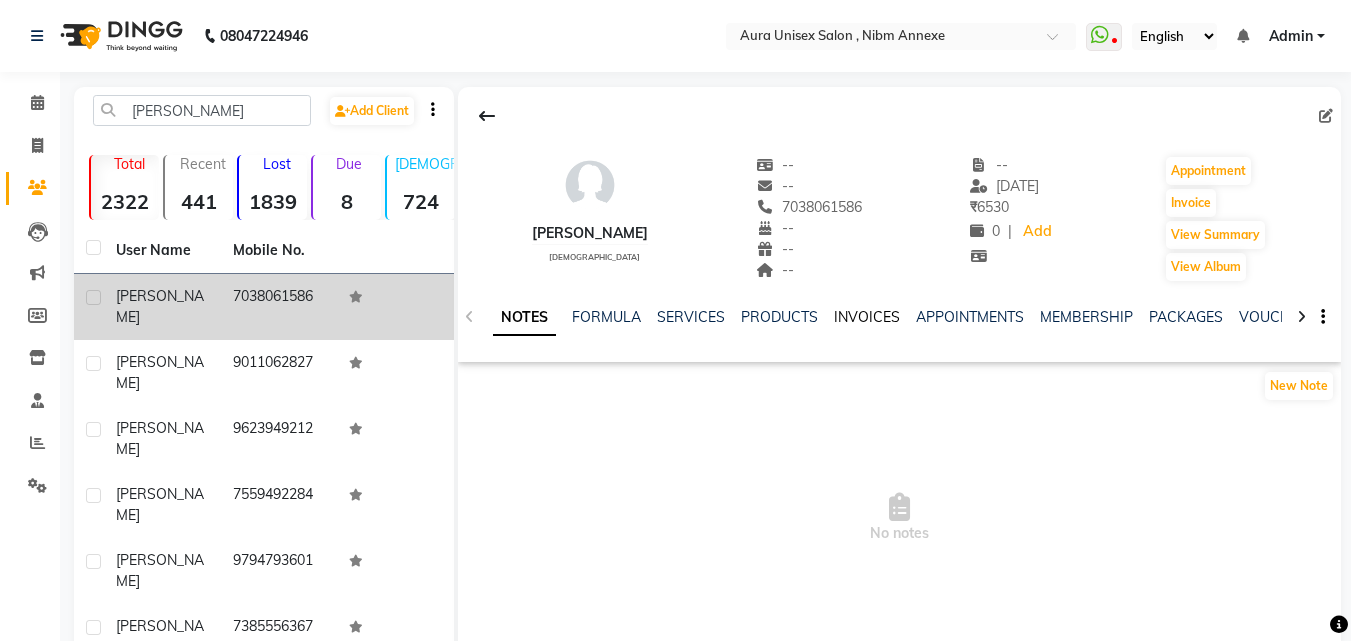 click on "INVOICES" 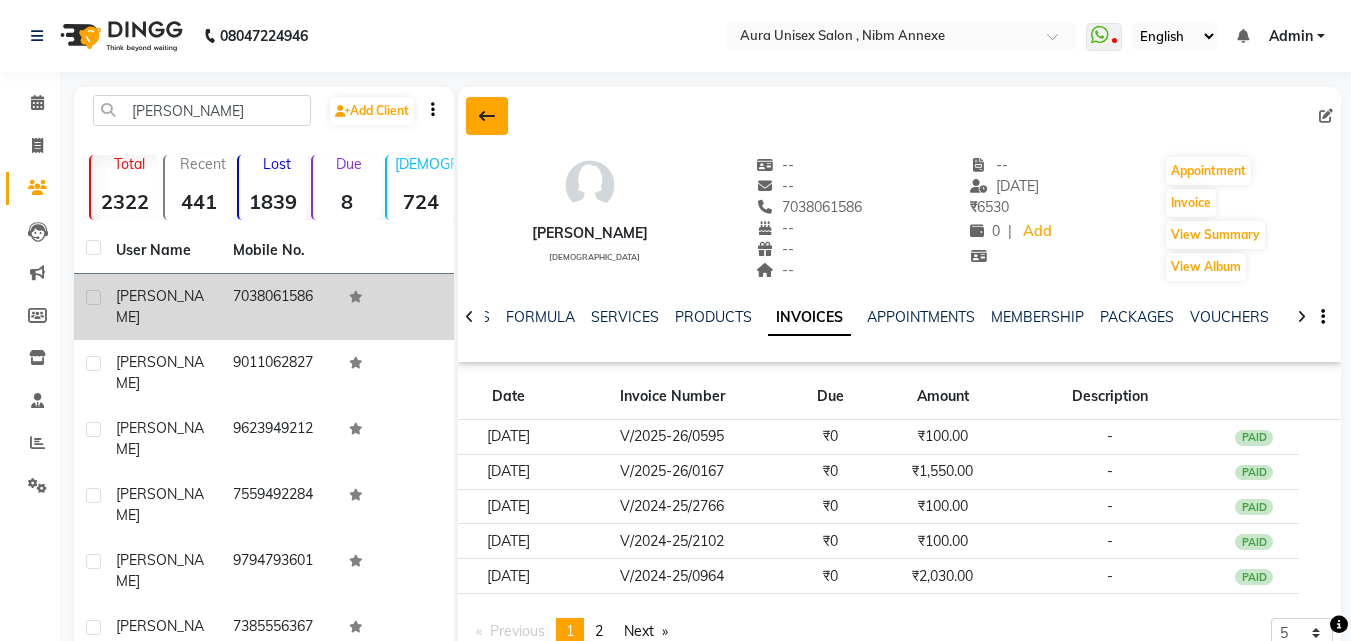 click 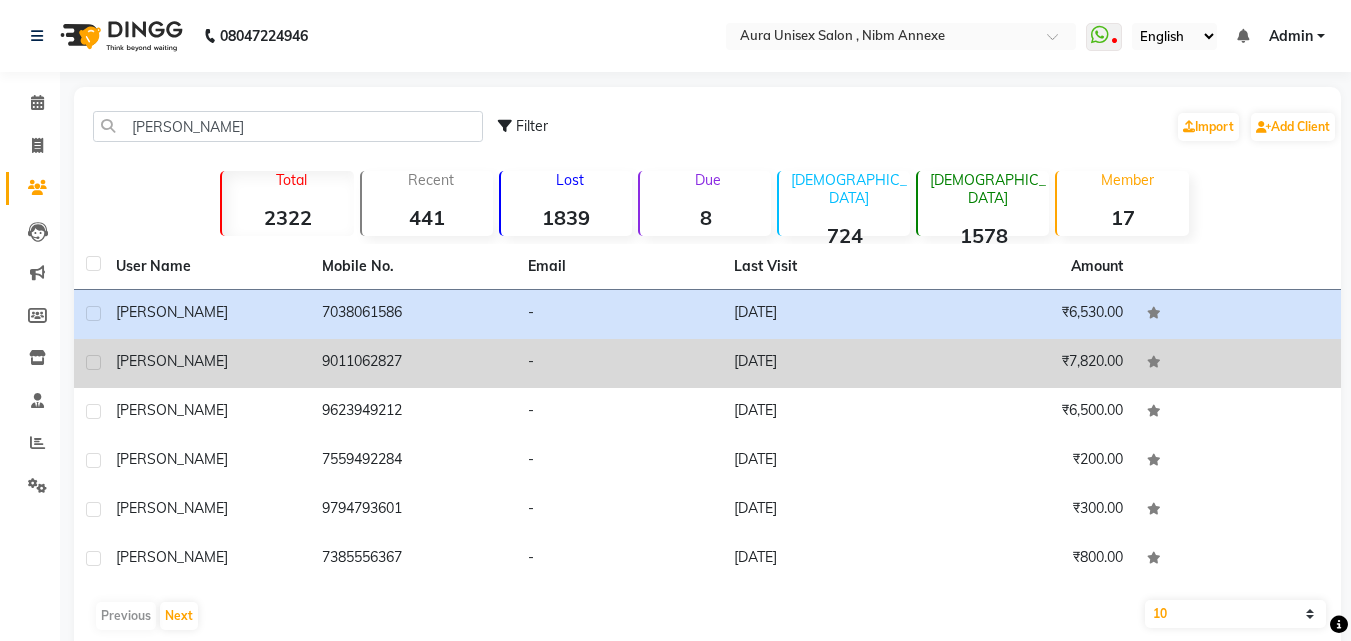 click on "-" 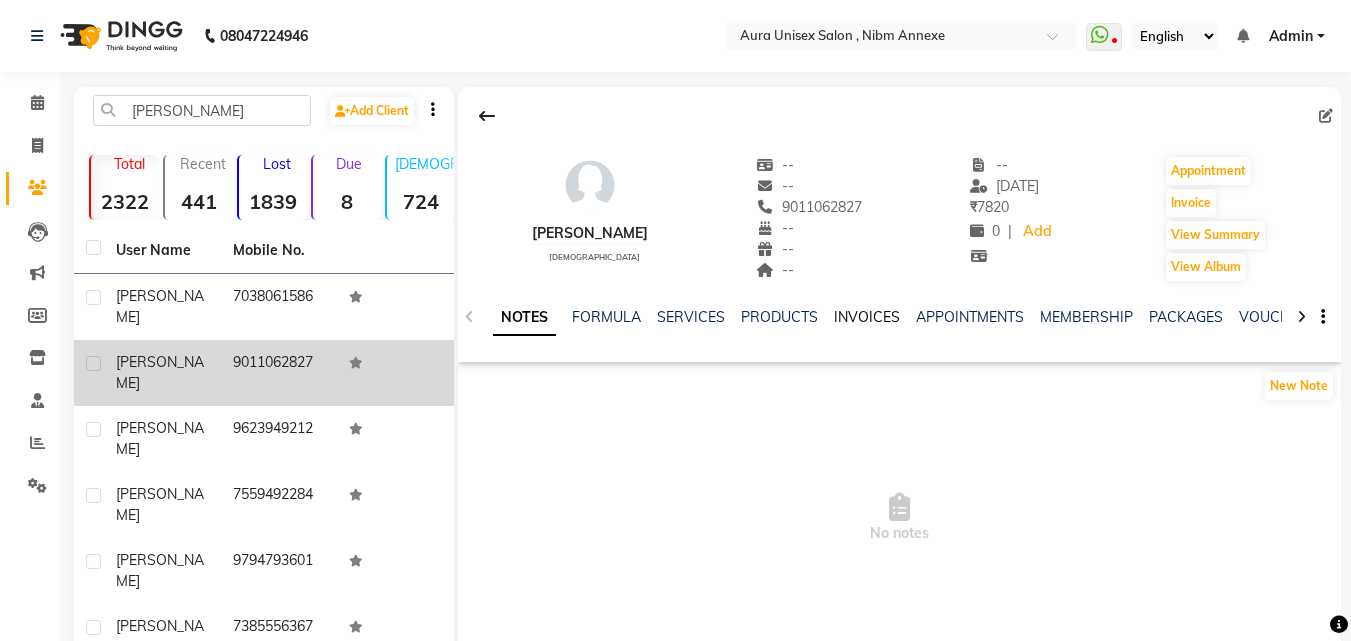 click on "INVOICES" 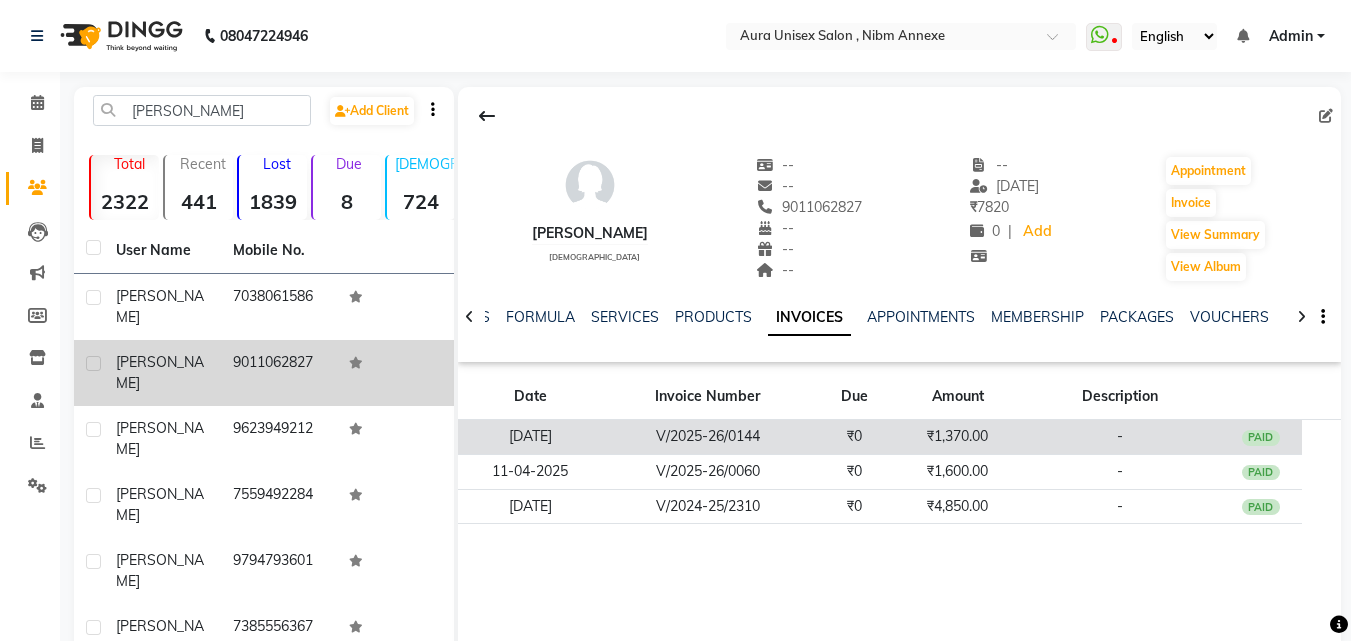 click on "V/2025-26/0144" 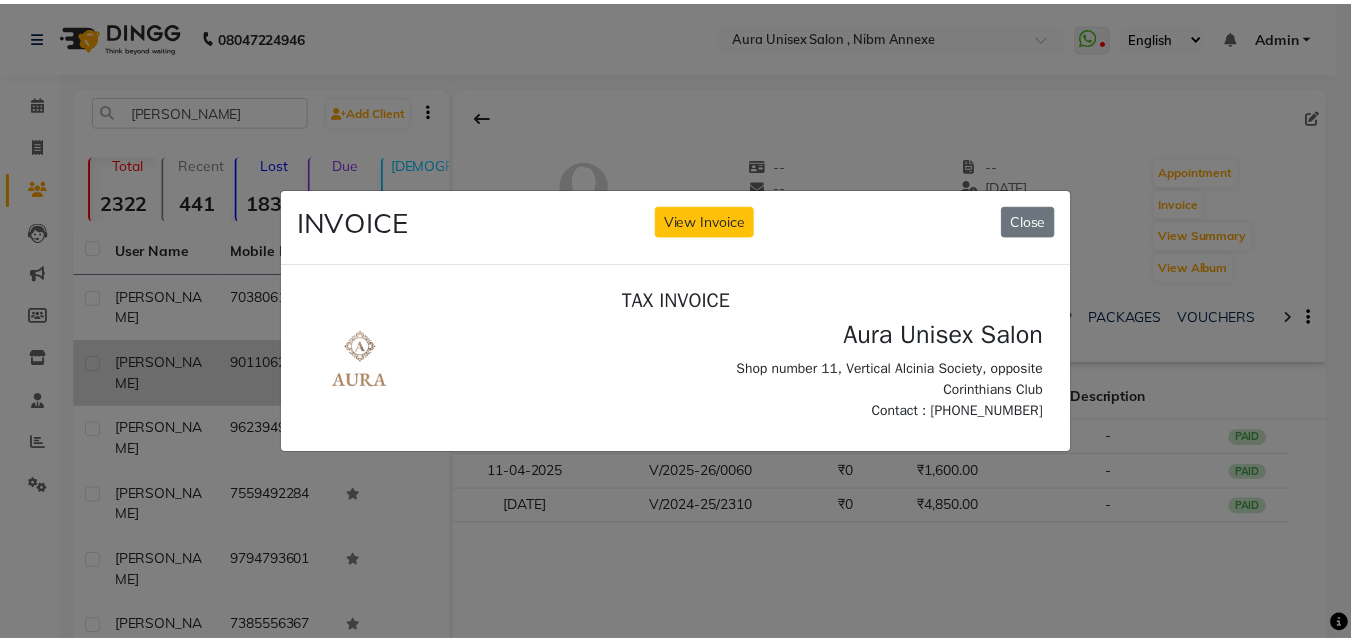 scroll, scrollTop: 0, scrollLeft: 0, axis: both 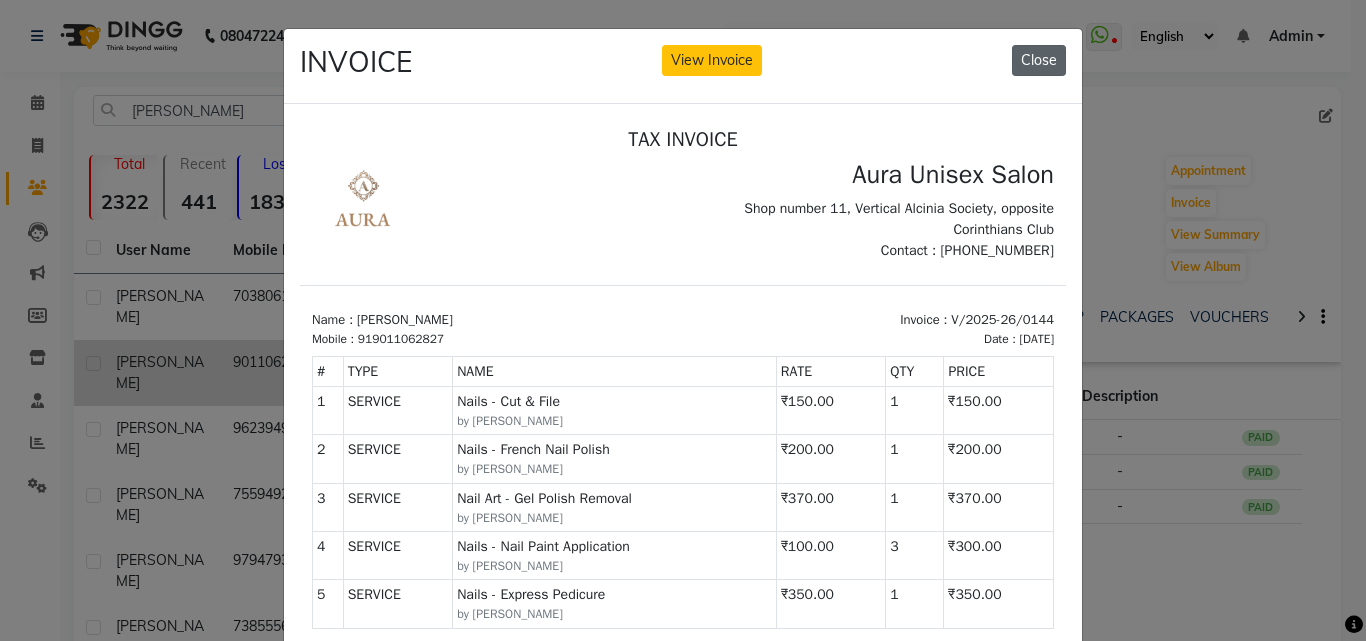 click on "Close" 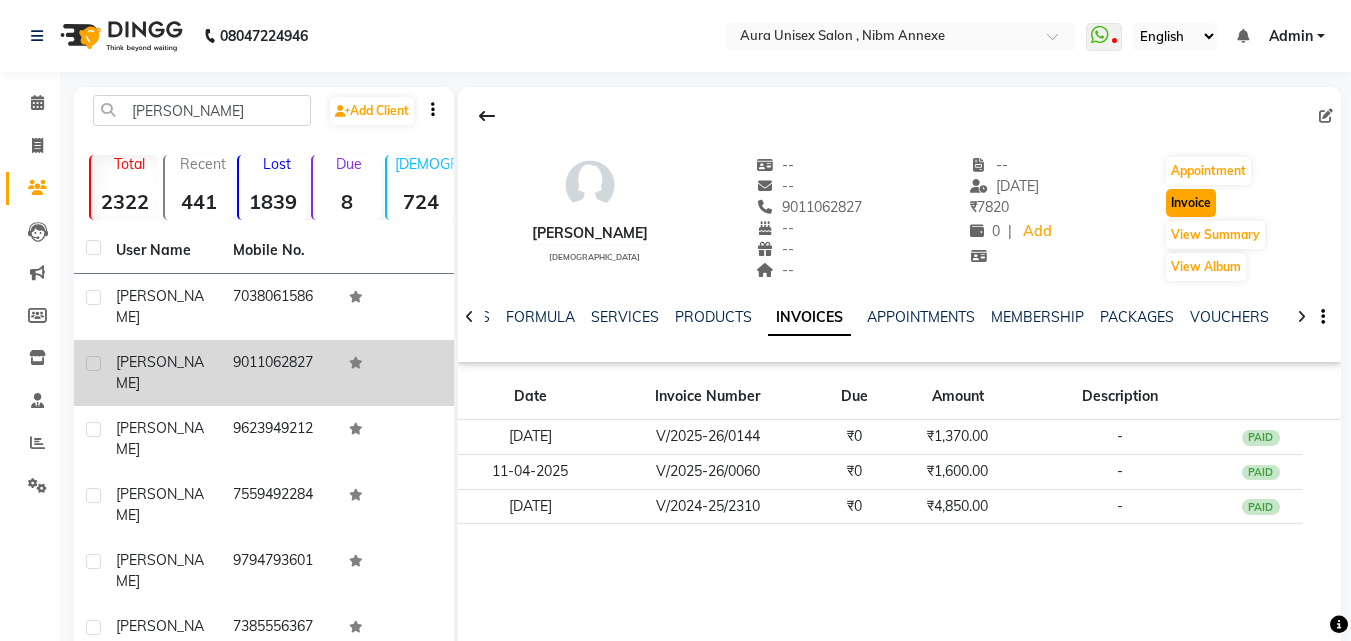 click on "Invoice" 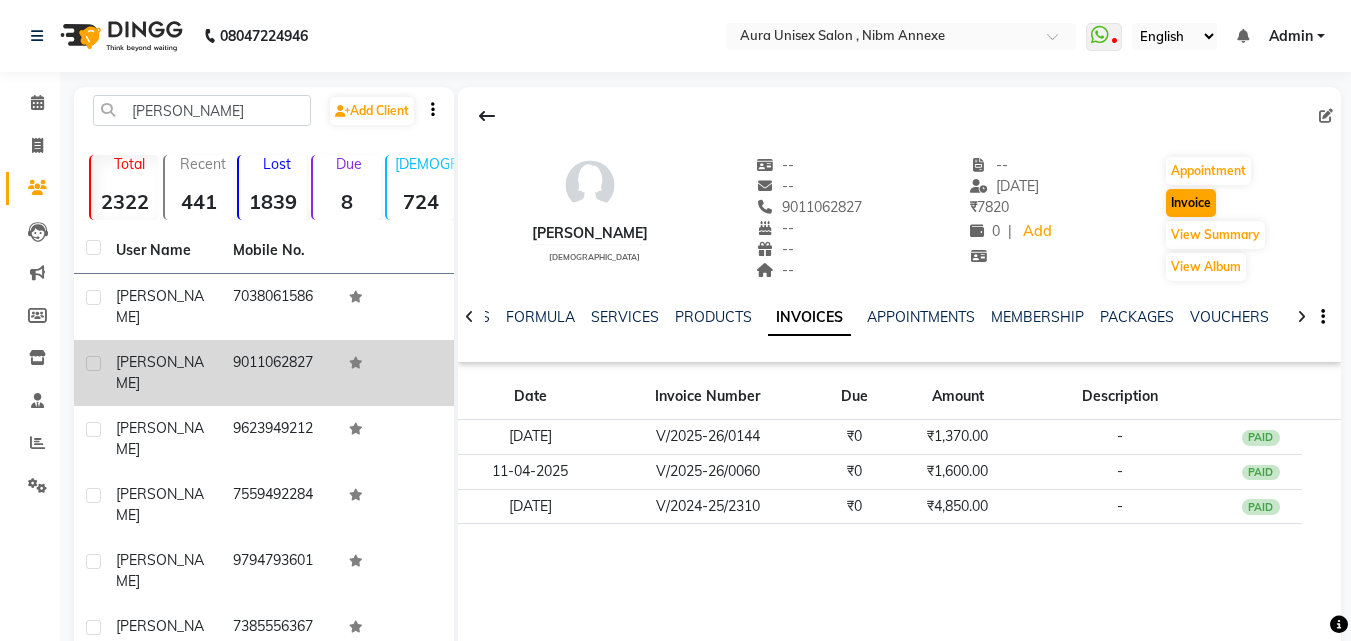 select on "service" 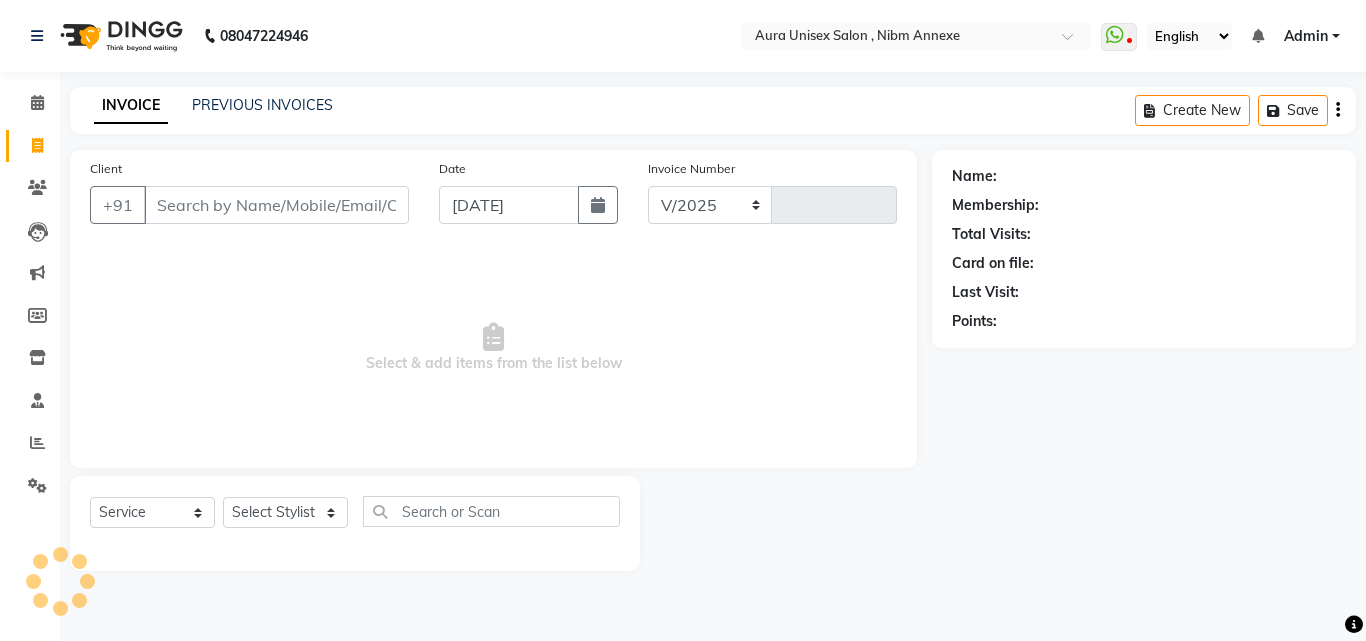 select on "823" 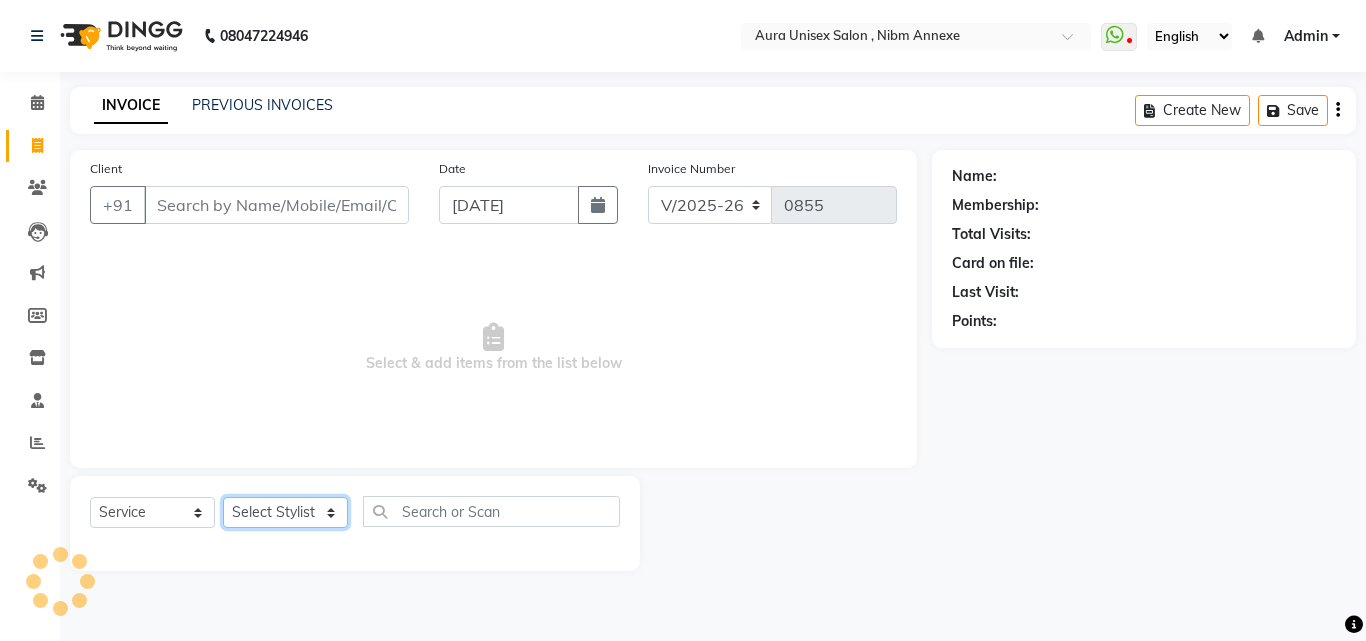 click on "Select Stylist" 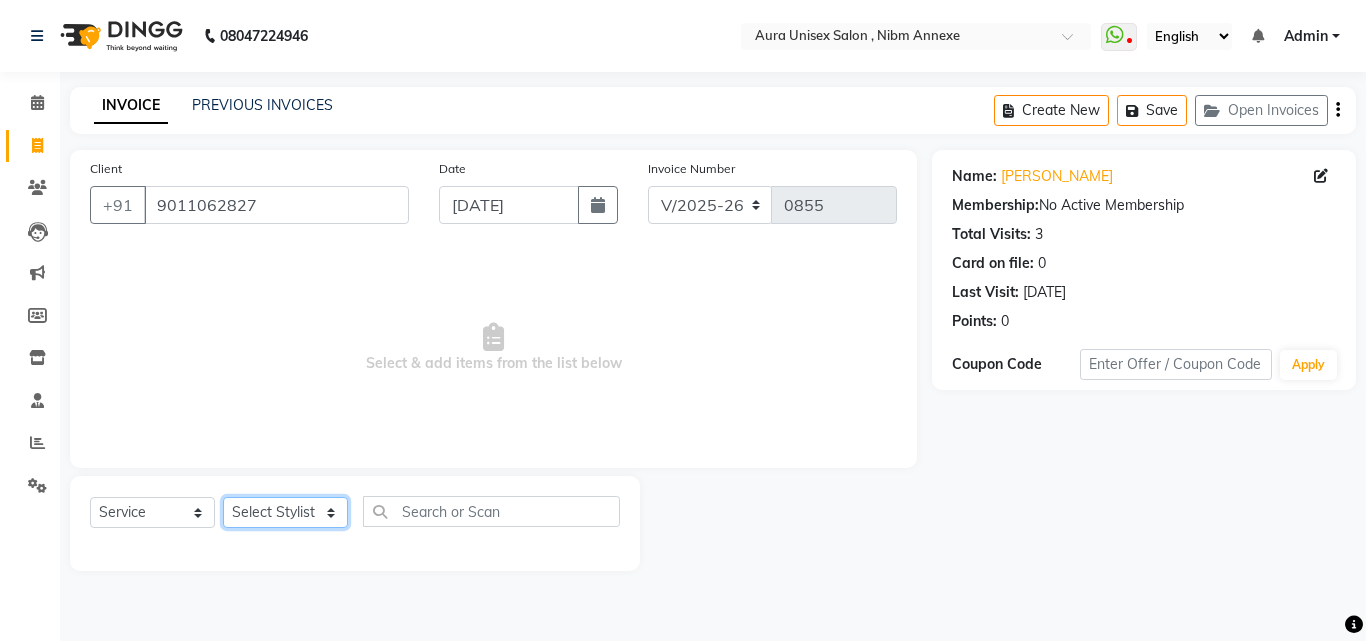 select on "83187" 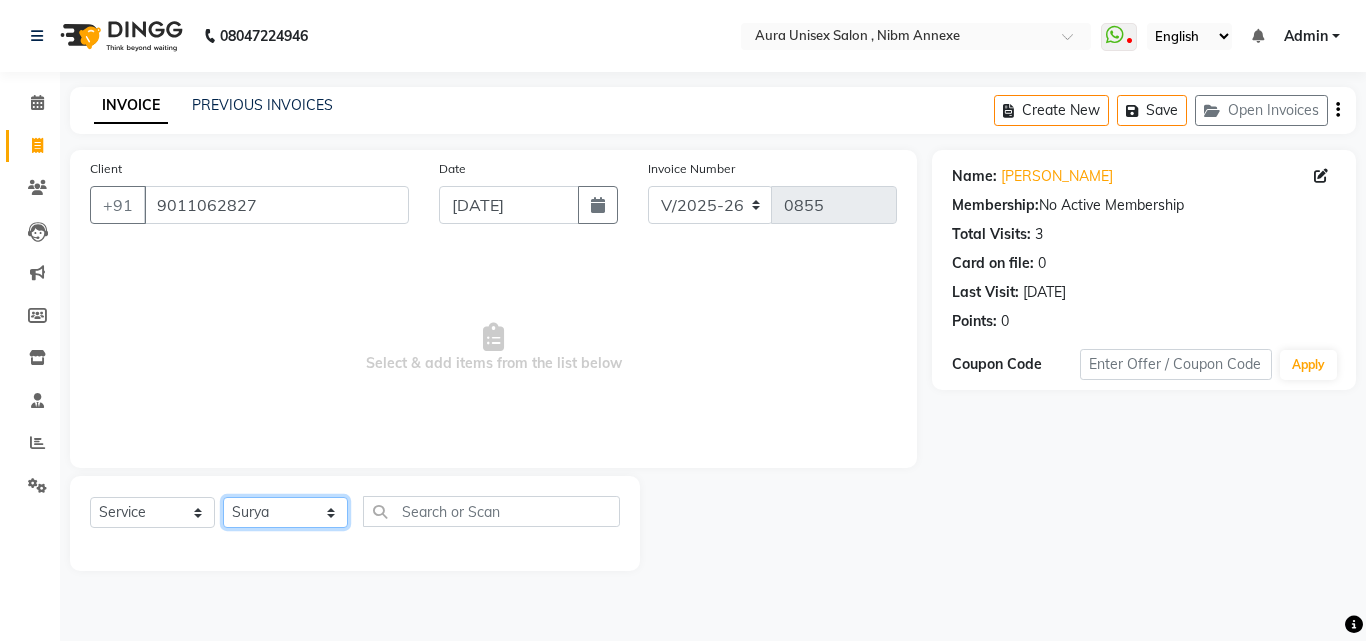 click on "Select Stylist Jasleen Jyoti SAYALI Surya Tejaswini" 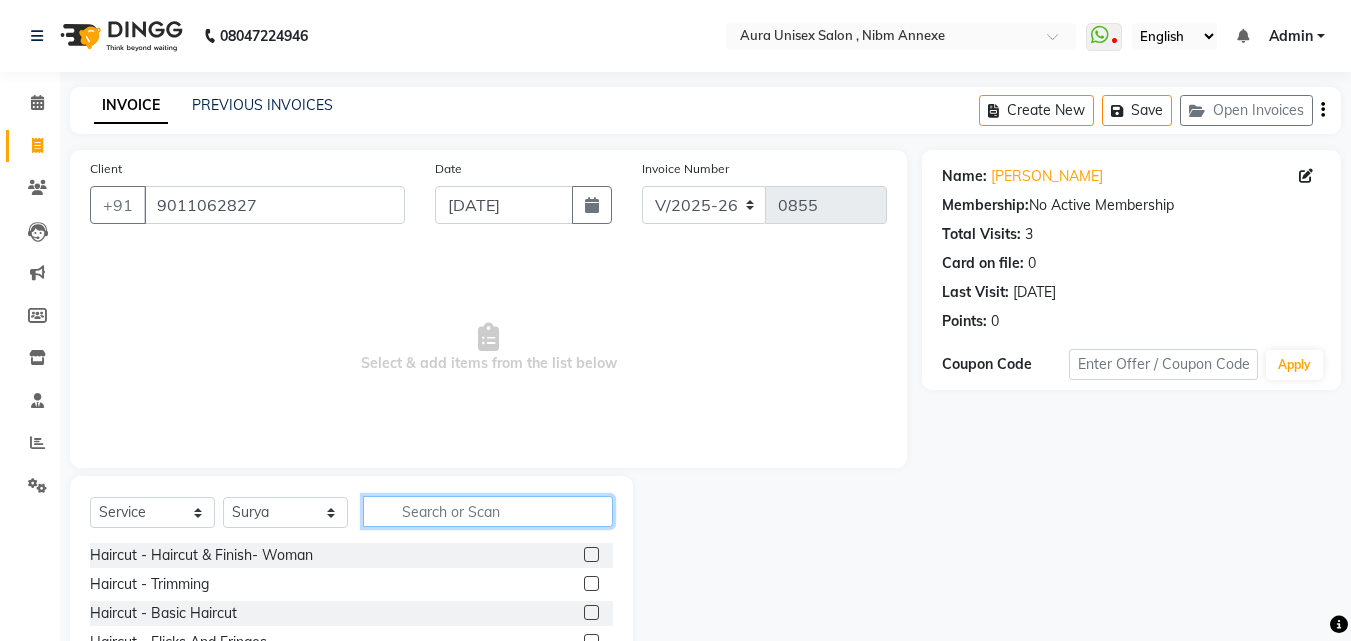 click 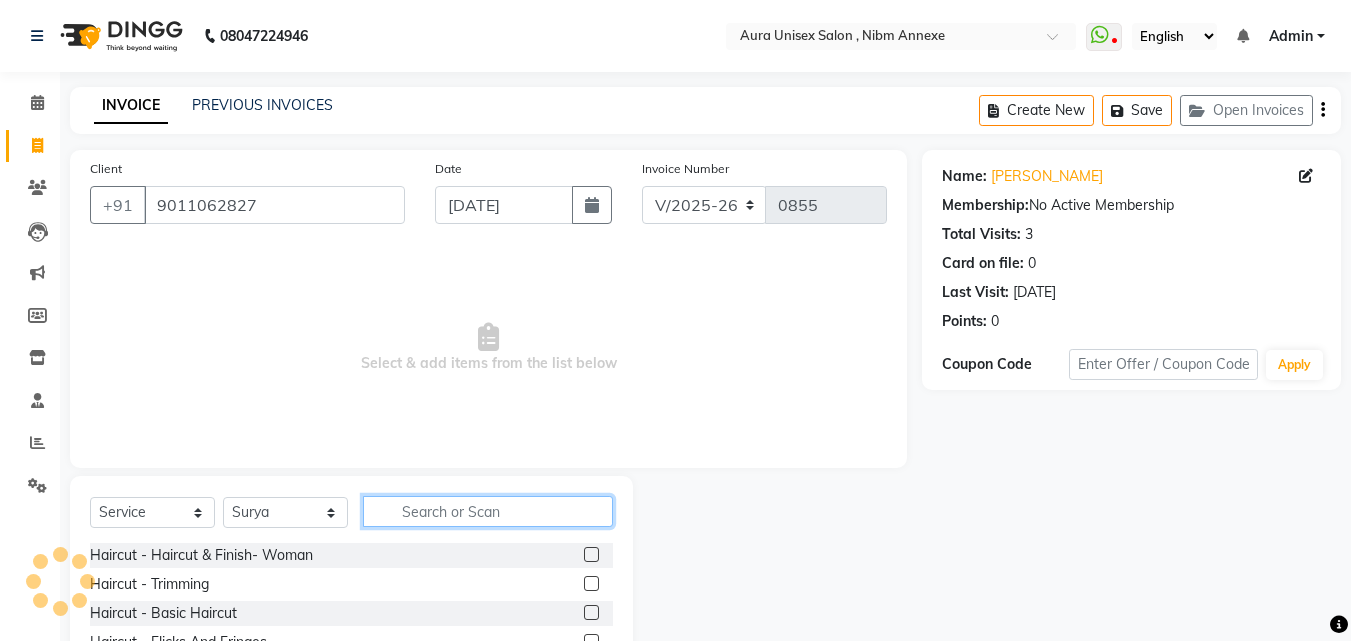 scroll, scrollTop: 160, scrollLeft: 0, axis: vertical 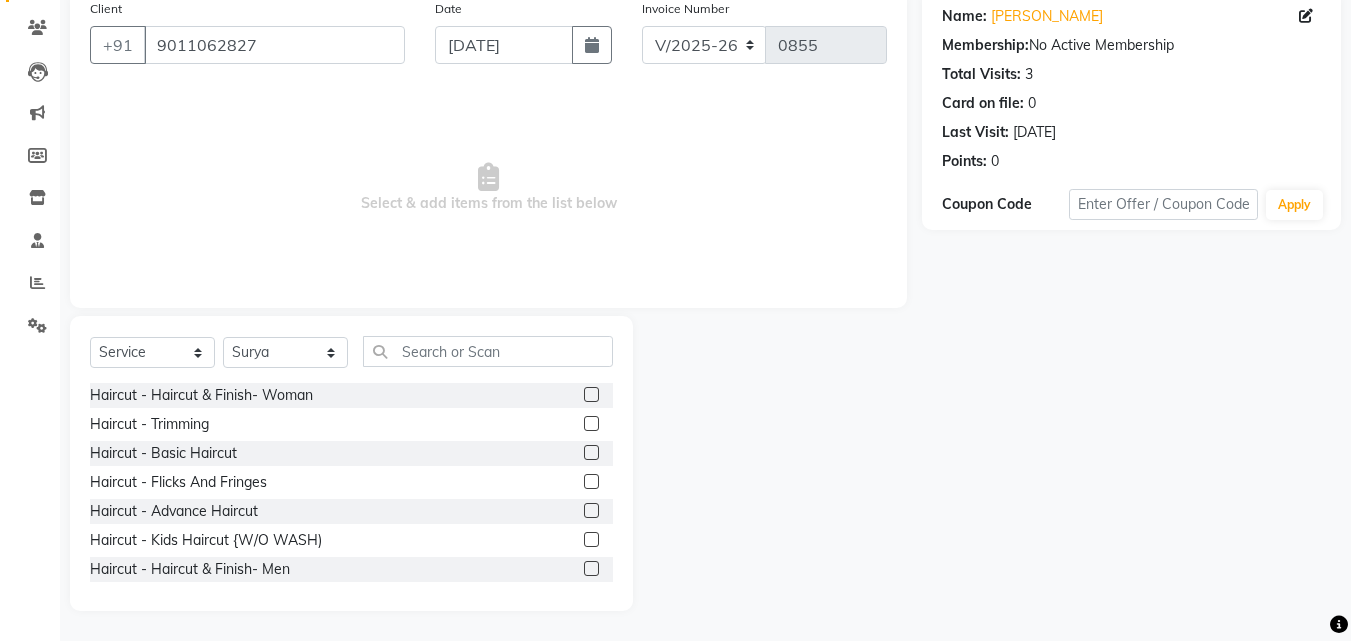 click 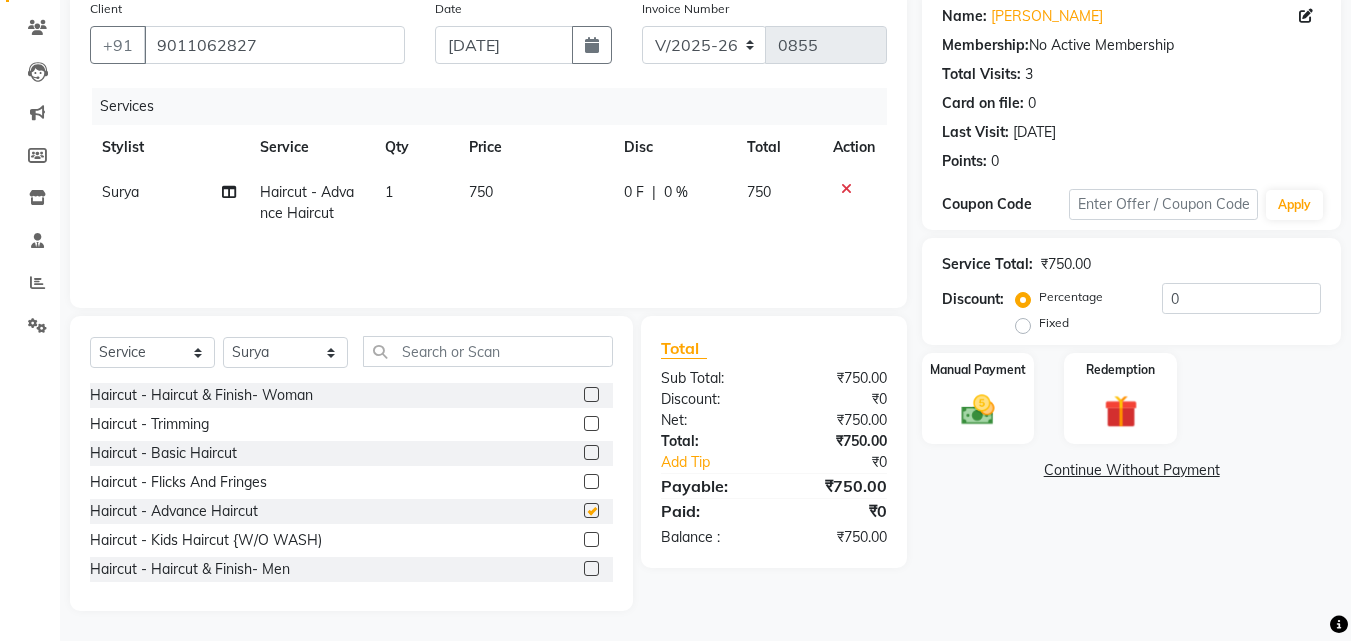 checkbox on "false" 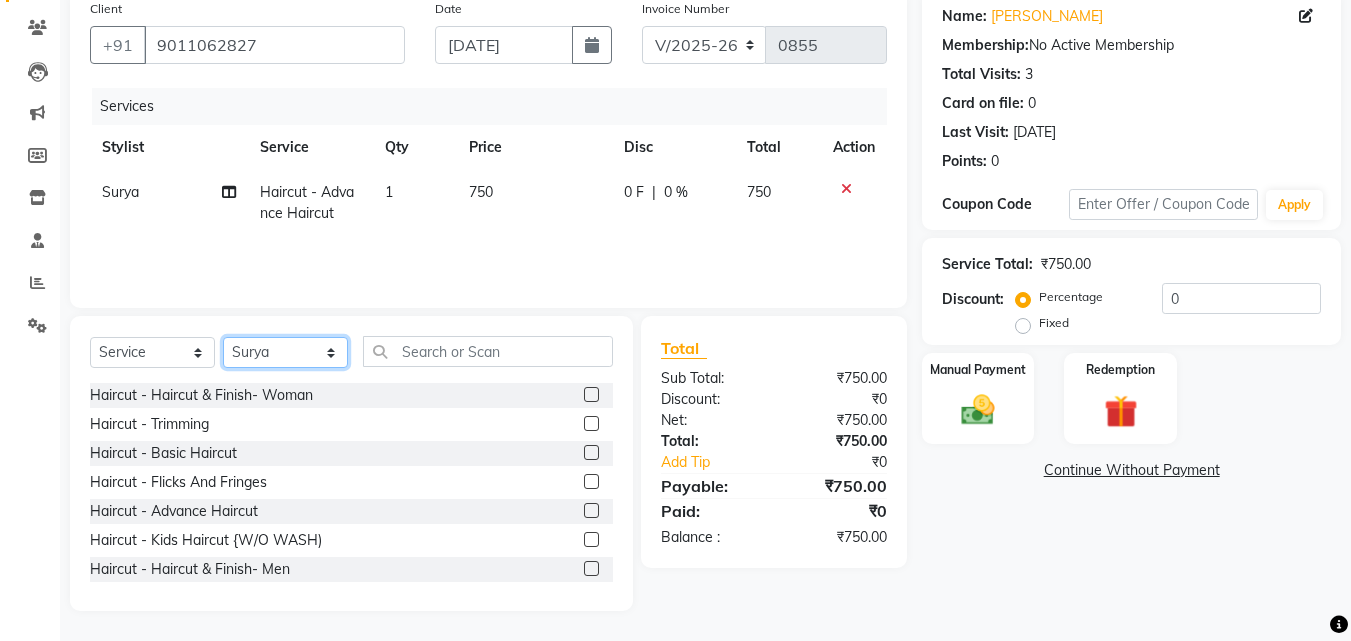 click on "Select Stylist Jasleen Jyoti SAYALI Surya Tejaswini" 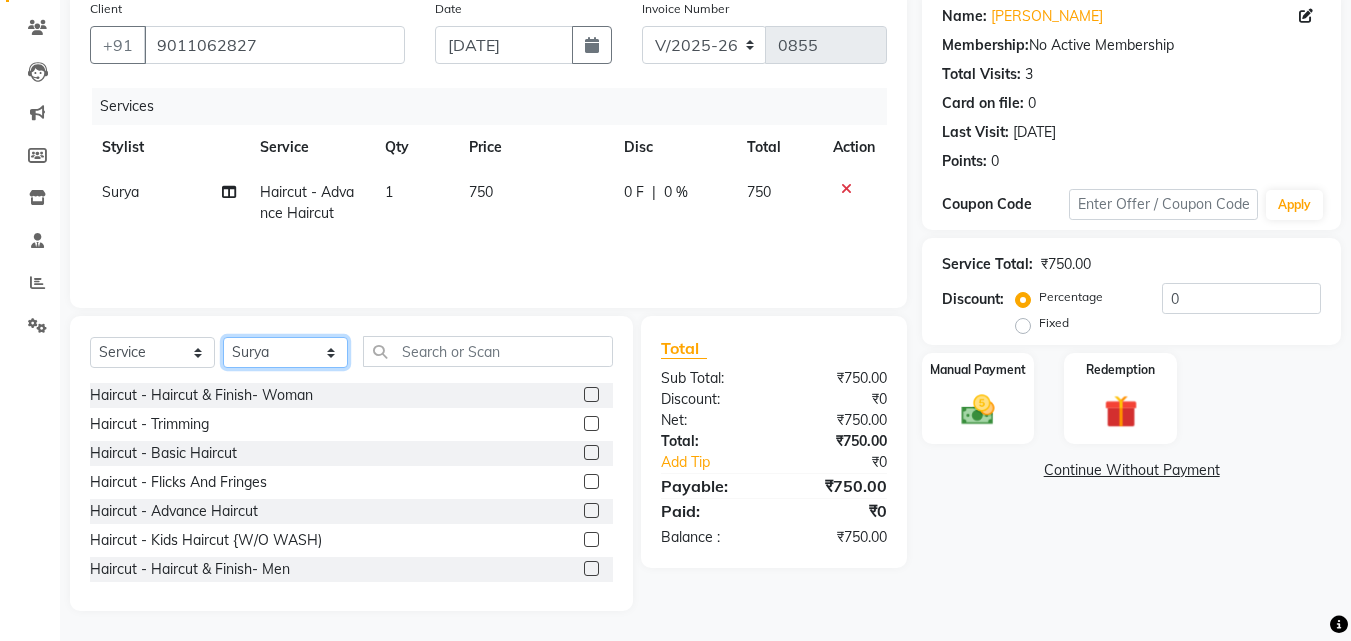 select on "69638" 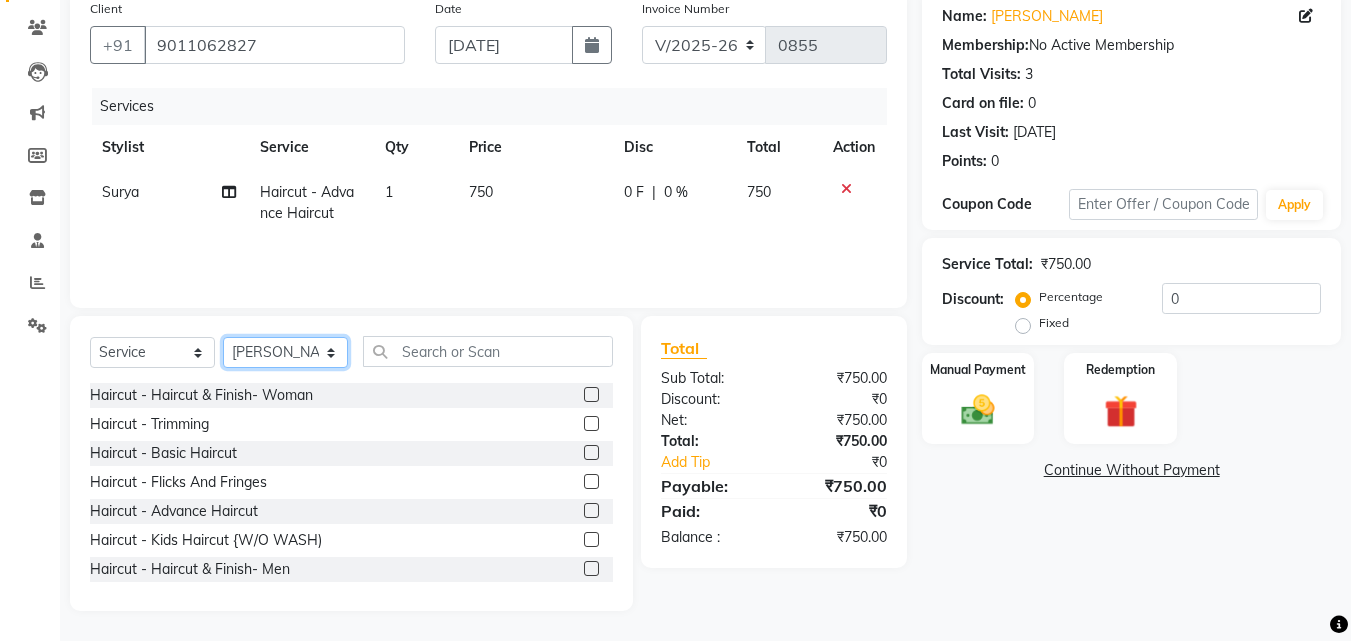 click on "Select Stylist Jasleen Jyoti SAYALI Surya Tejaswini" 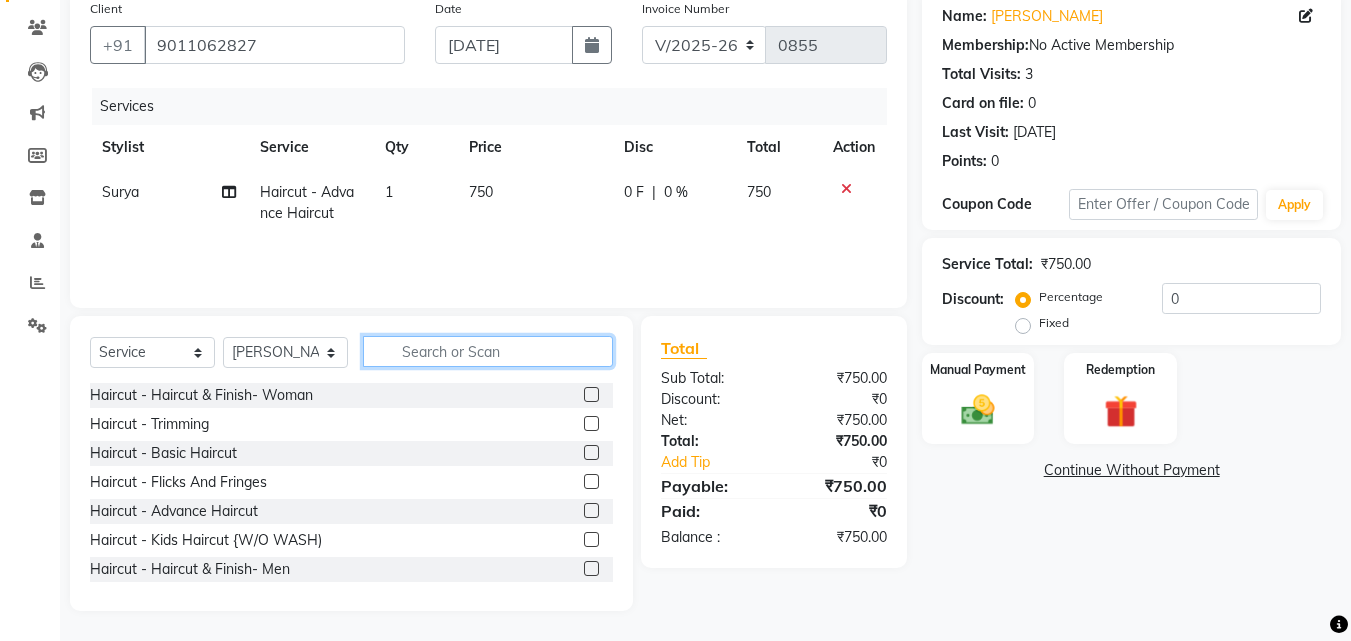click 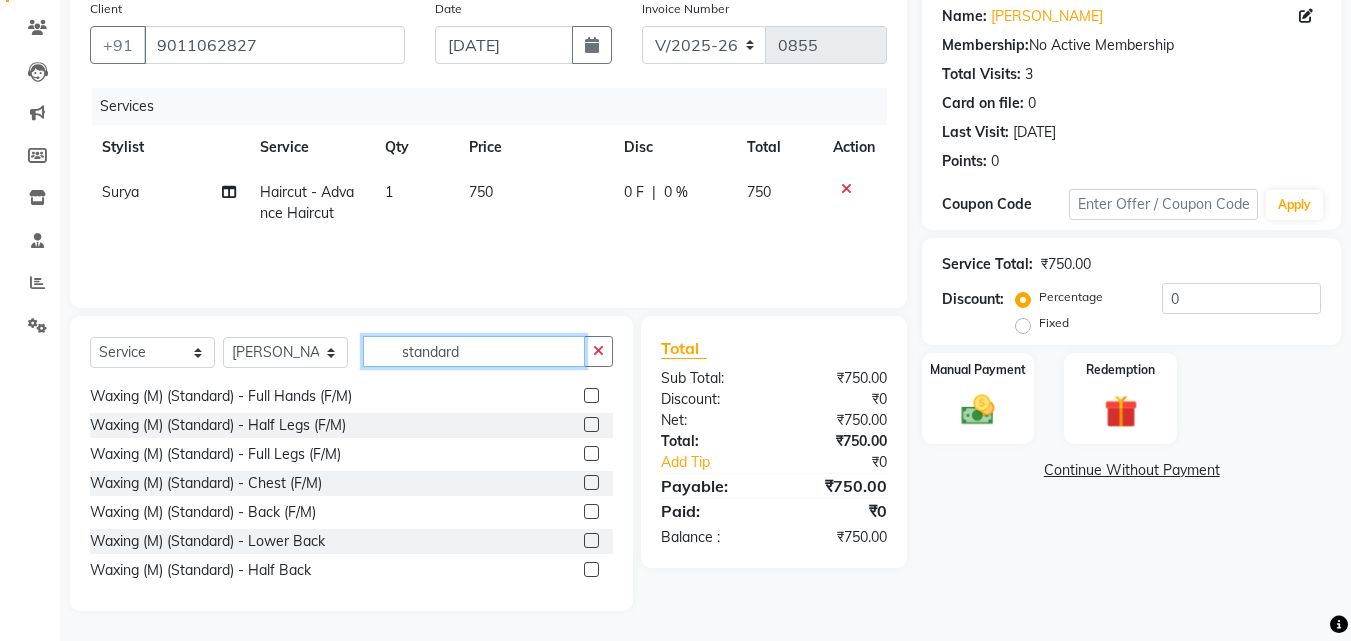 scroll, scrollTop: 300, scrollLeft: 0, axis: vertical 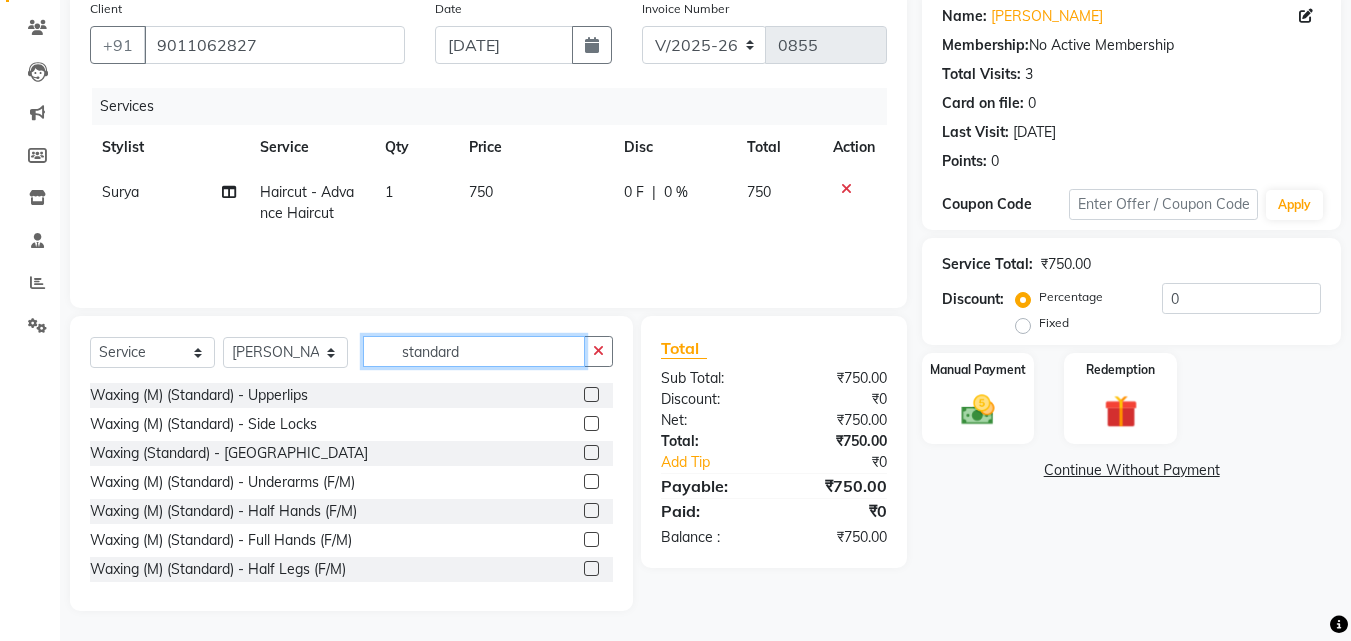 type on "standard" 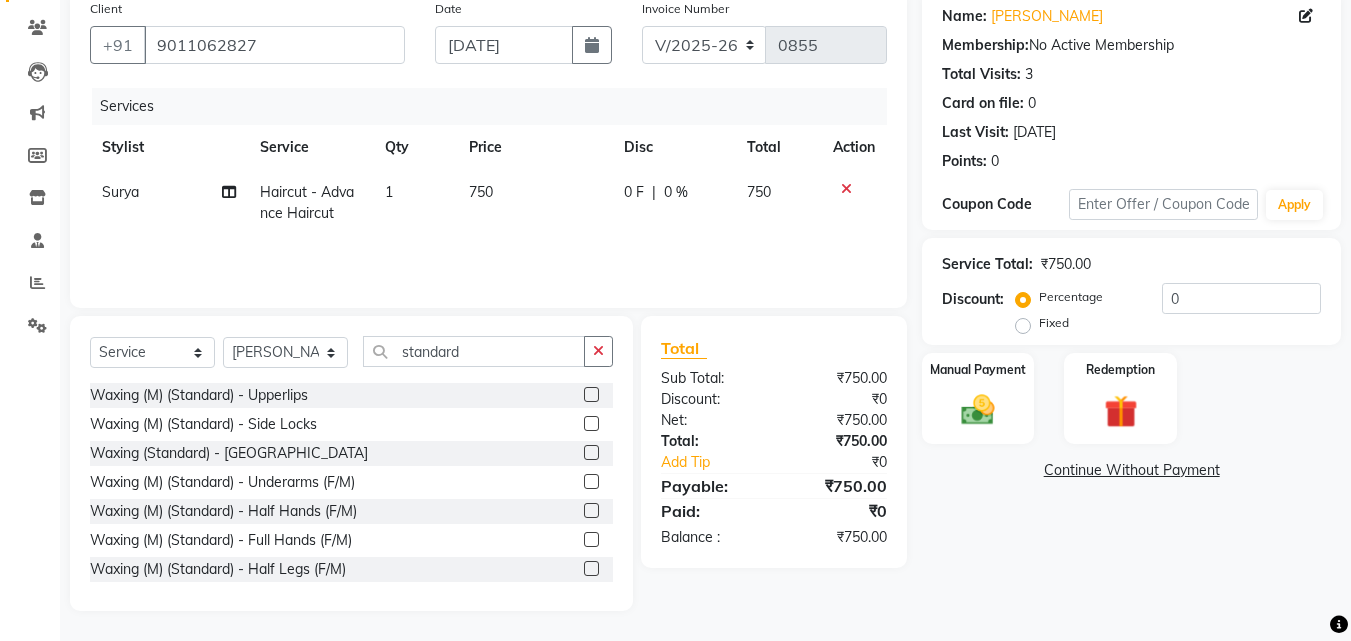 click 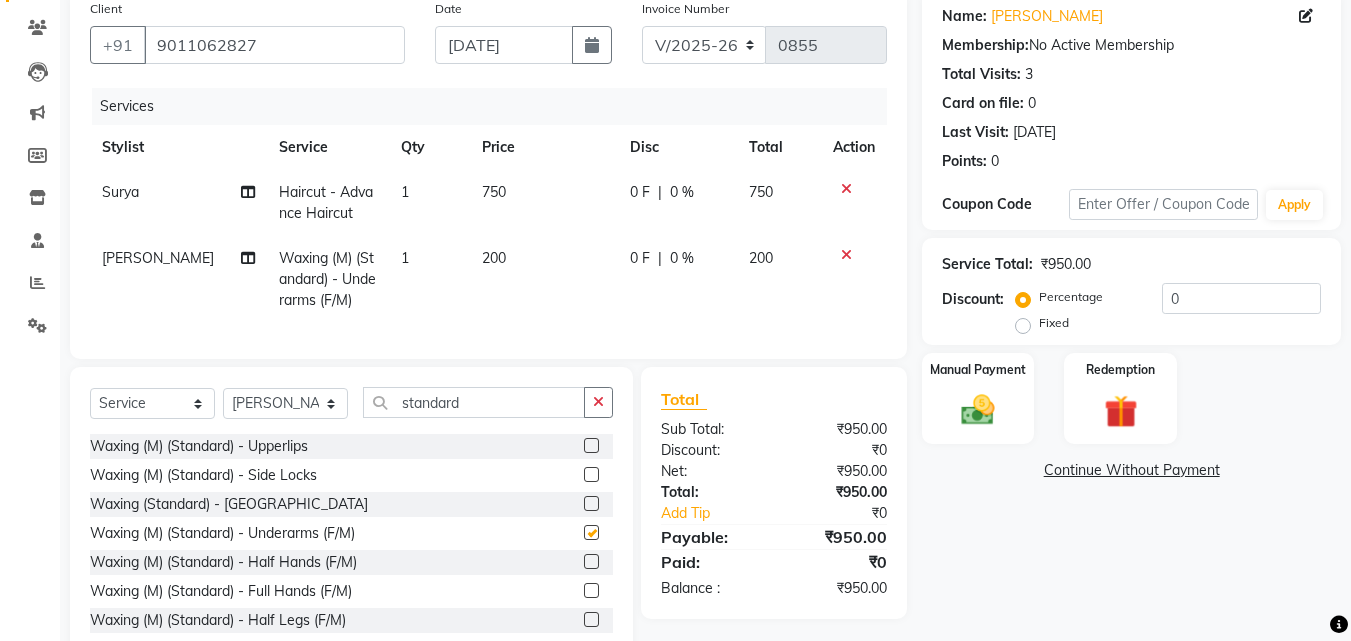 checkbox on "false" 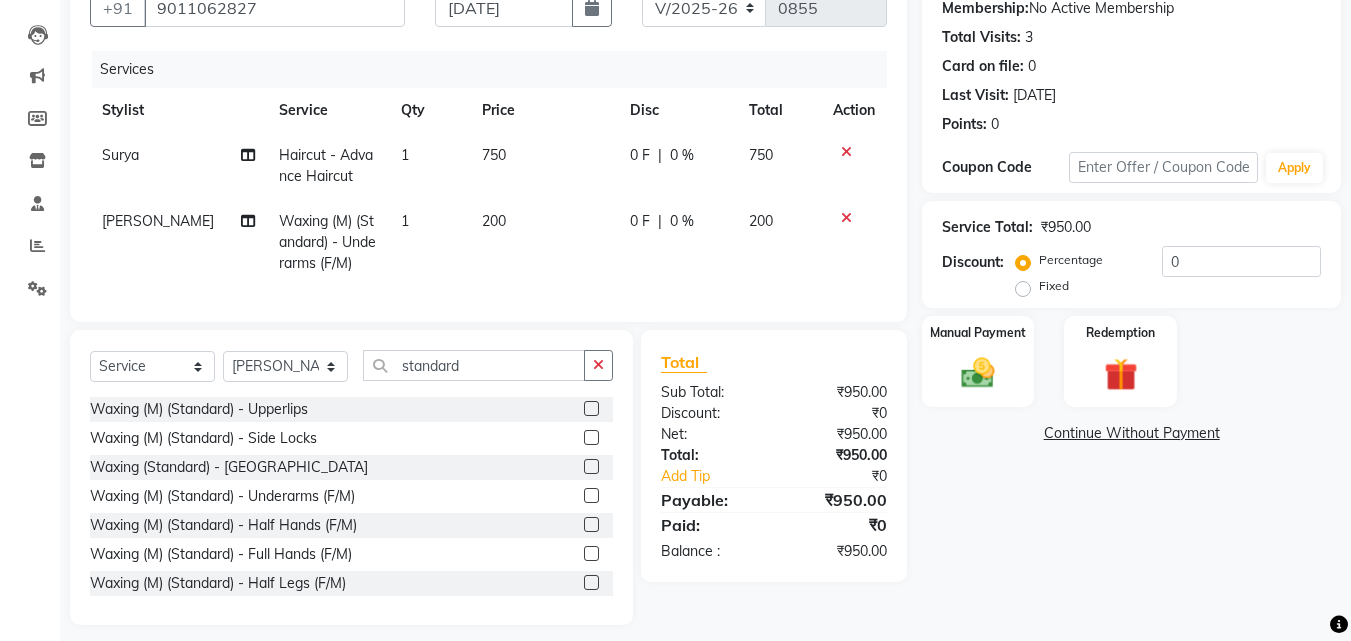 scroll, scrollTop: 226, scrollLeft: 0, axis: vertical 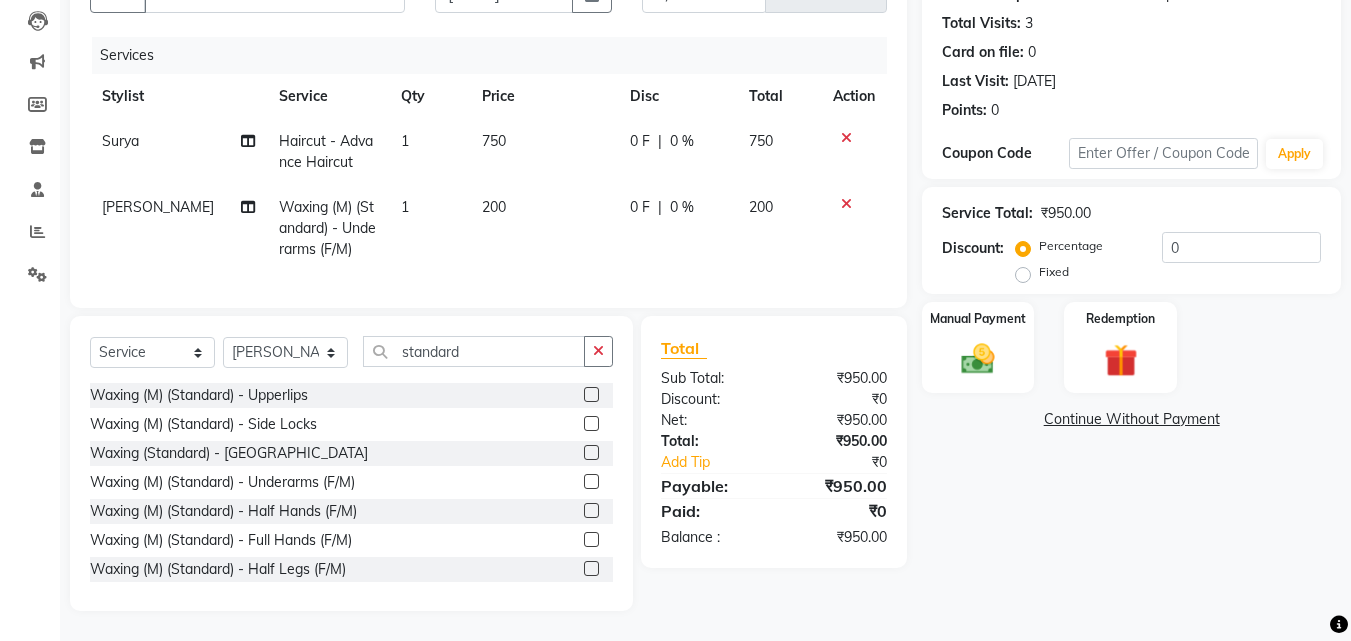click 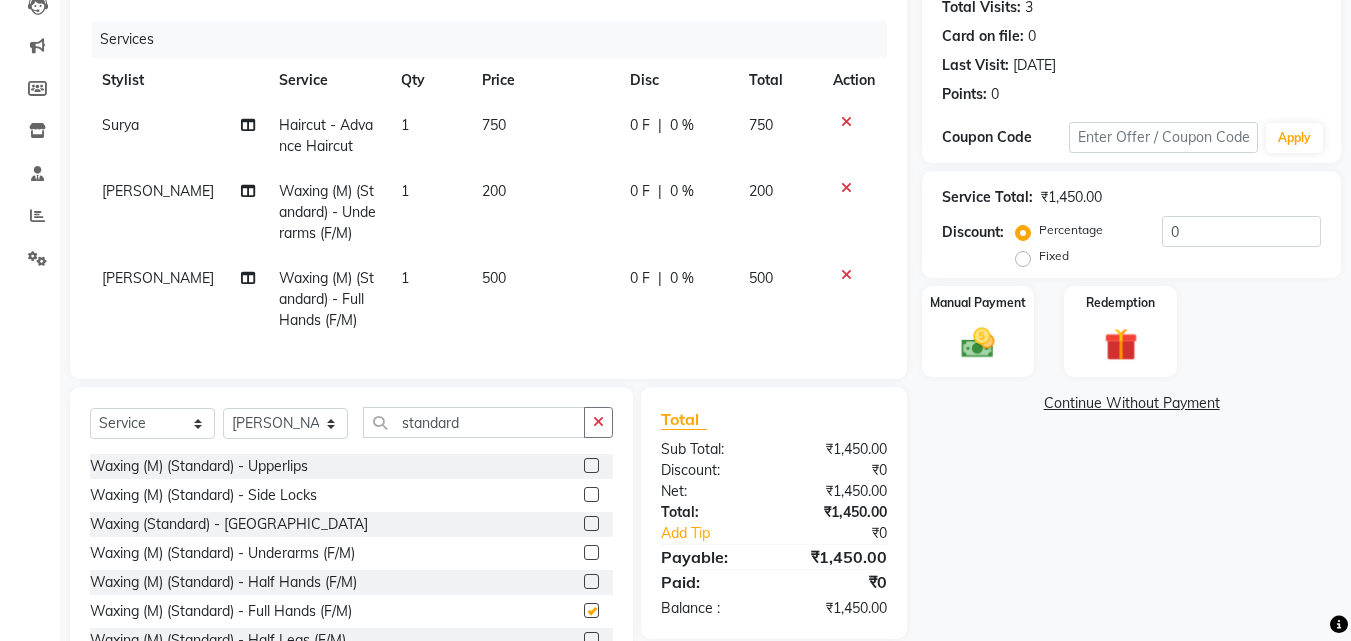 checkbox on "false" 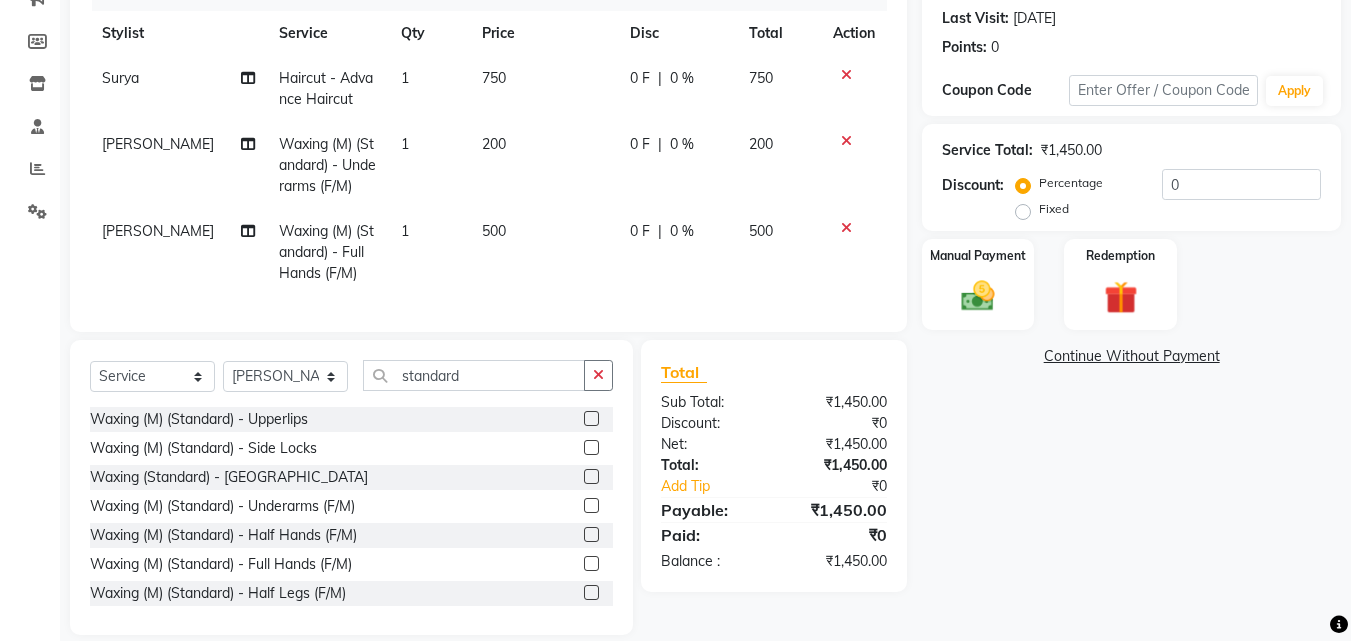 scroll, scrollTop: 313, scrollLeft: 0, axis: vertical 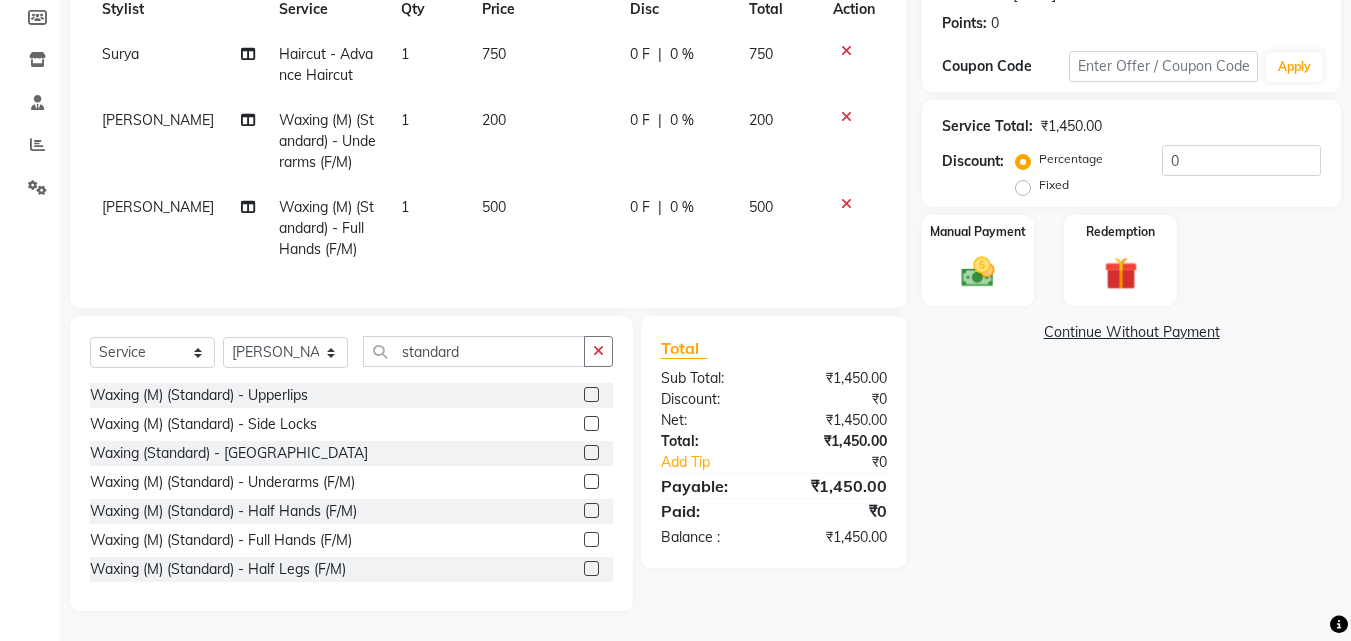 click 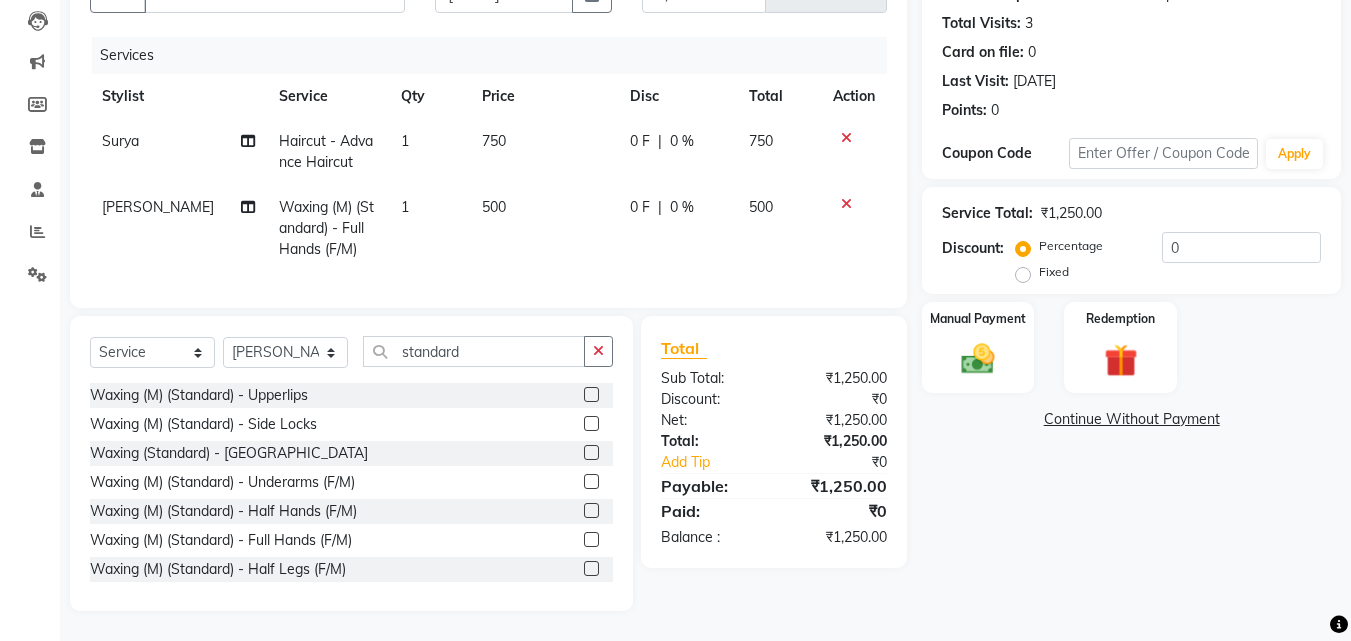 click 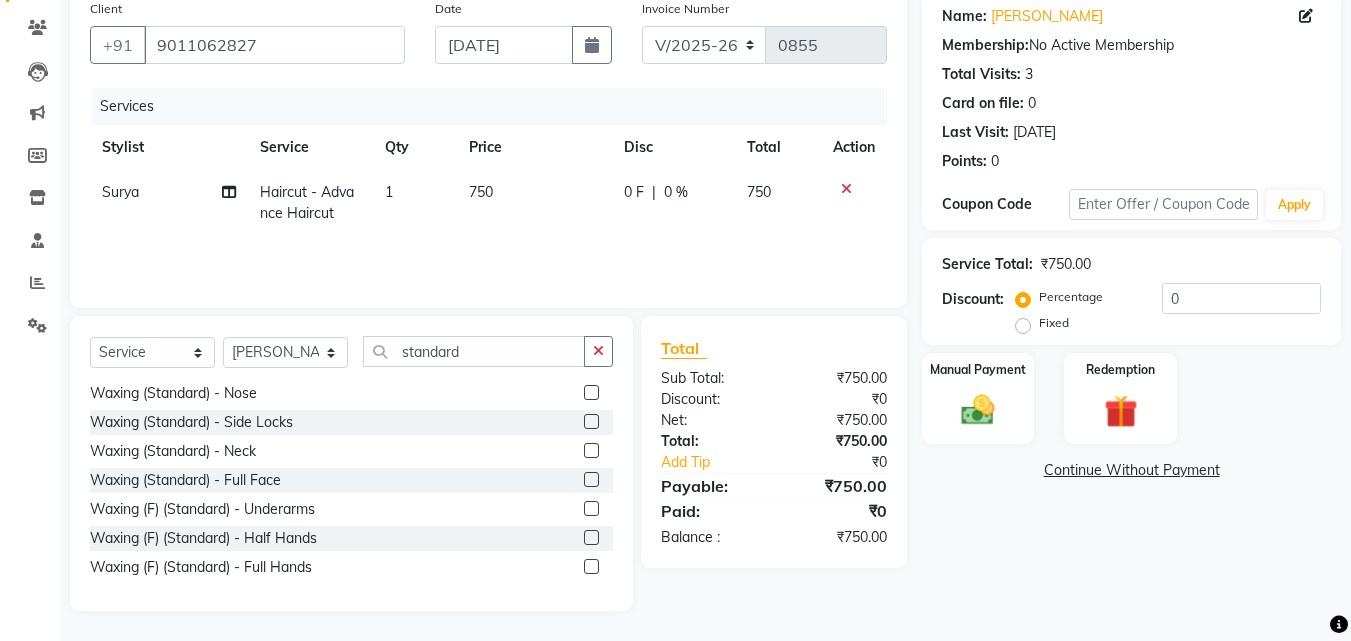 scroll, scrollTop: 600, scrollLeft: 0, axis: vertical 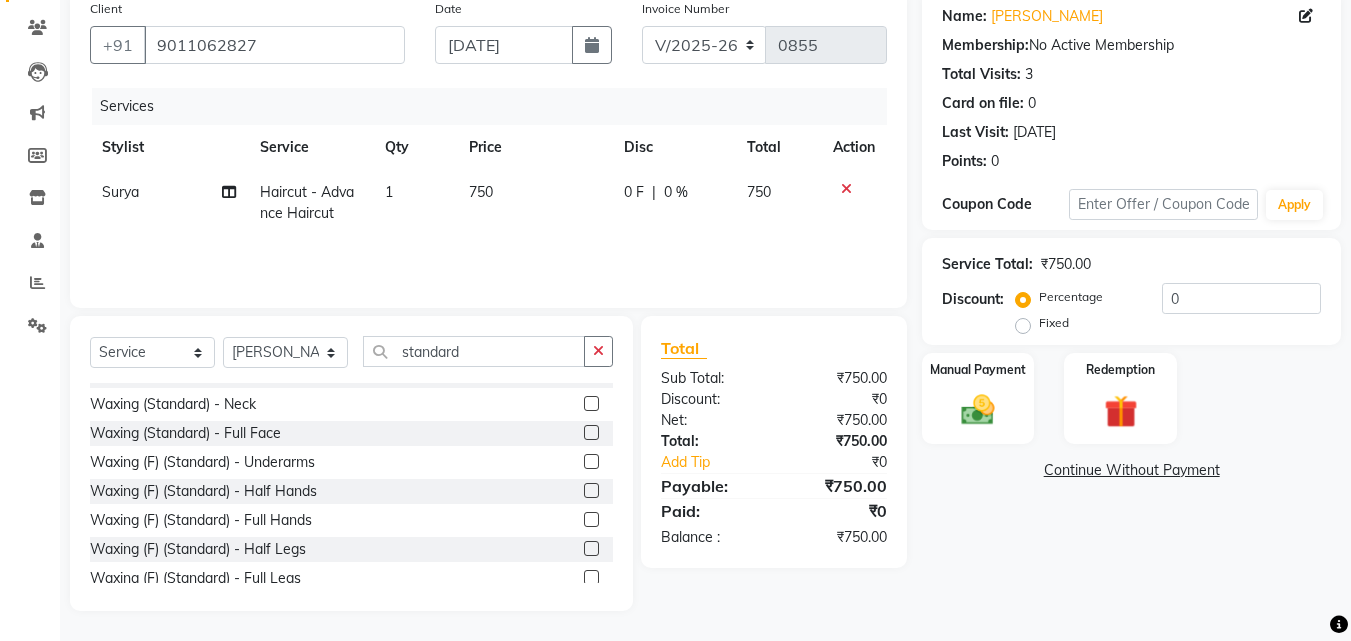 click 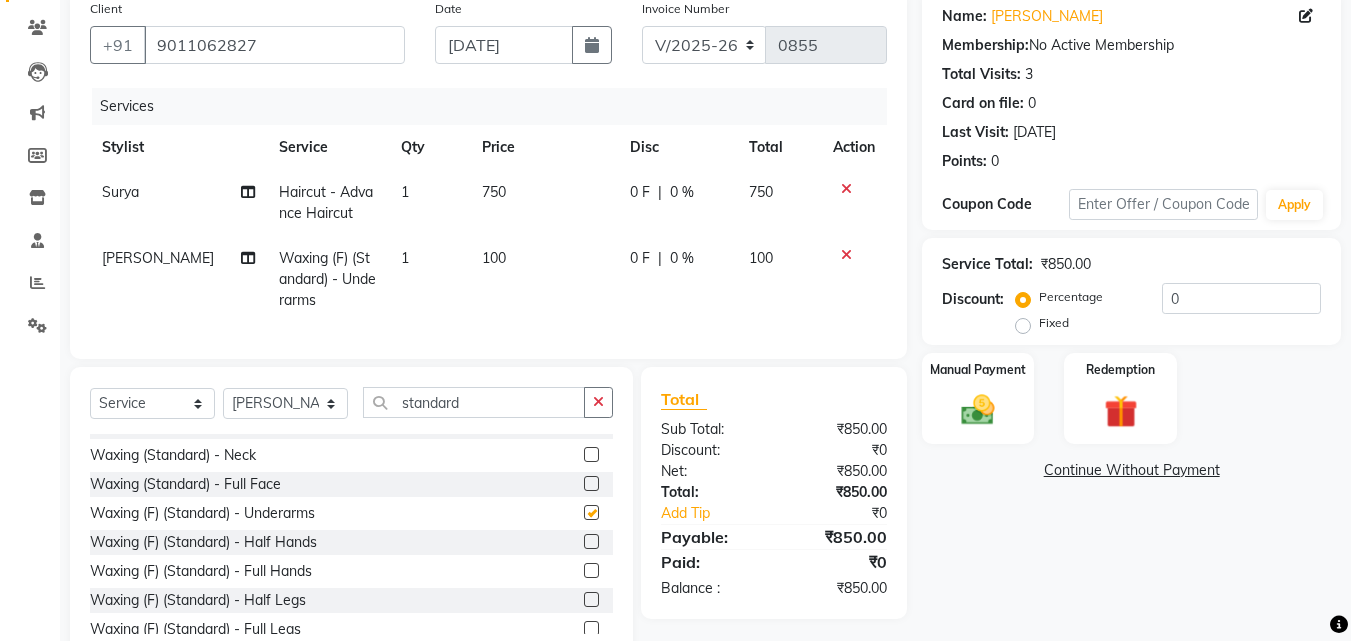 checkbox on "false" 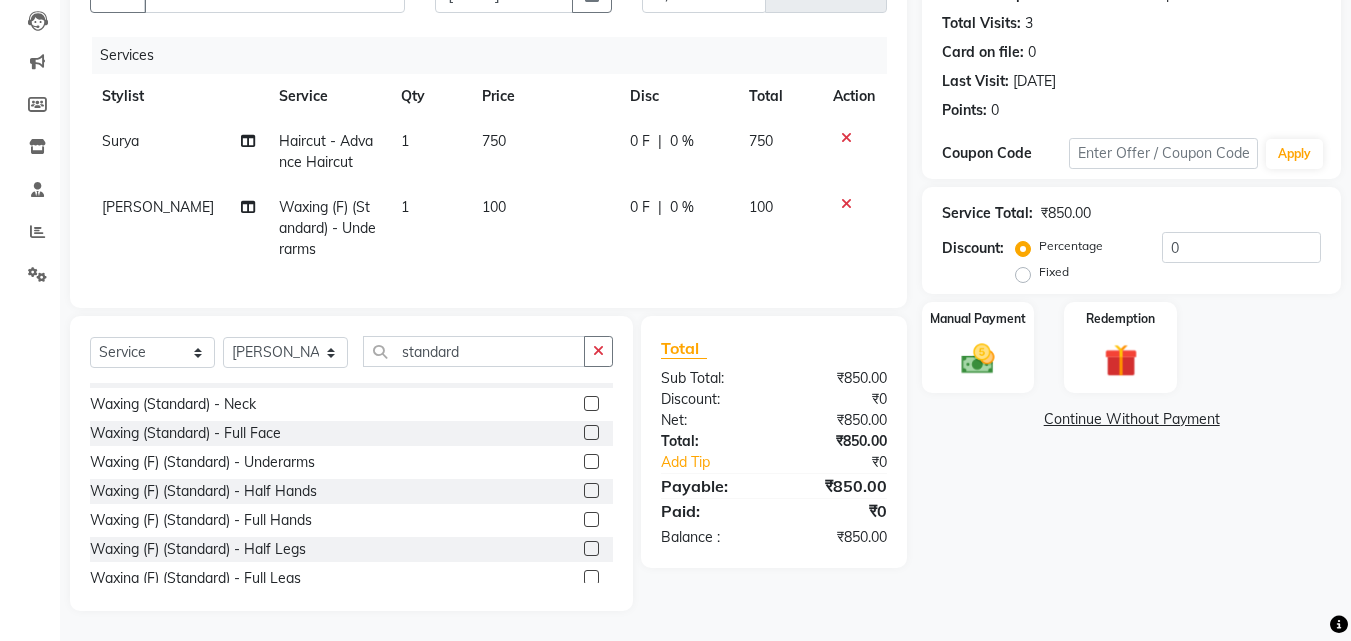 scroll, scrollTop: 226, scrollLeft: 0, axis: vertical 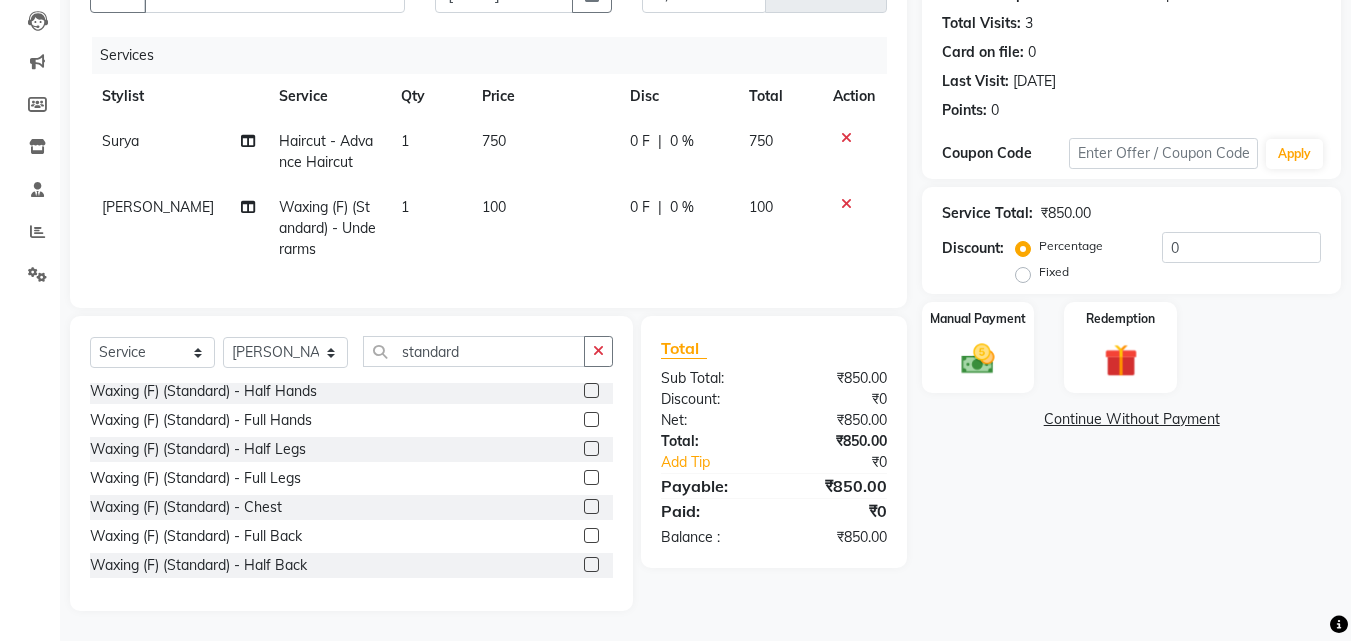 click 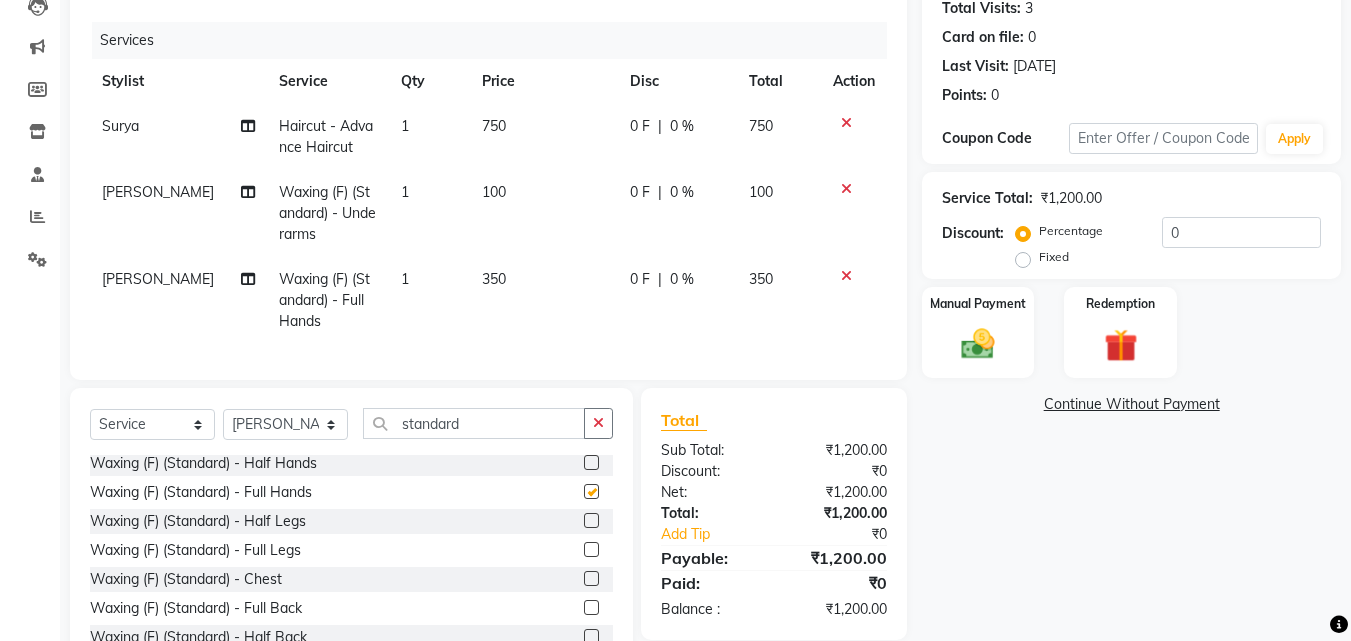 checkbox on "false" 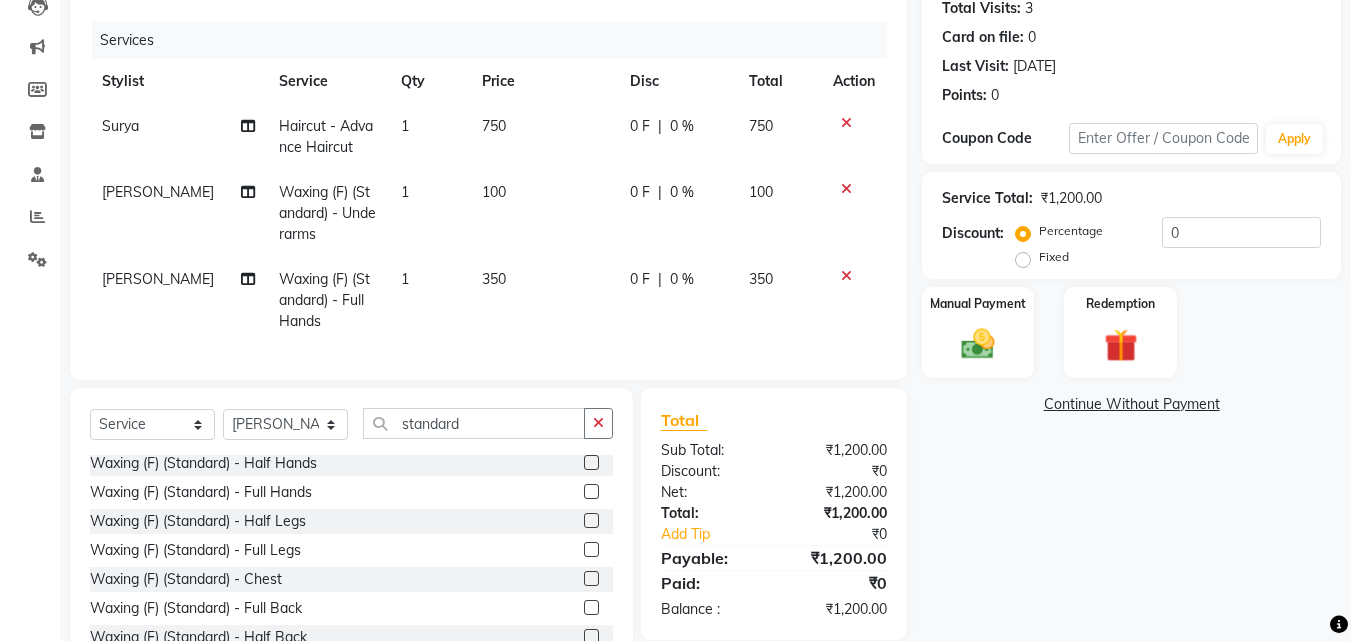 click 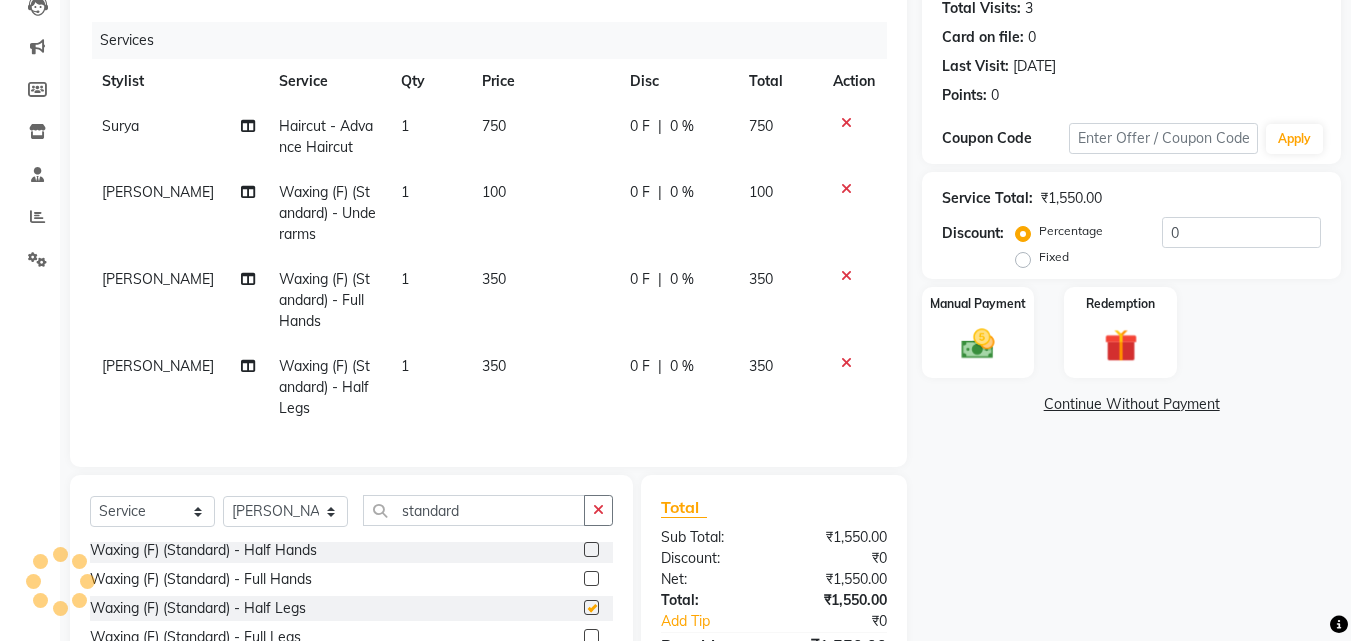 checkbox on "false" 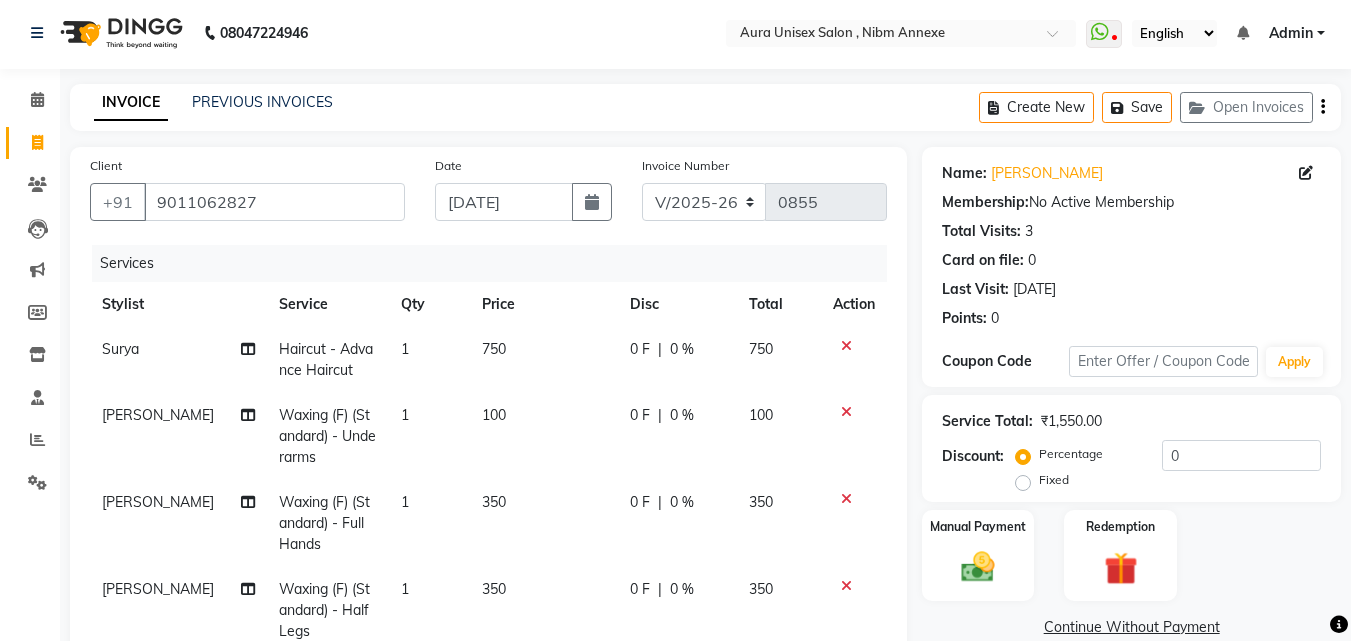 scroll, scrollTop: 0, scrollLeft: 0, axis: both 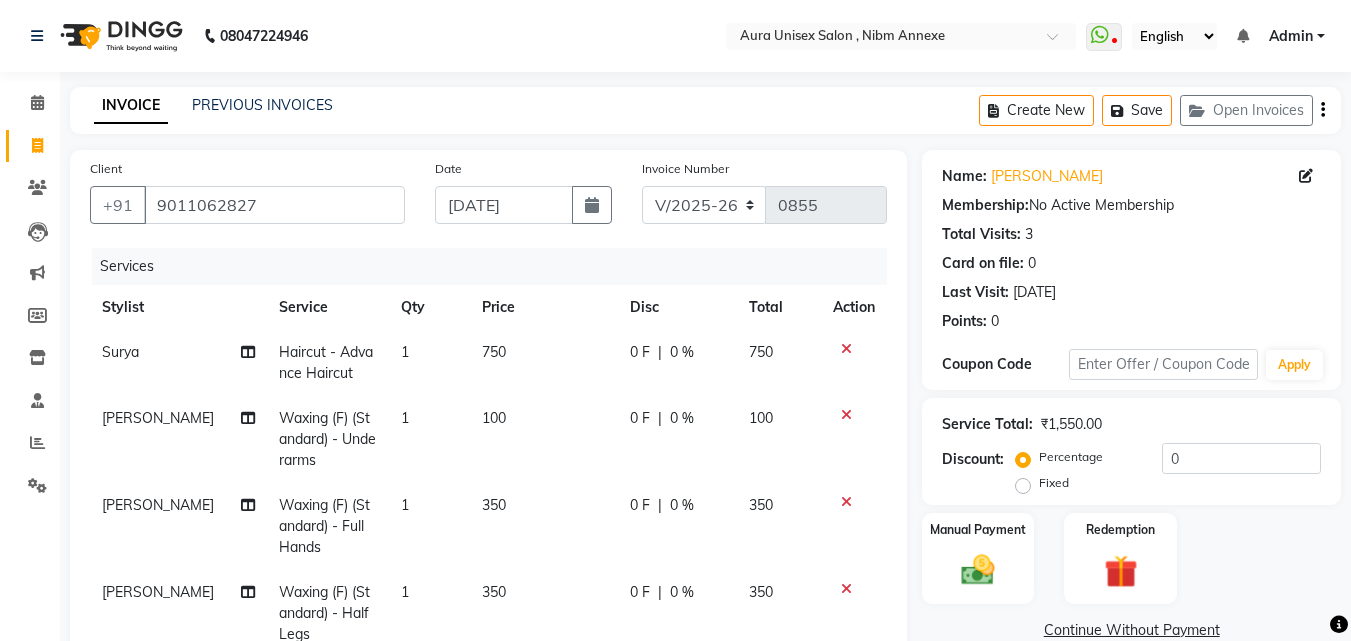 click on "750" 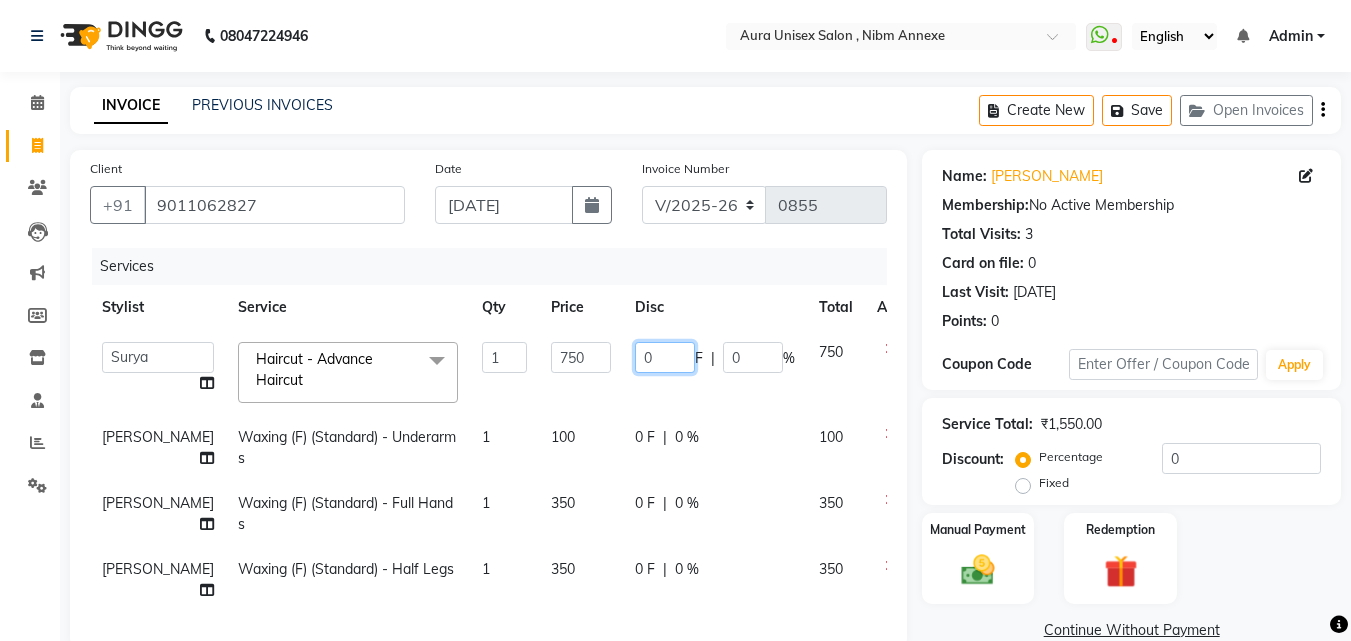 click on "0" 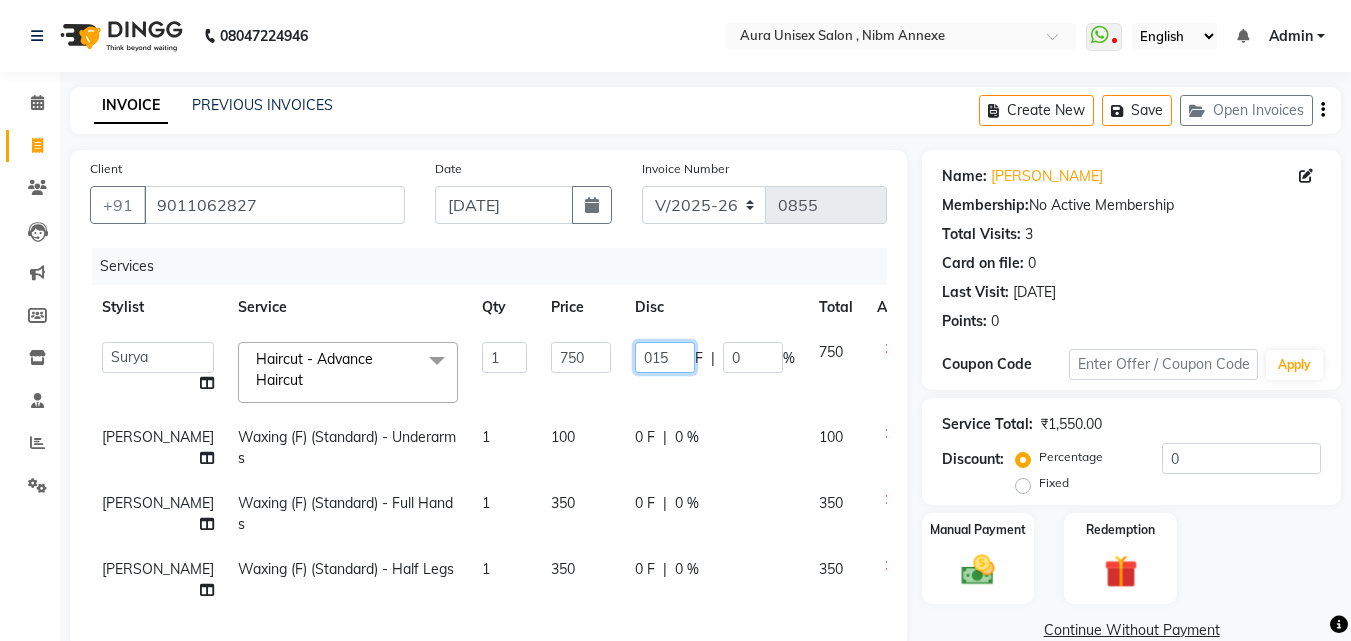 type on "0150" 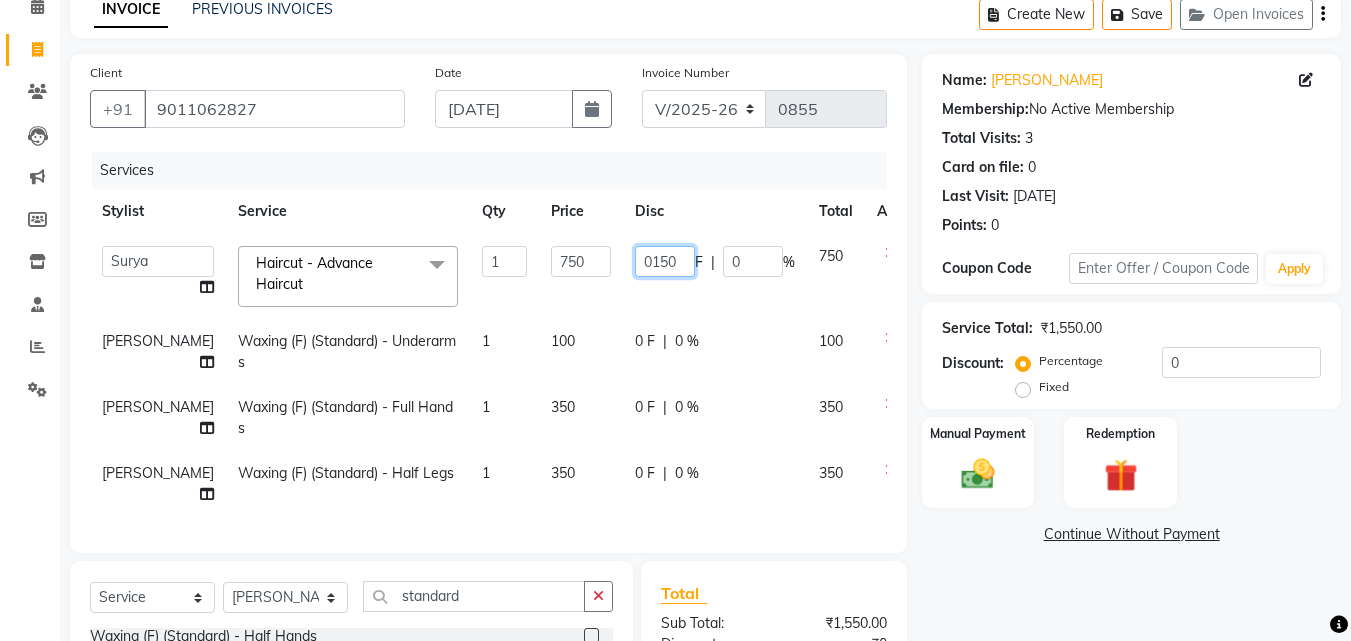 scroll, scrollTop: 300, scrollLeft: 0, axis: vertical 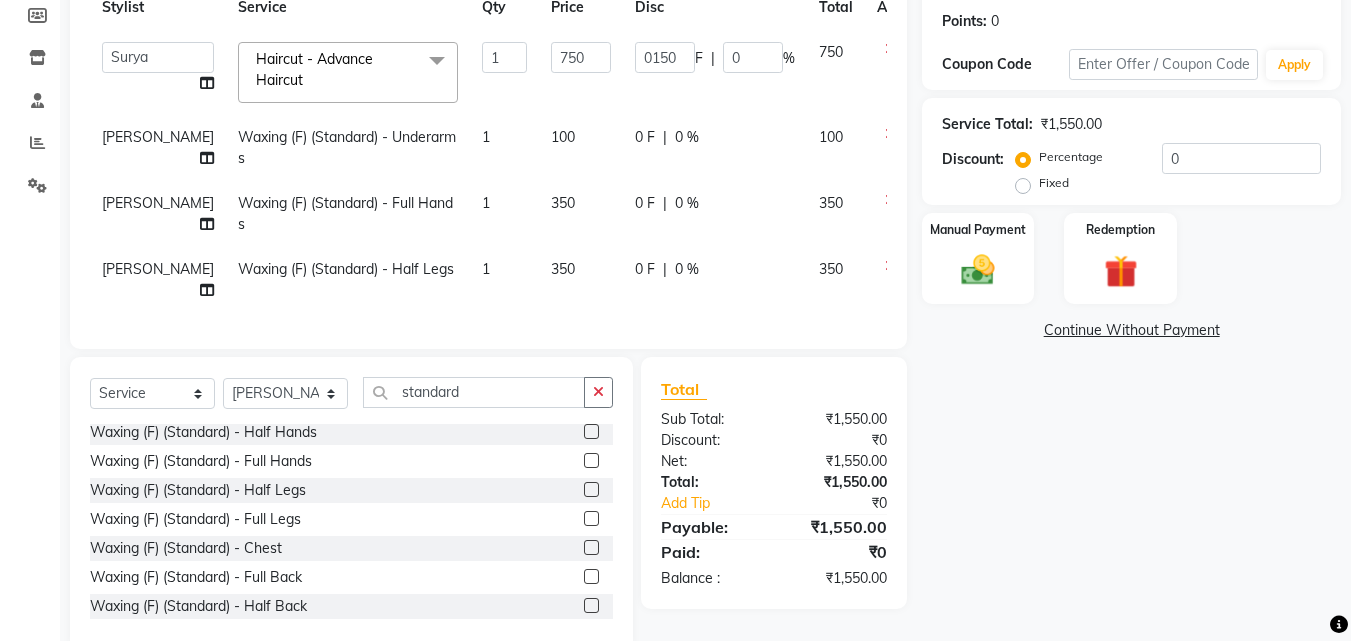 click on "Name: Anamika  Membership:  No Active Membership  Total Visits:  3 Card on file:  0 Last Visit:   19-04-2025 Points:   0  Coupon Code Apply Service Total:  ₹1,550.00  Discount:  Percentage   Fixed  0 Manual Payment Redemption  Continue Without Payment" 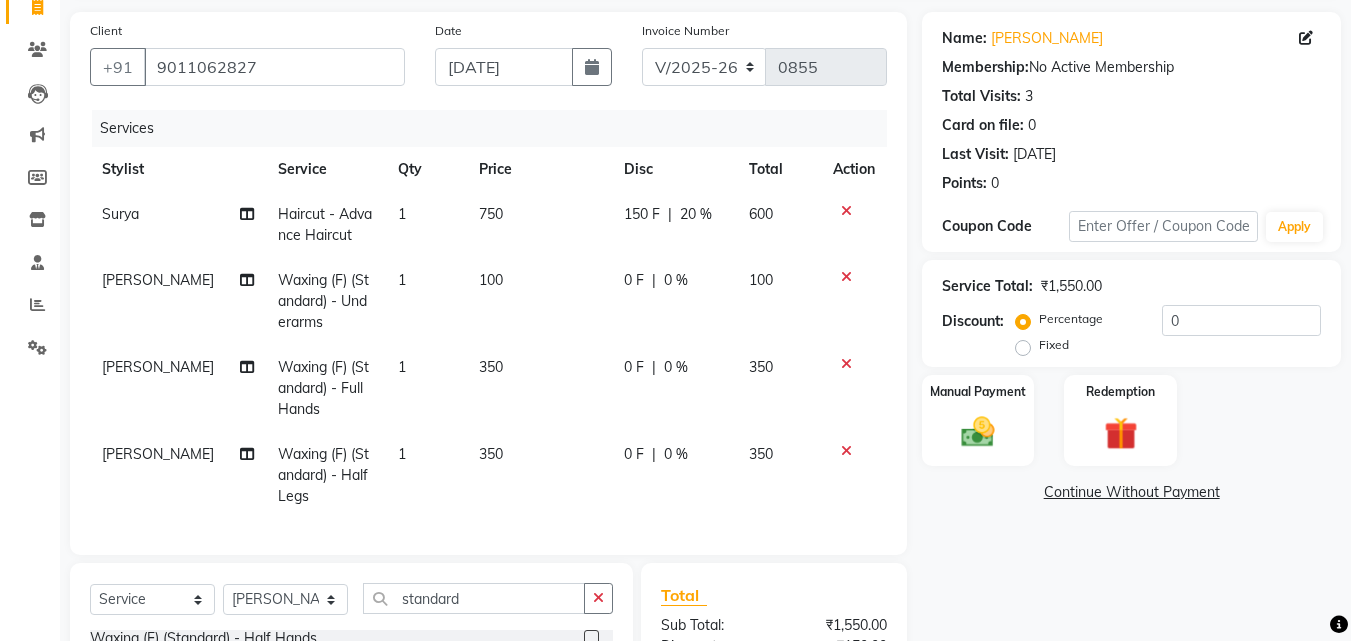 scroll, scrollTop: 0, scrollLeft: 0, axis: both 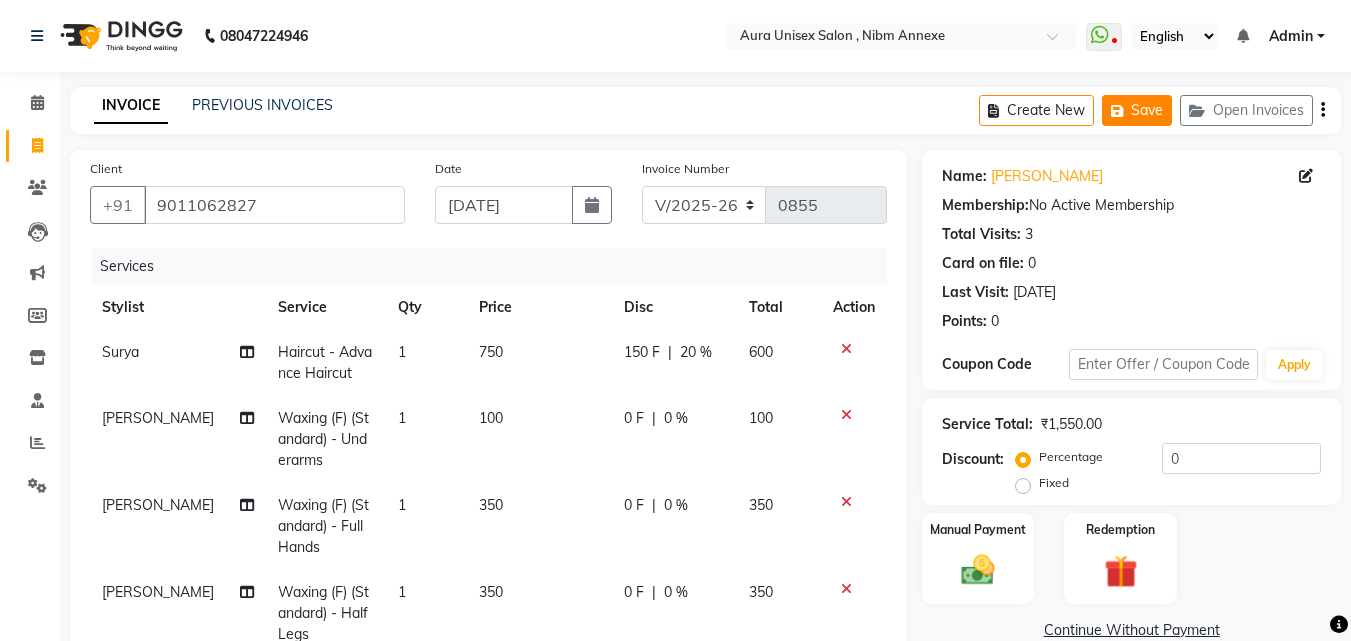 click on "Save" 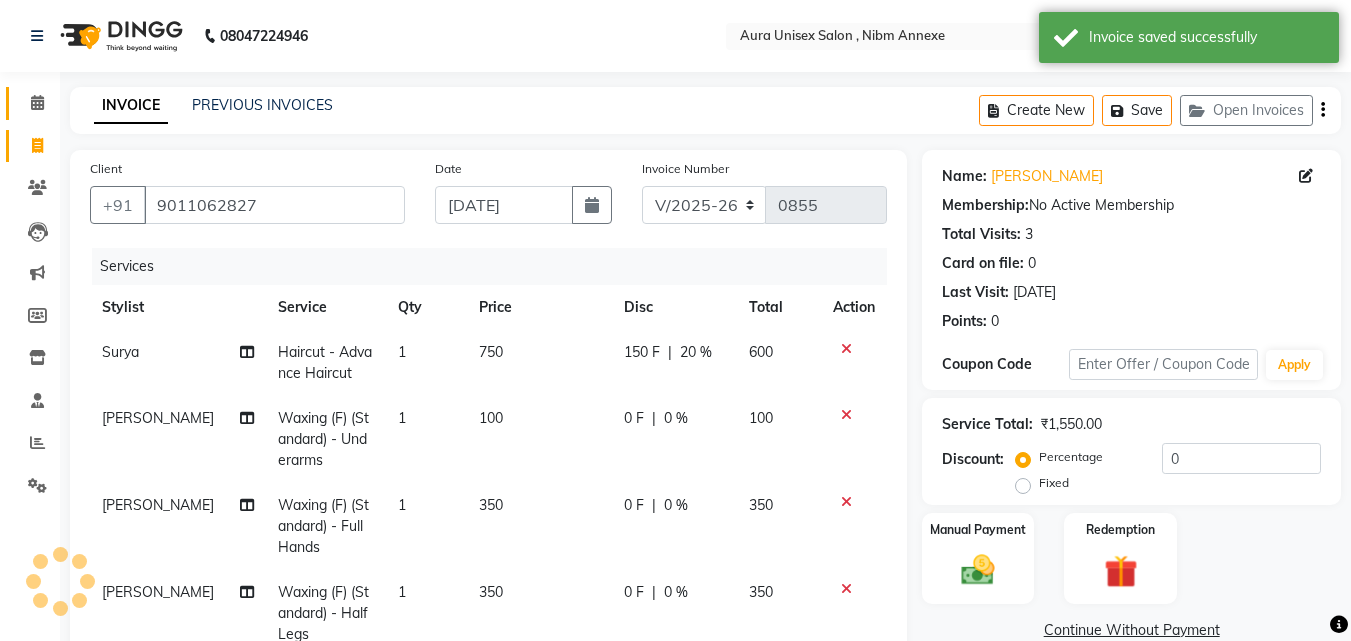 type 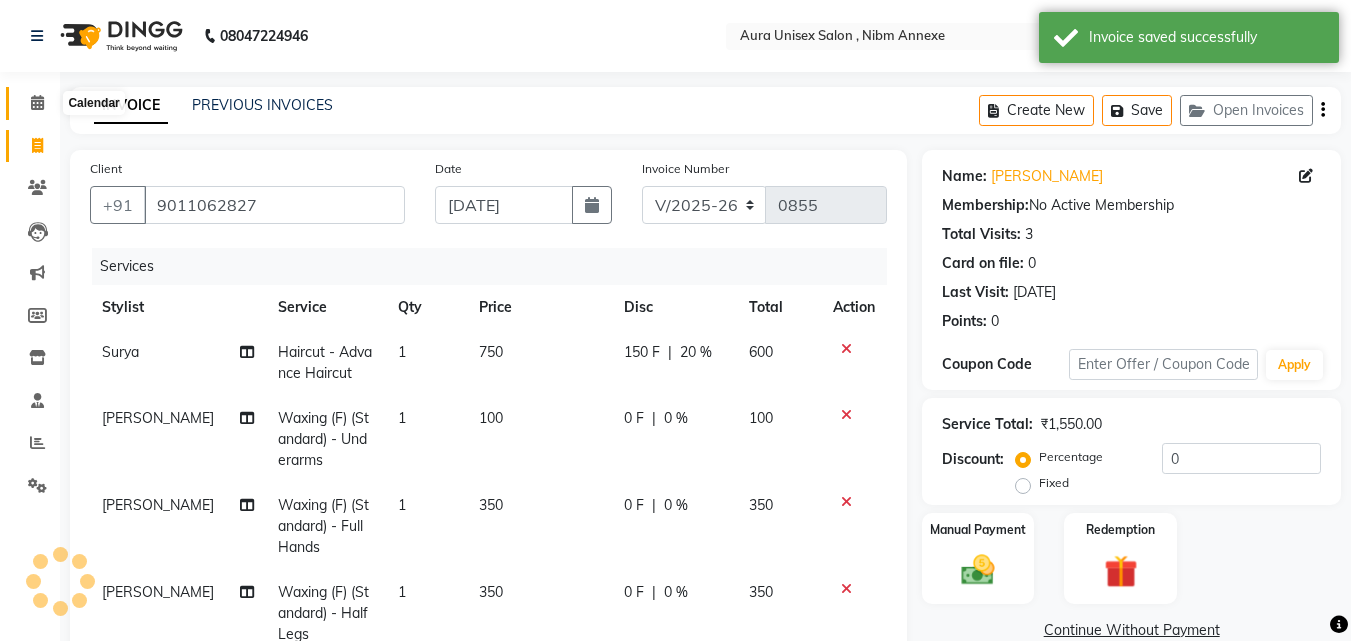 click 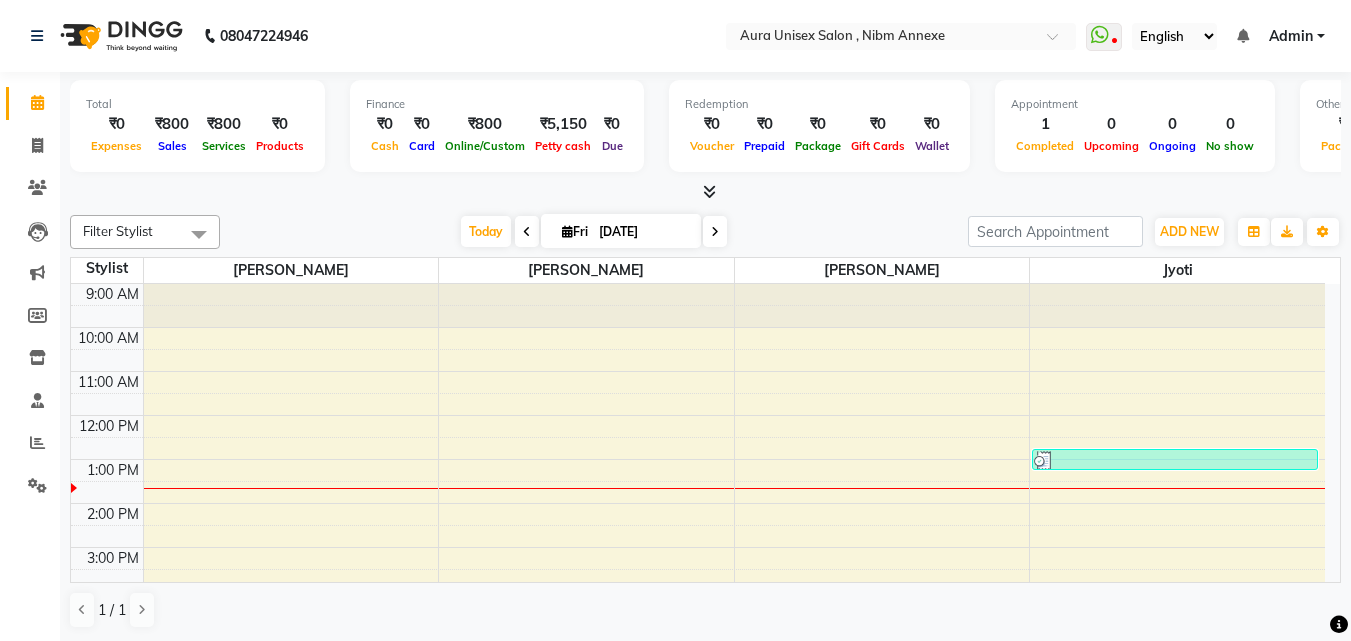 scroll, scrollTop: 0, scrollLeft: 0, axis: both 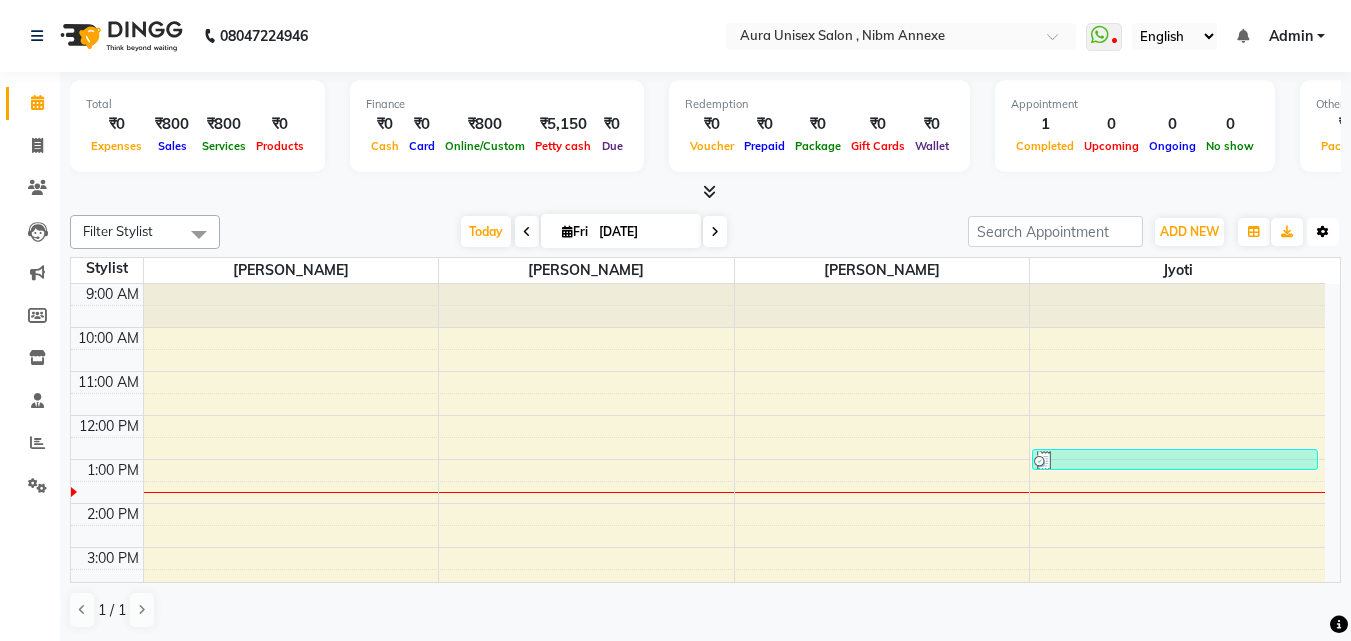 click on "Toggle Dropdown" at bounding box center [1323, 232] 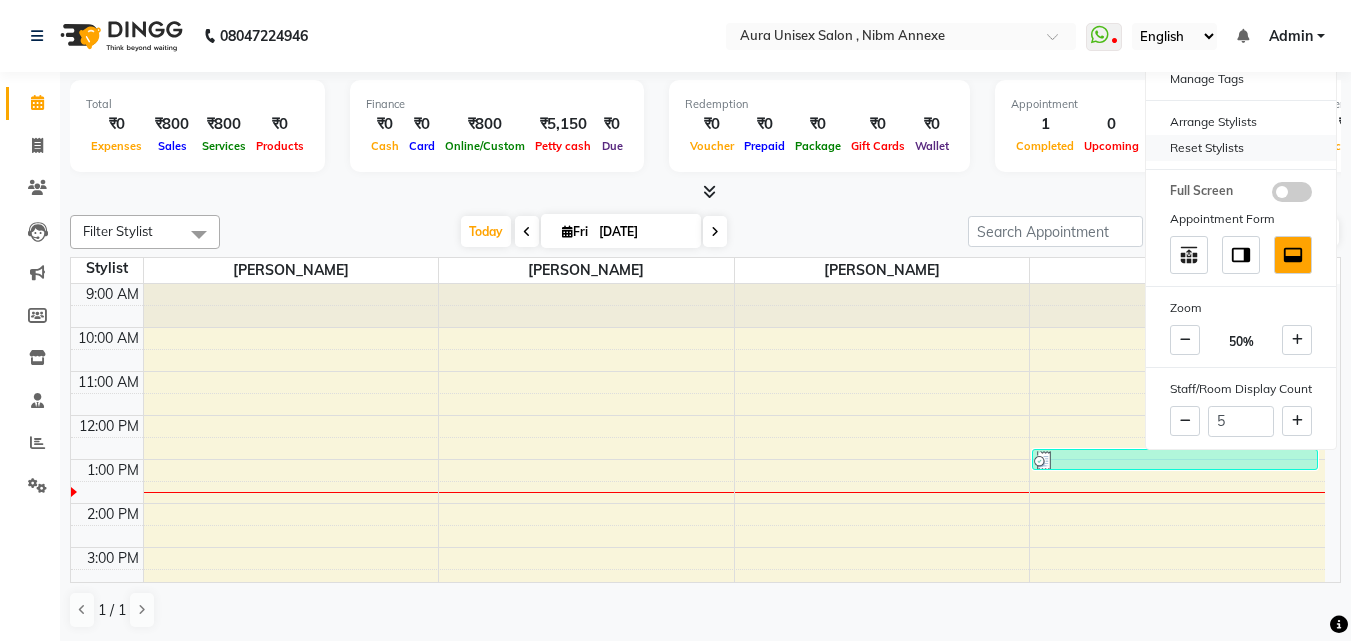 click on "Reset Stylists" at bounding box center (1241, 148) 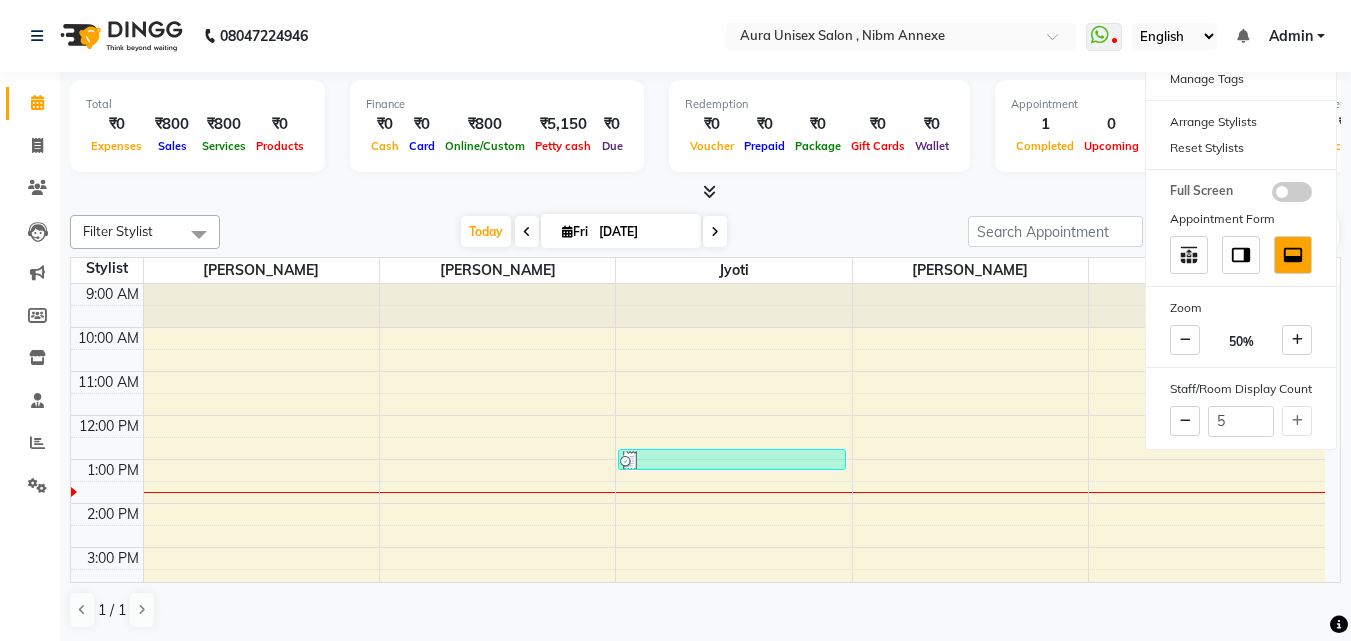 scroll, scrollTop: 100, scrollLeft: 0, axis: vertical 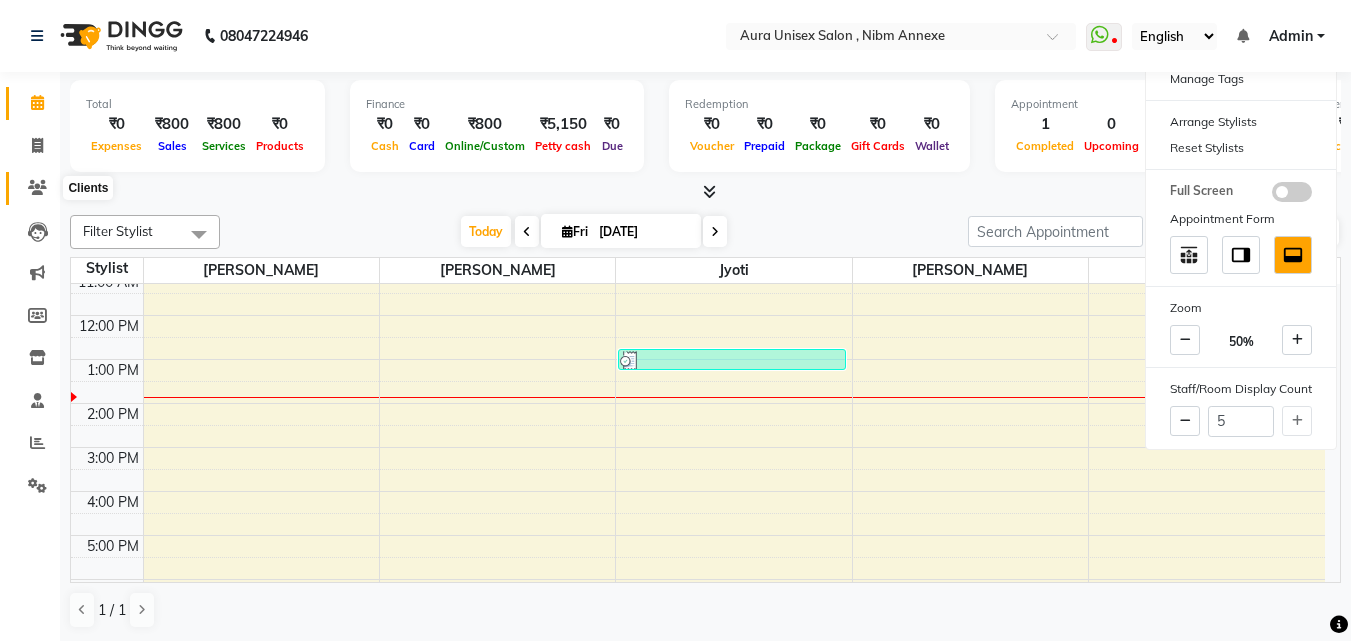 click 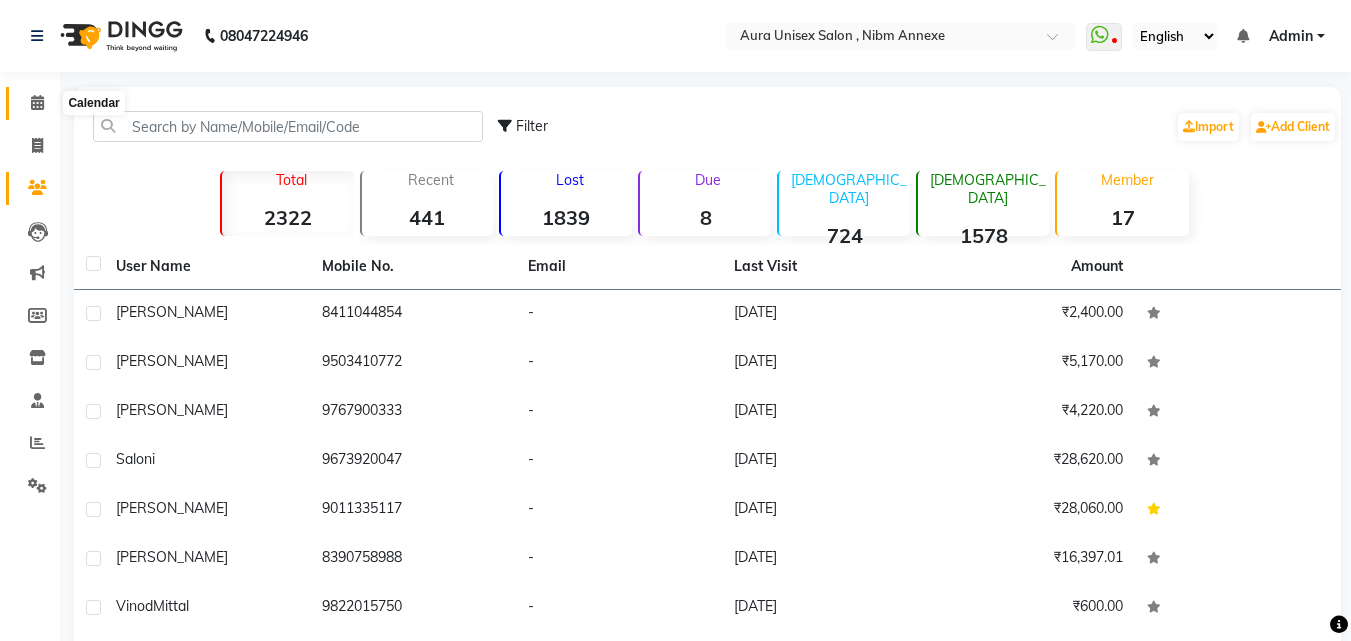 click 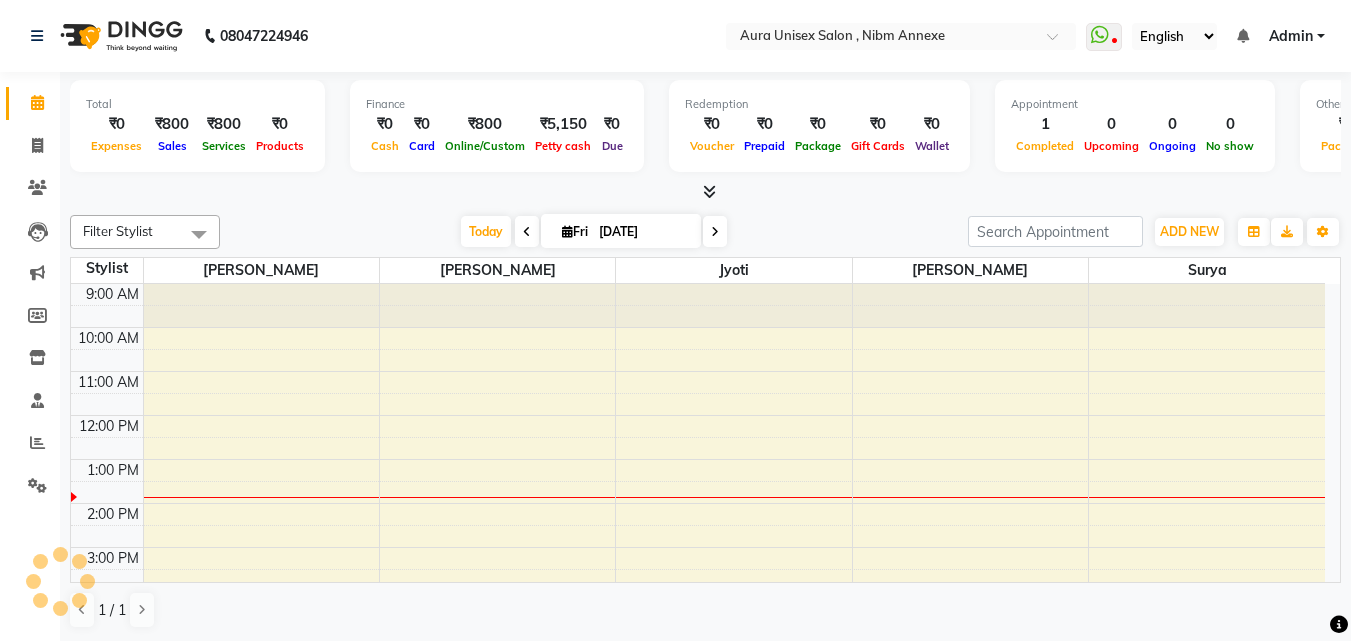 scroll, scrollTop: 0, scrollLeft: 0, axis: both 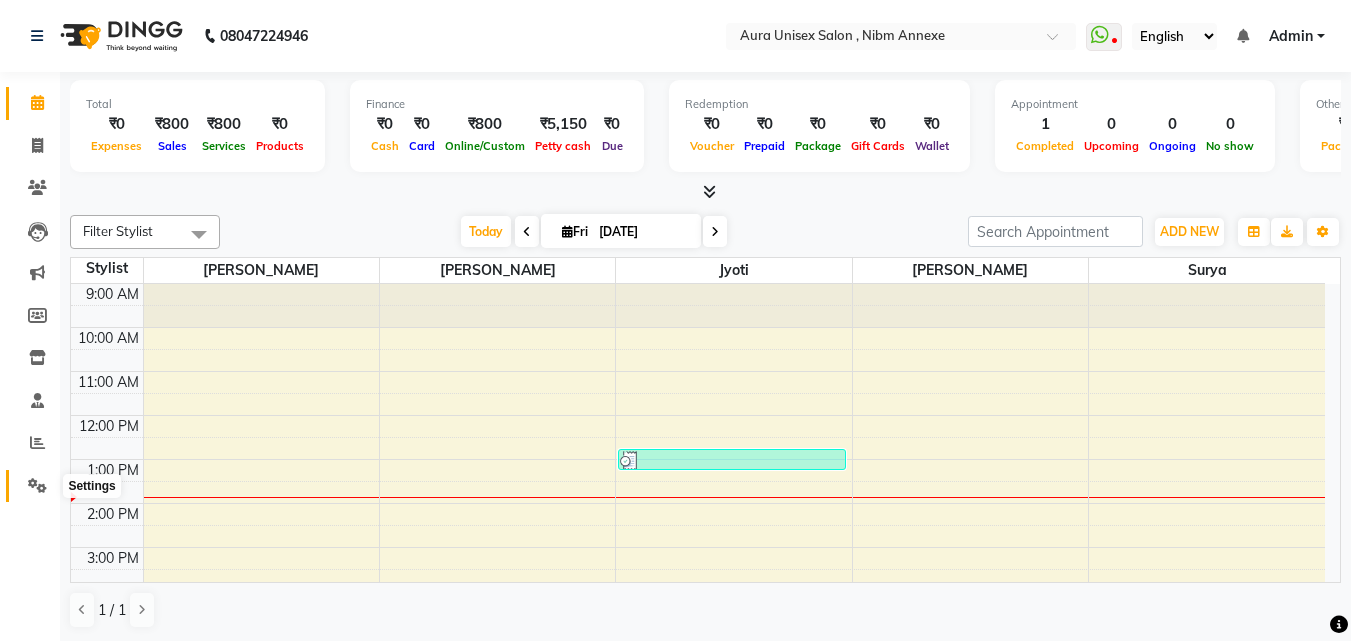 click 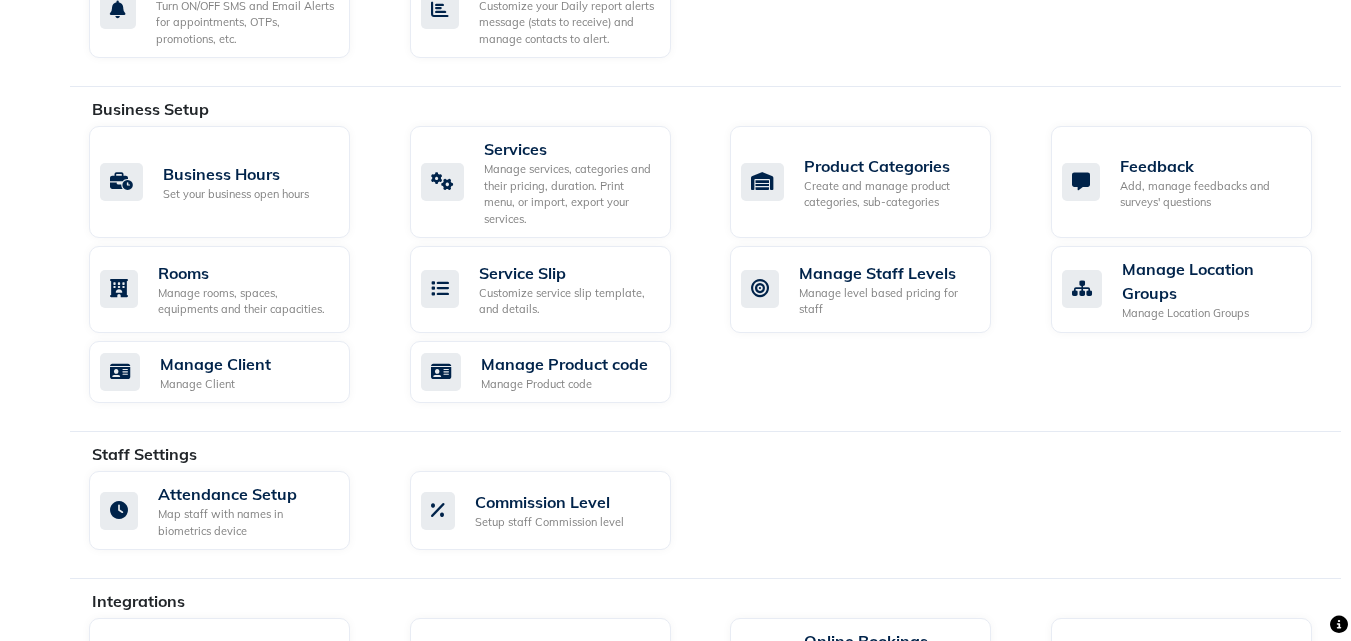 scroll, scrollTop: 1051, scrollLeft: 0, axis: vertical 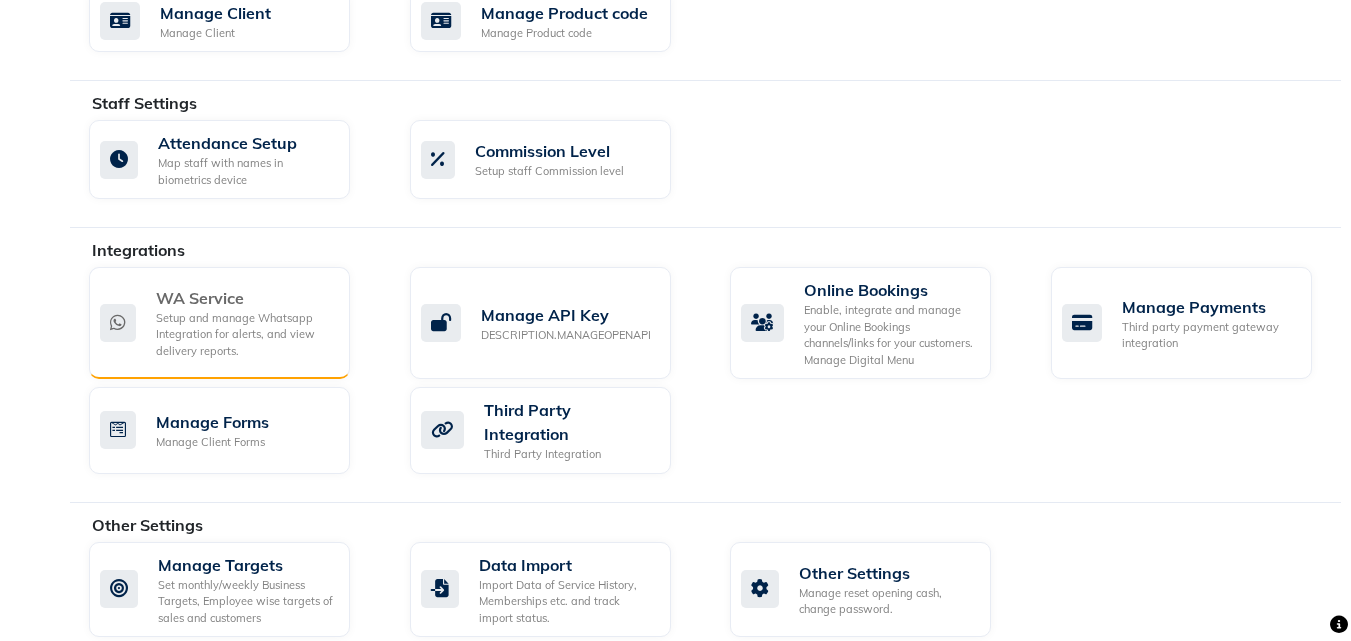 click on "WA Service Setup and manage Whatsapp Integration for alerts, and view delivery reports." 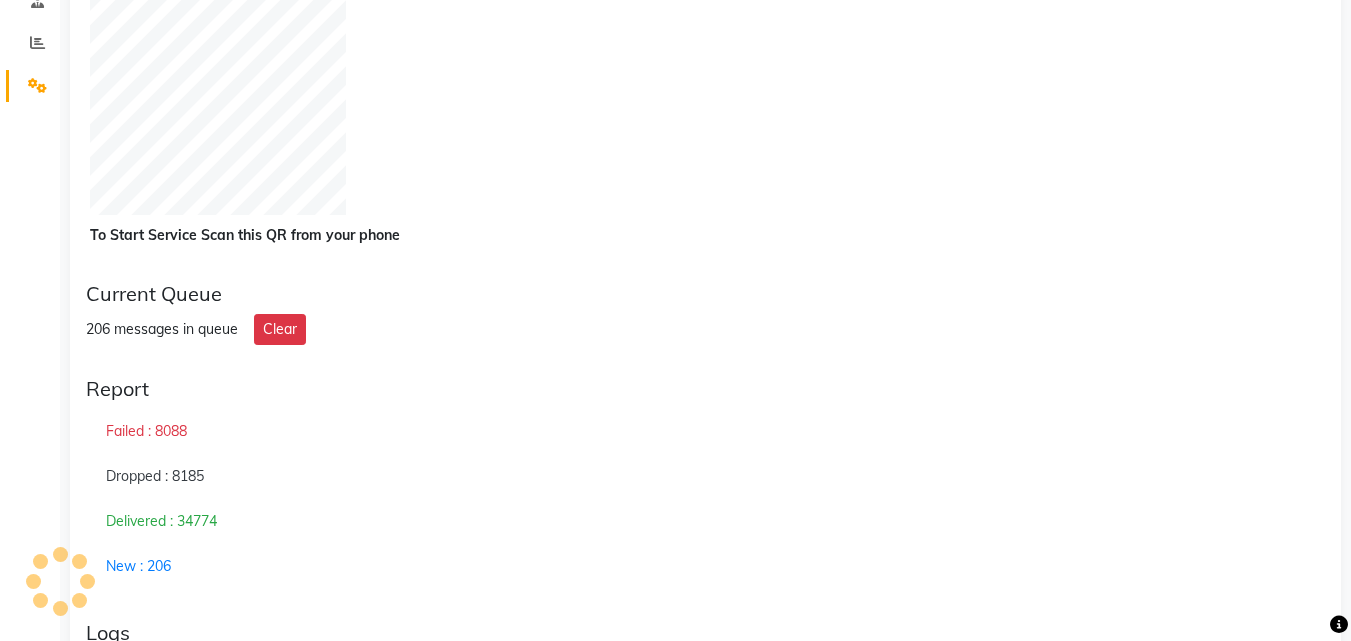 scroll, scrollTop: 100, scrollLeft: 0, axis: vertical 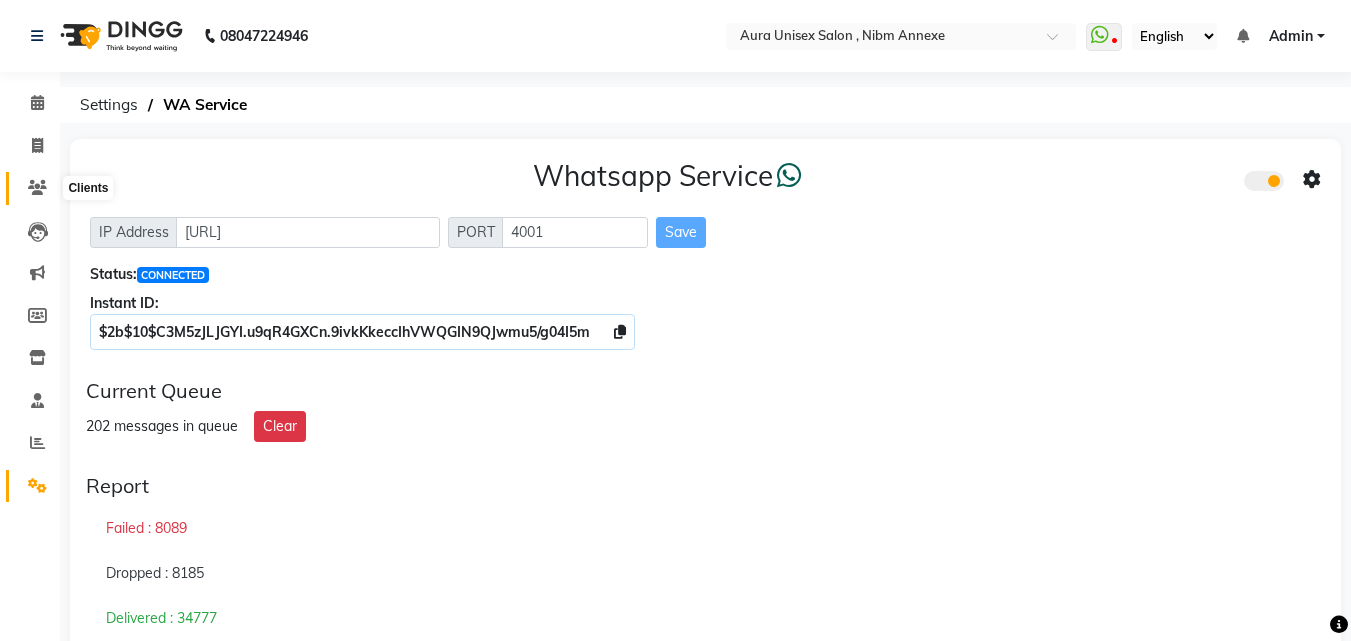 click 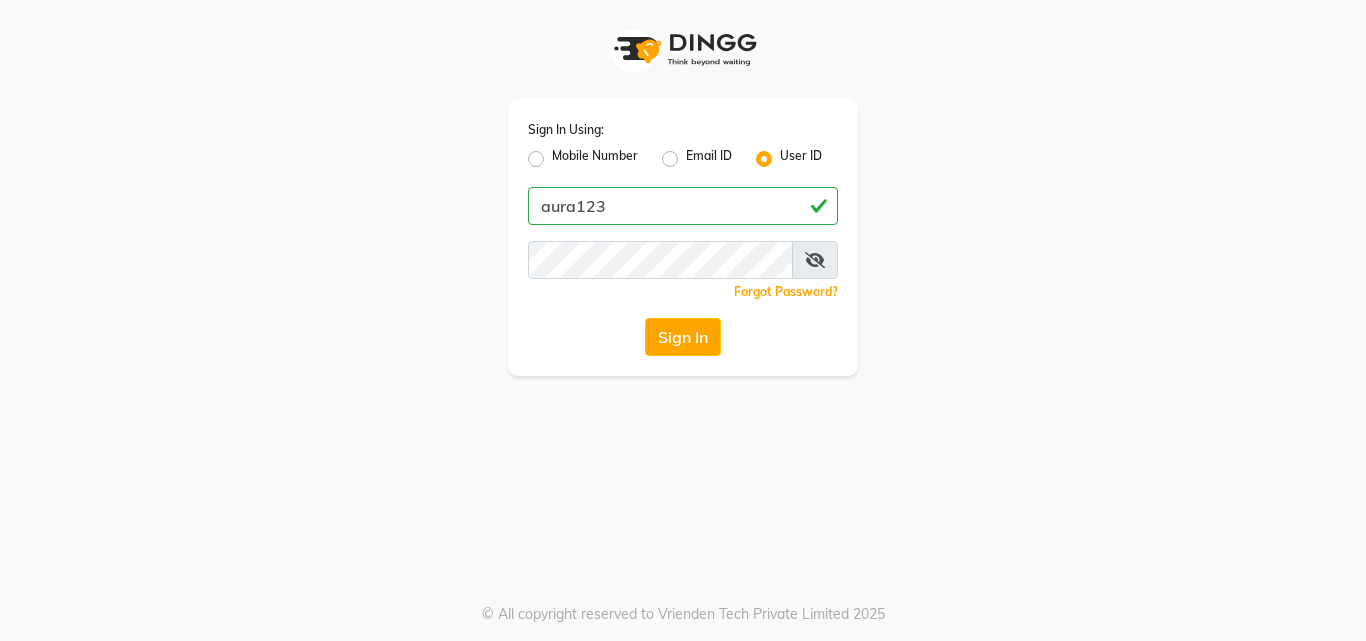 type on "aura123" 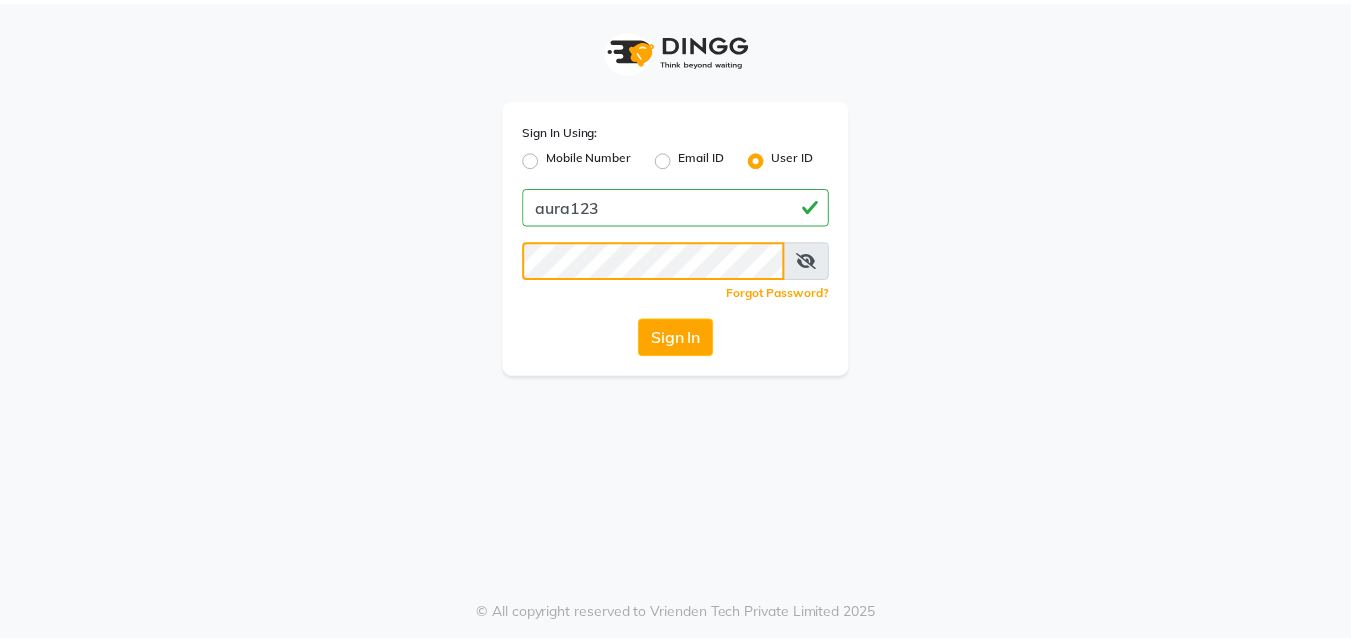 scroll, scrollTop: 0, scrollLeft: 0, axis: both 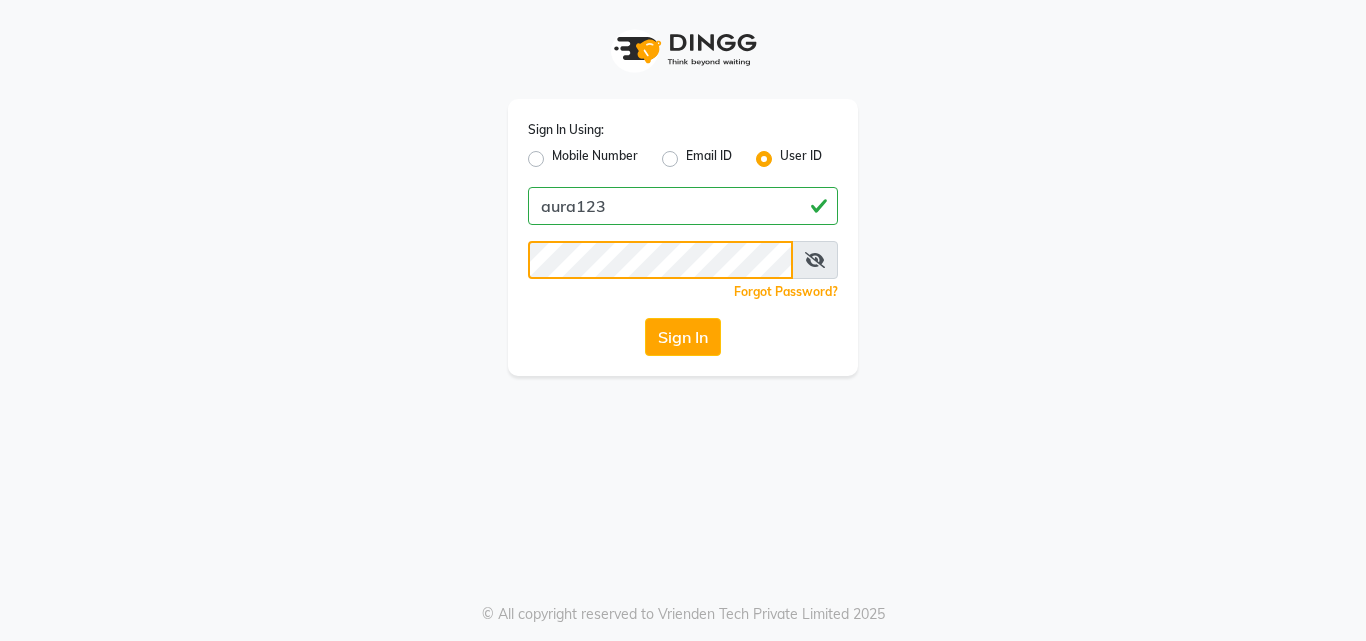 click on "Sign In" 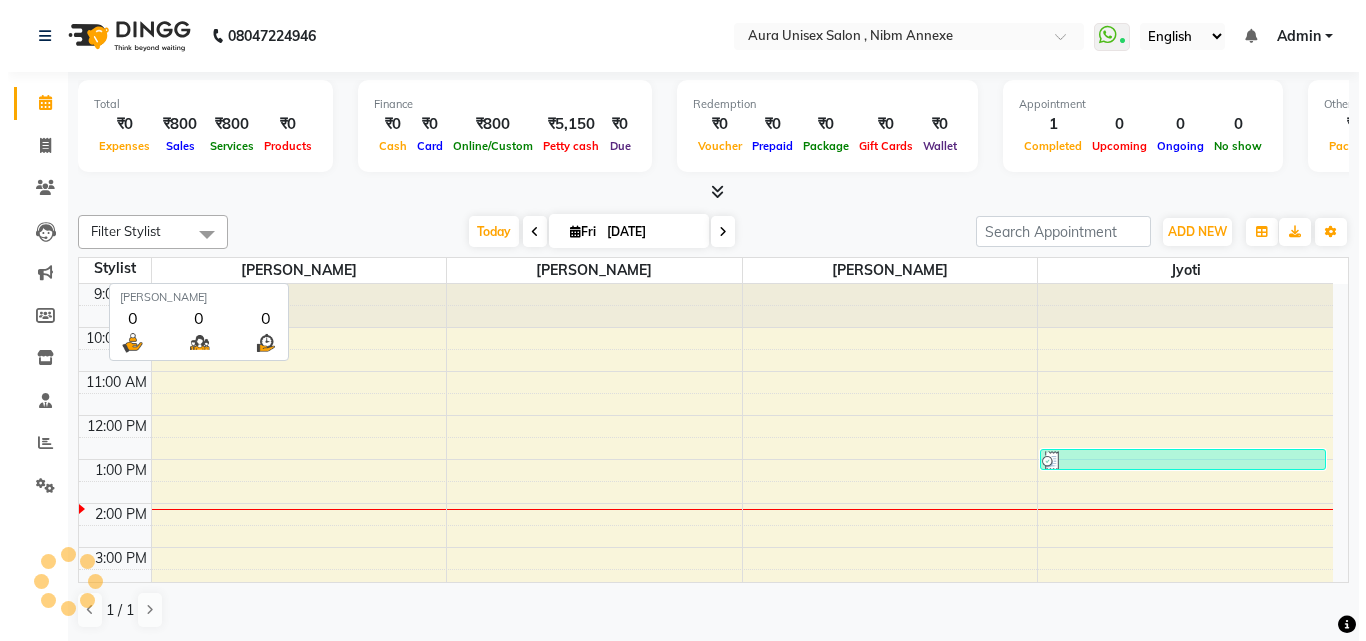 scroll, scrollTop: 0, scrollLeft: 0, axis: both 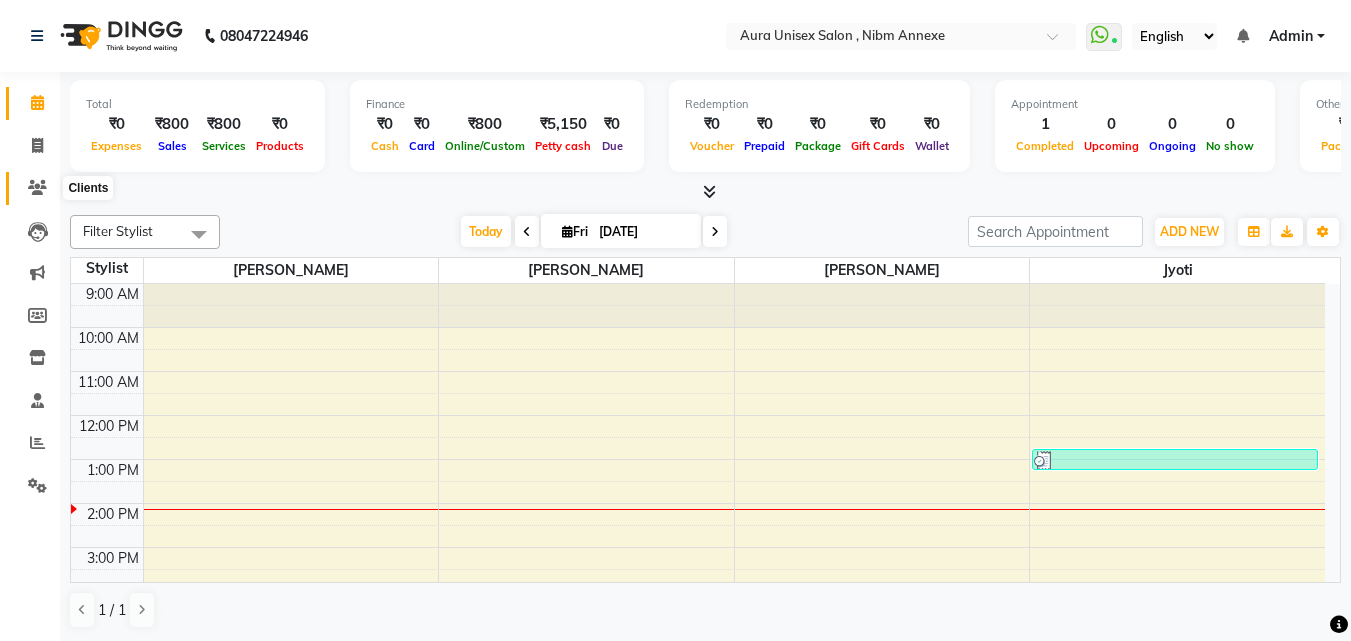 click 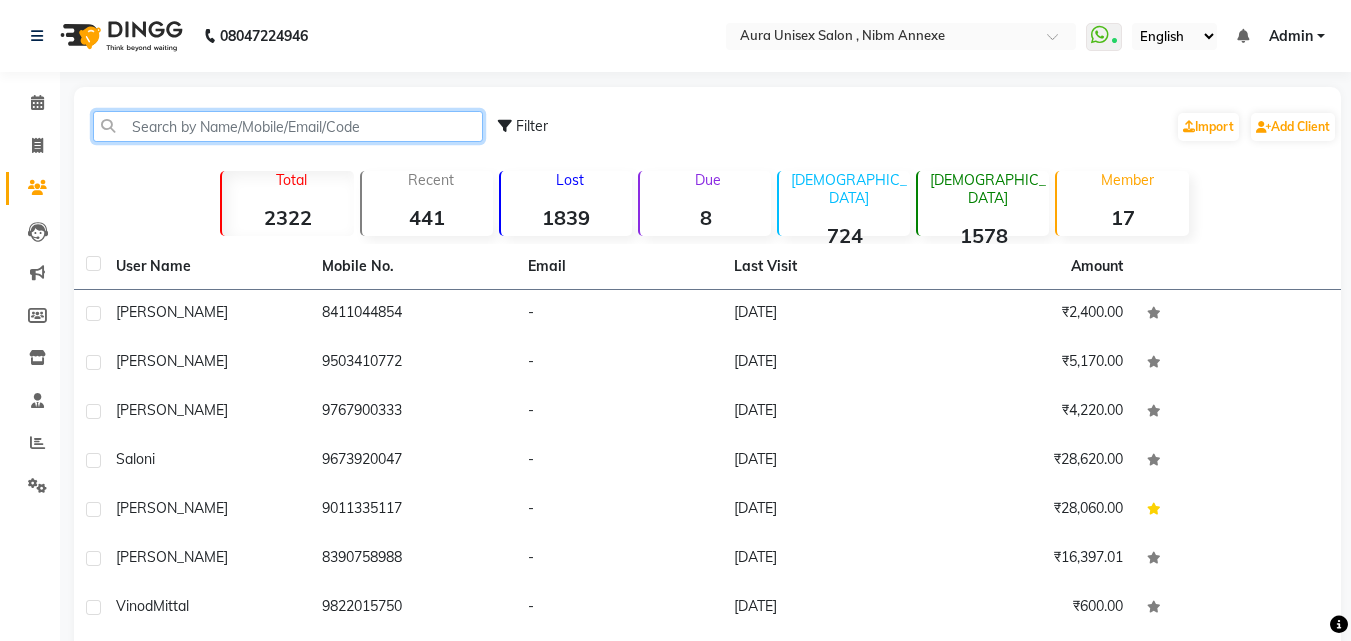 click 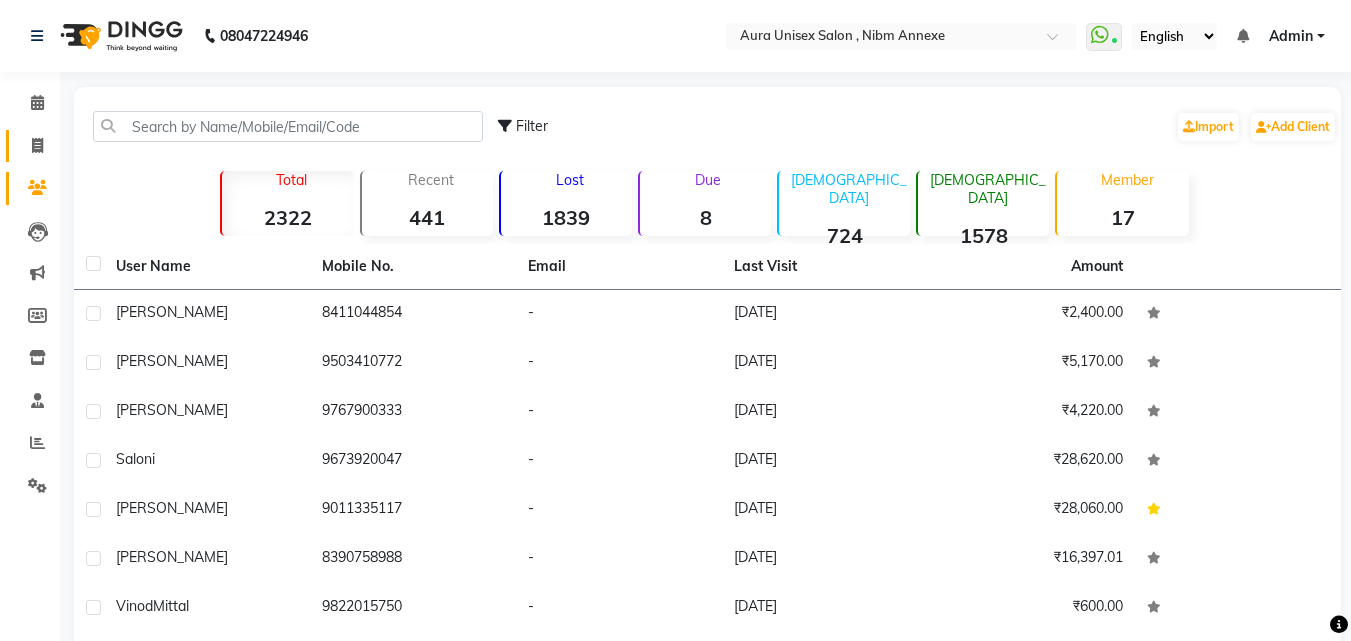 click on "Invoice" 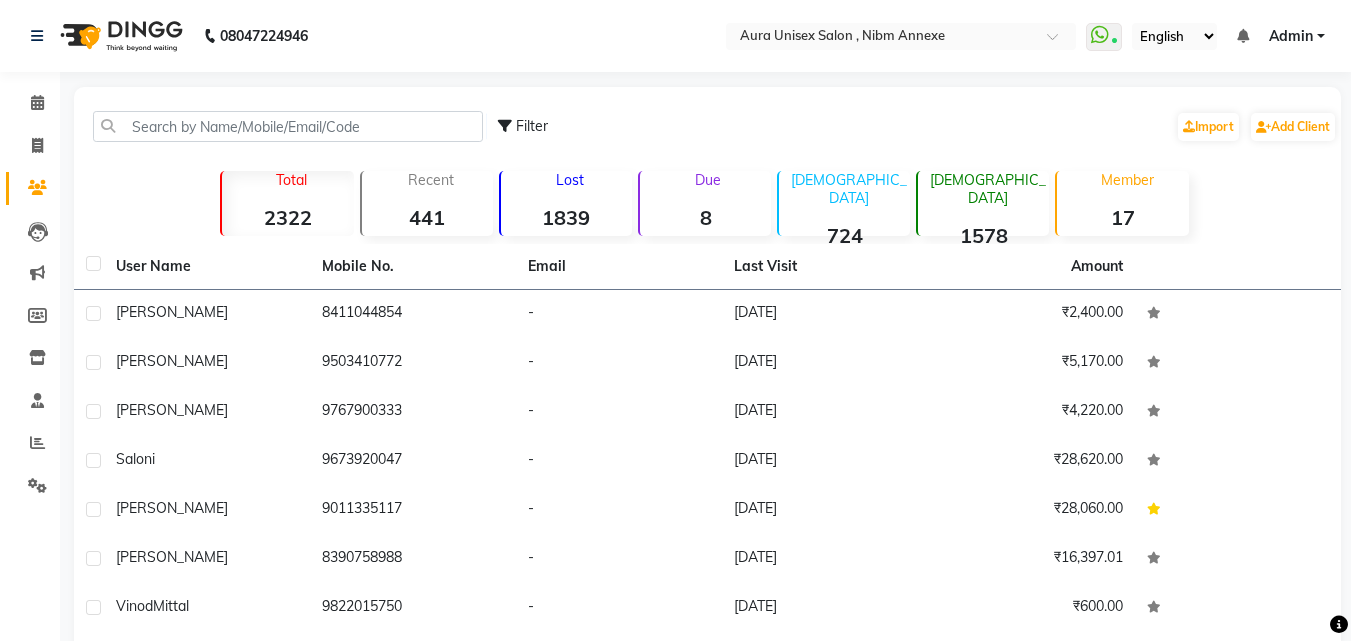 select on "service" 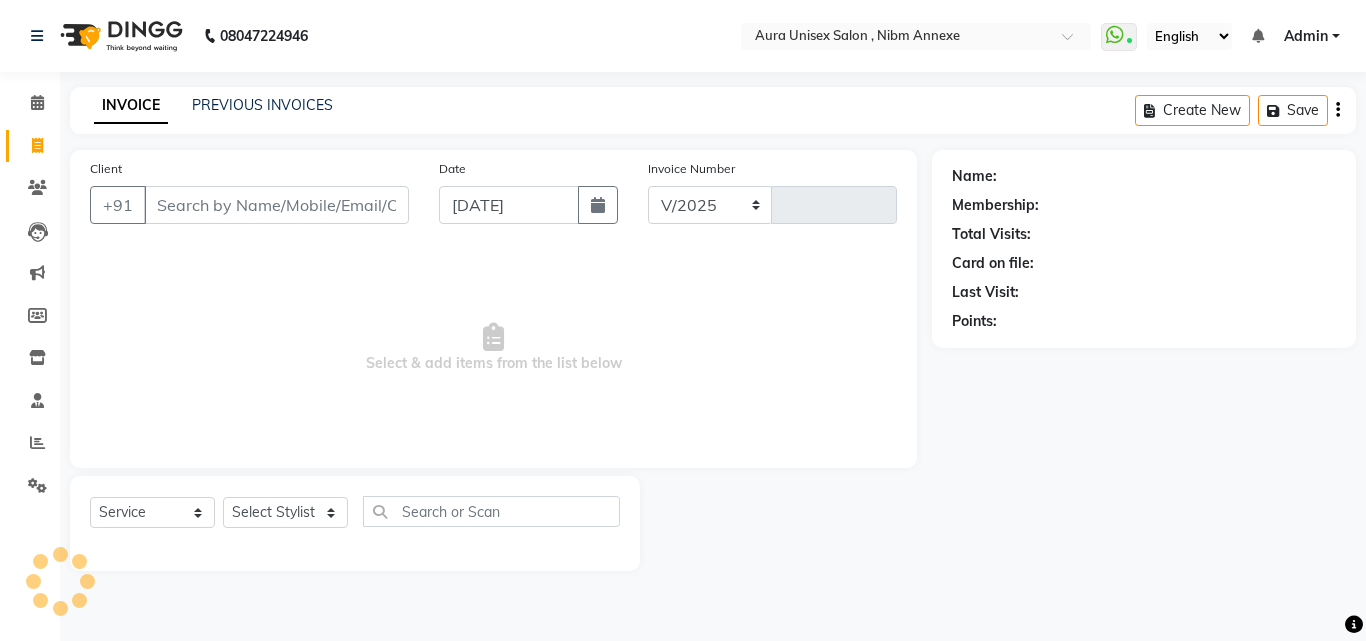 select on "823" 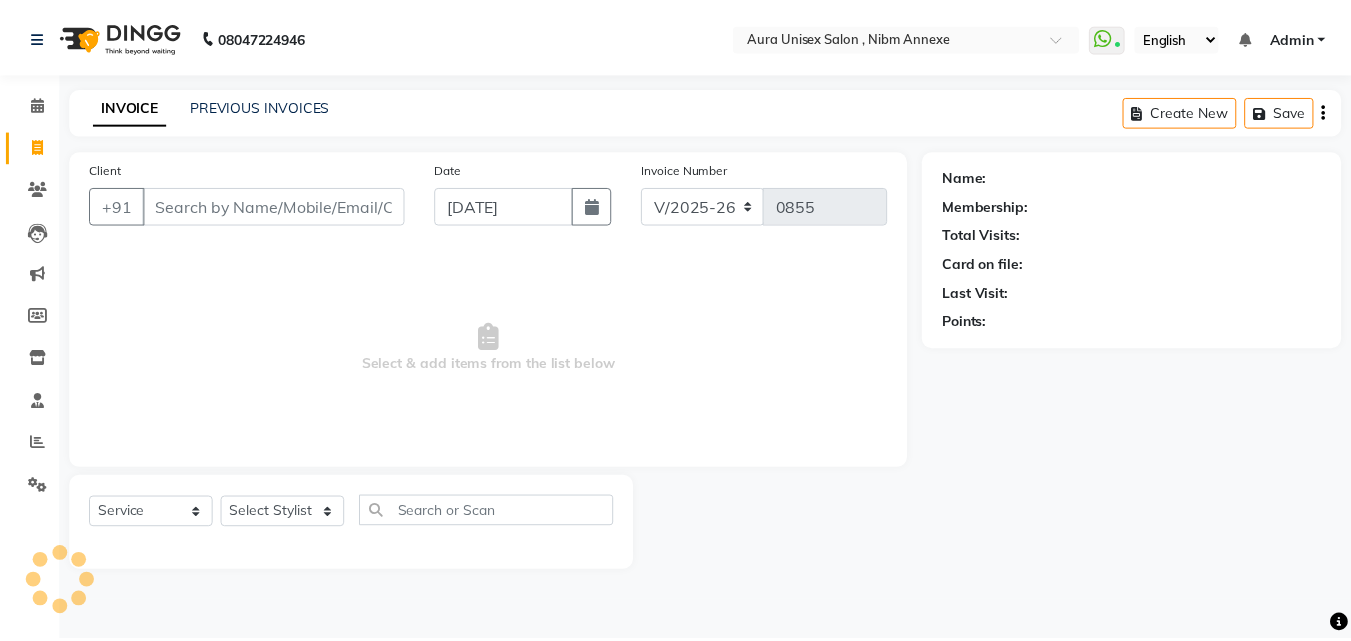 scroll, scrollTop: 0, scrollLeft: 0, axis: both 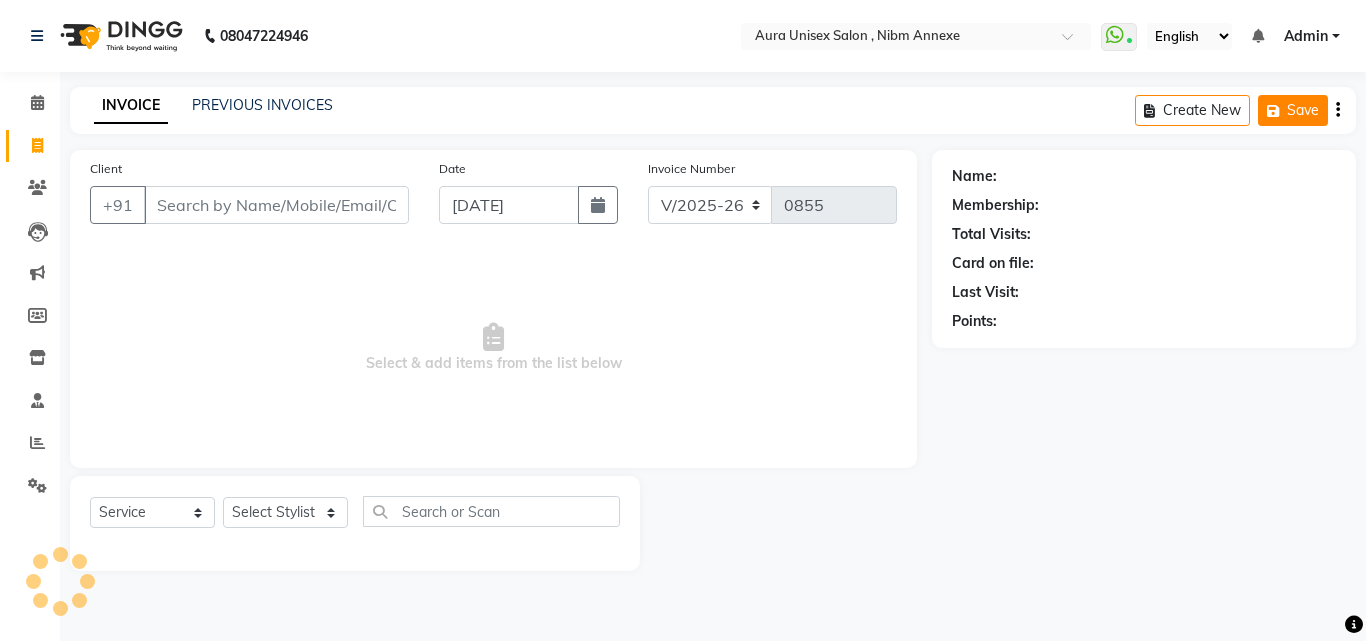 click 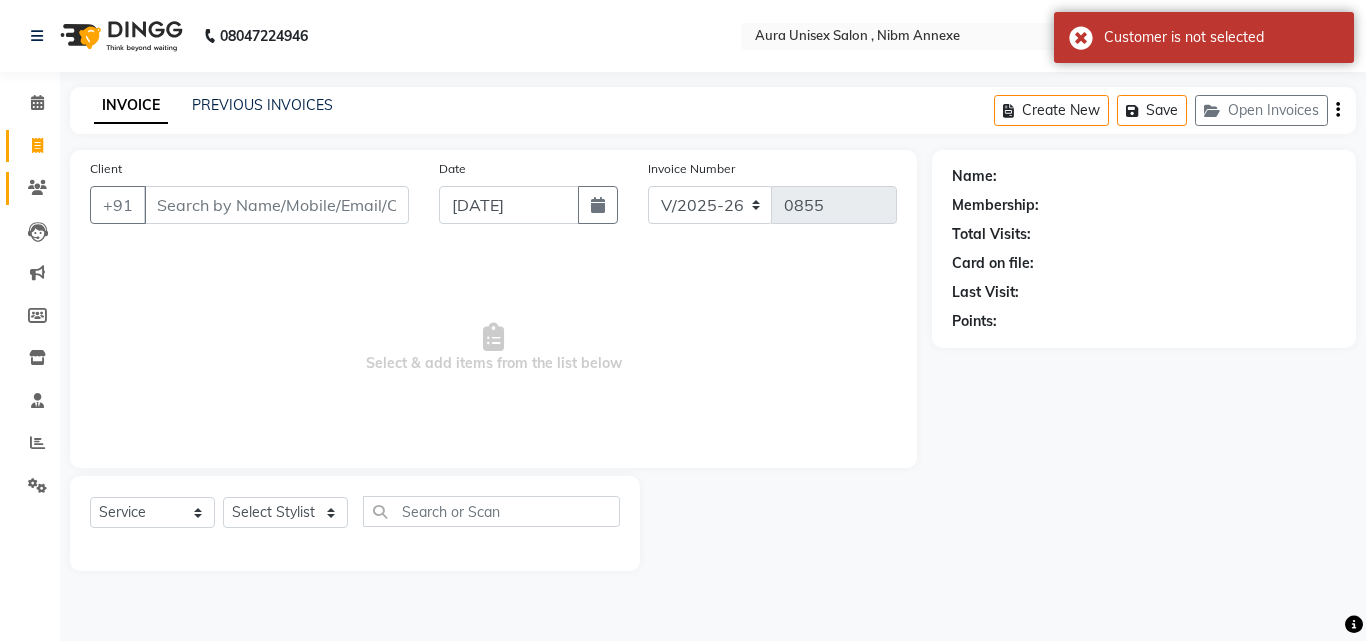 click on "Clients" 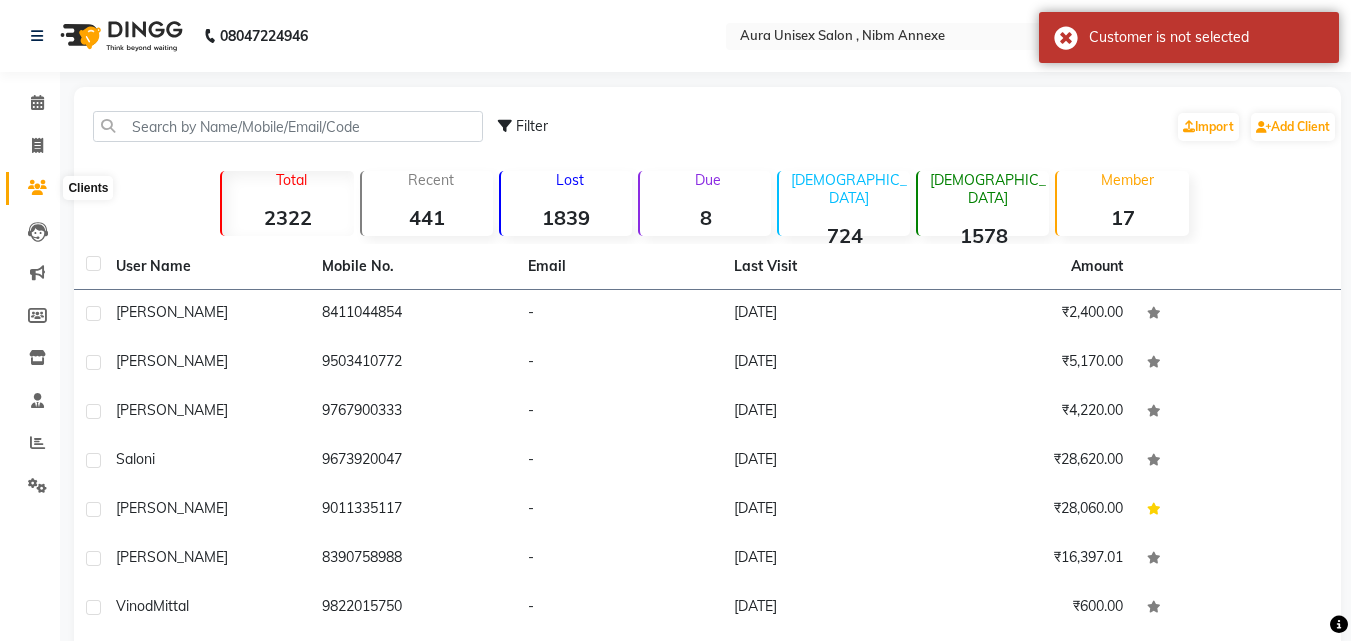 click 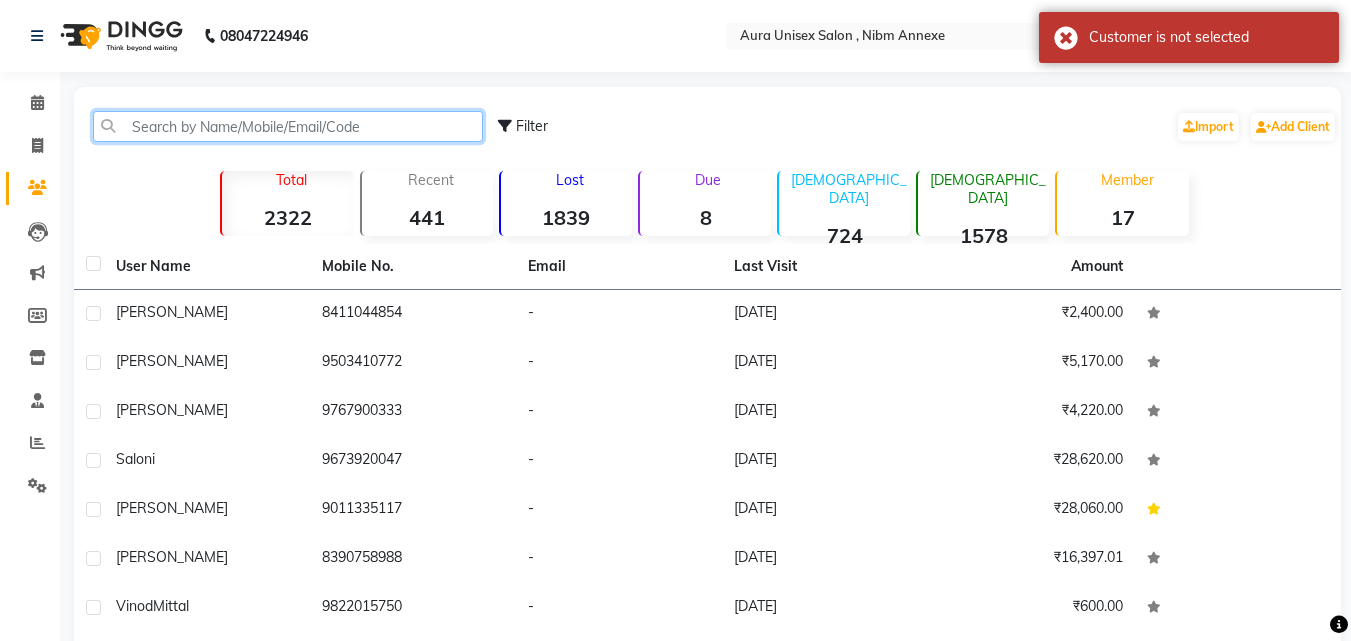 click 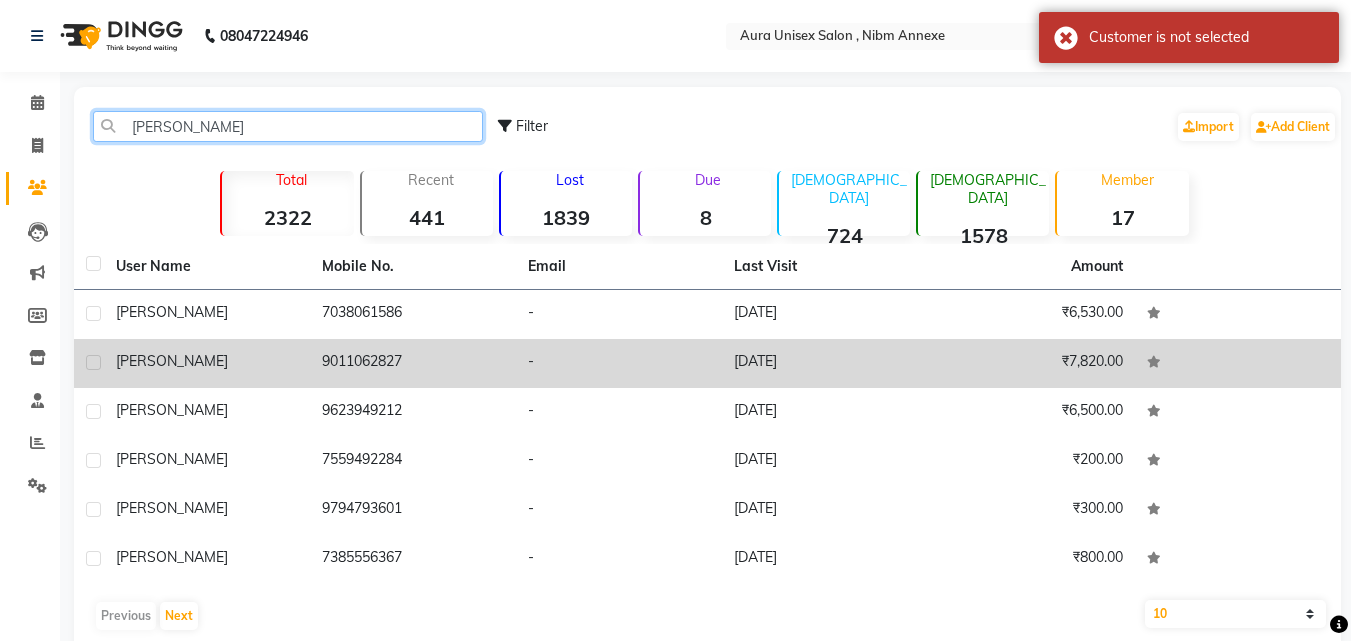 type on "anamika" 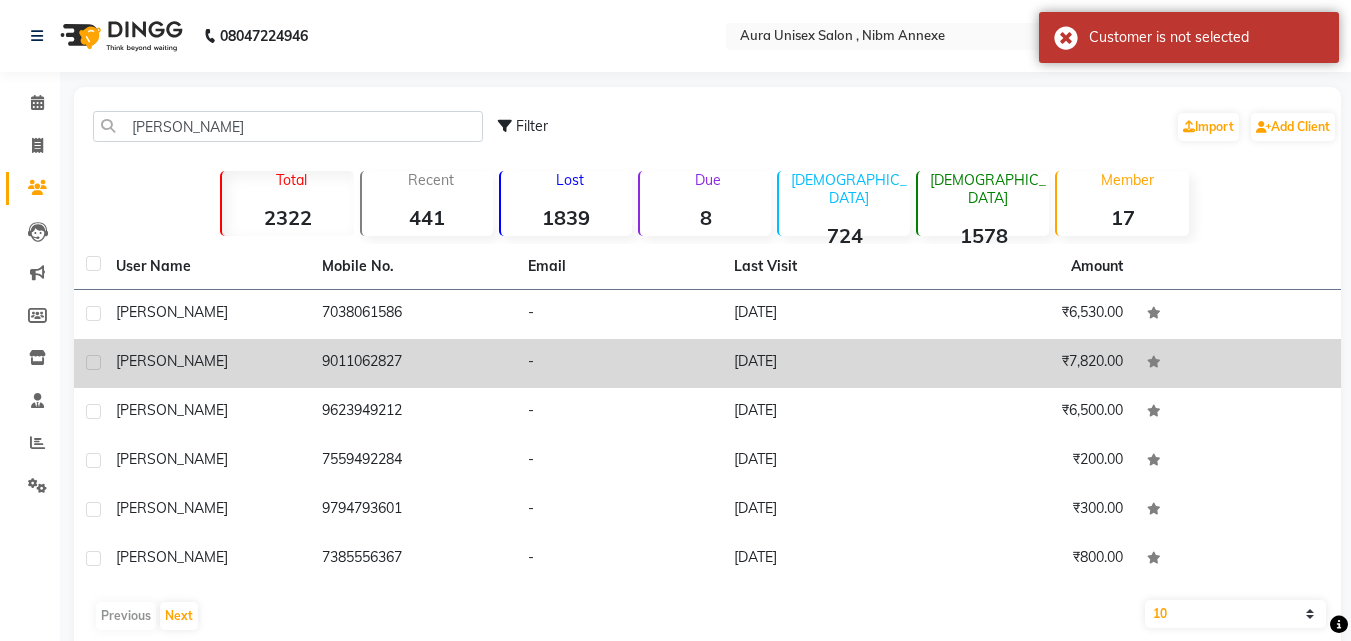 click on "9011062827" 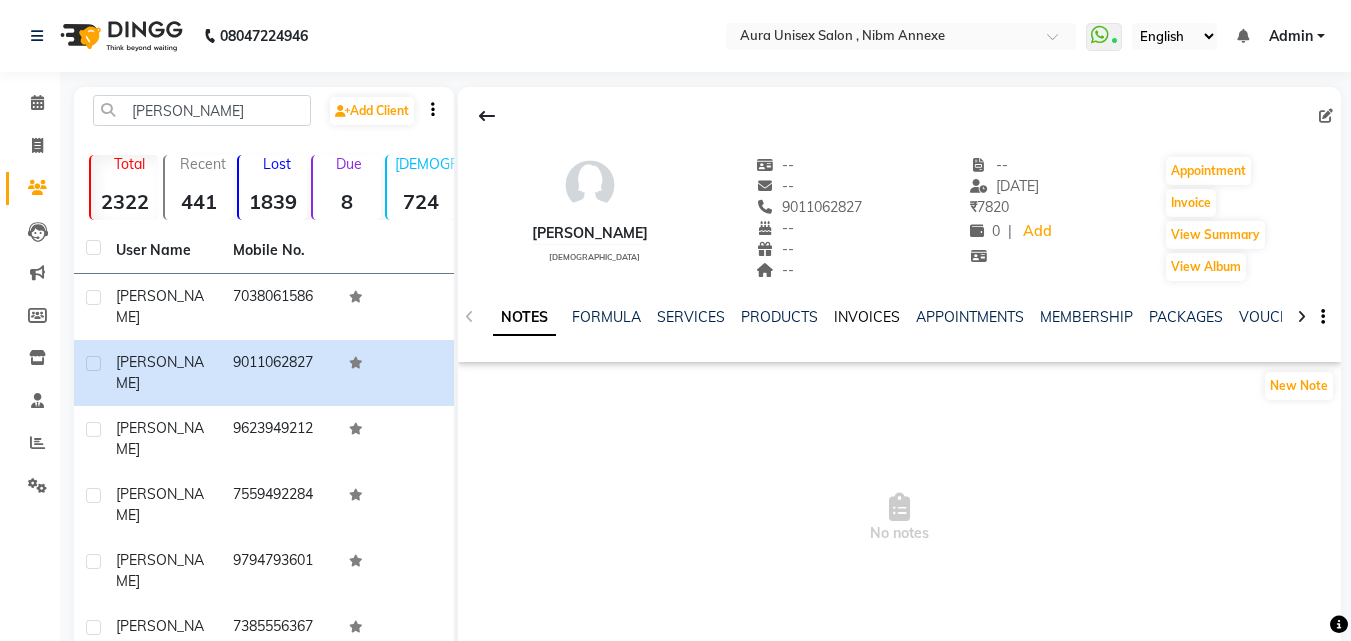 click on "INVOICES" 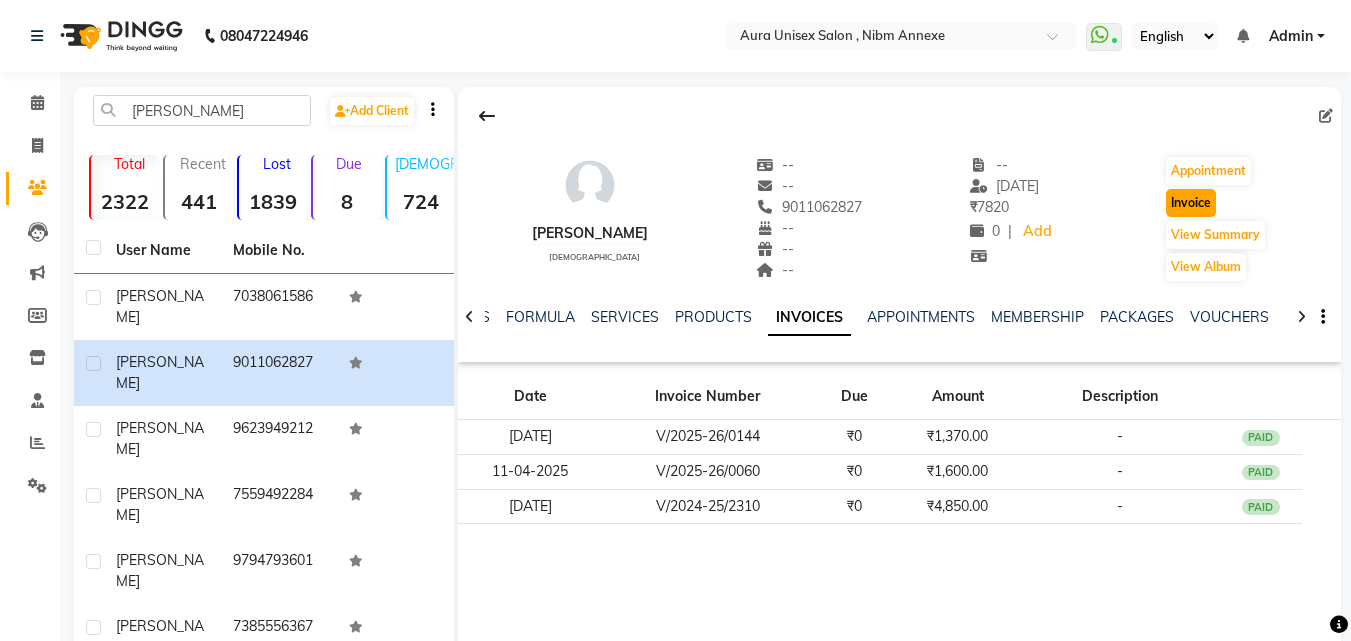 click on "Invoice" 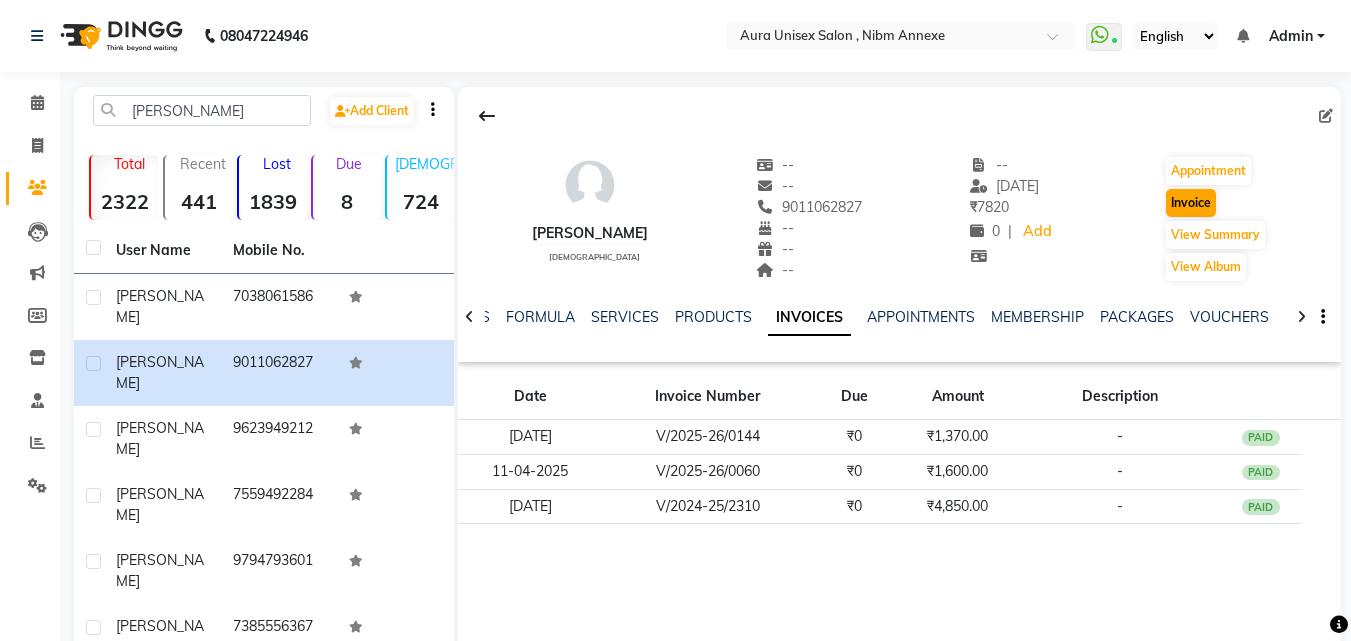 select on "service" 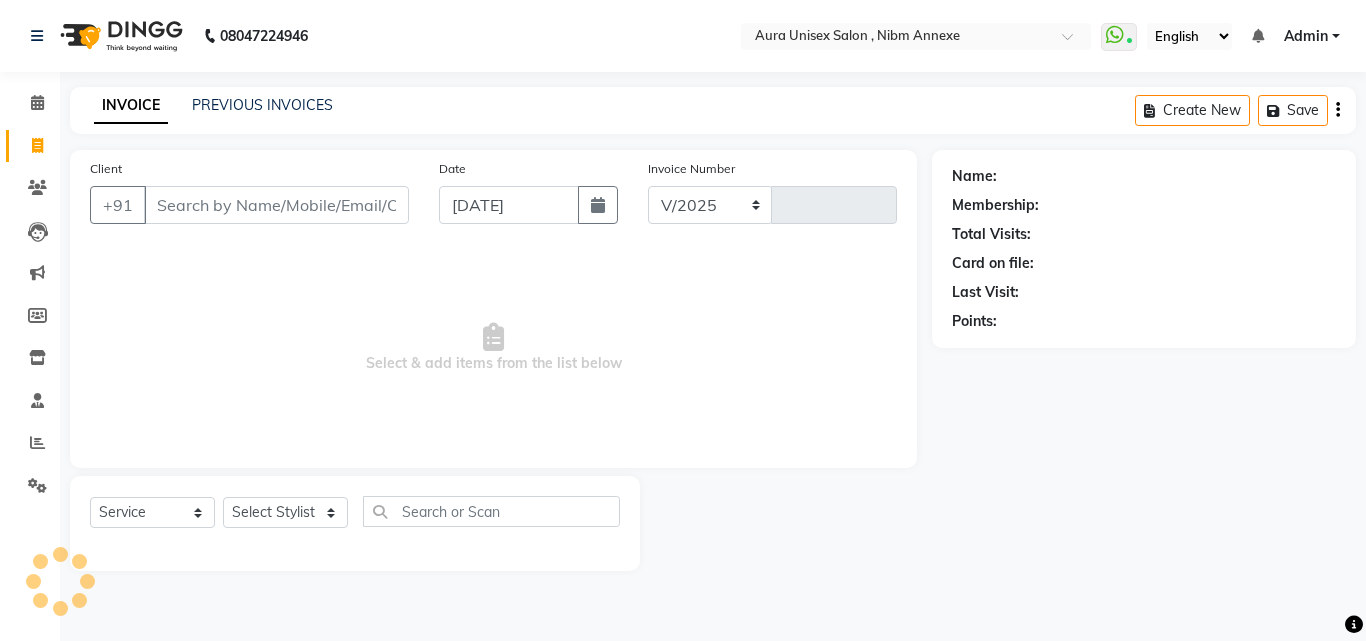 select on "823" 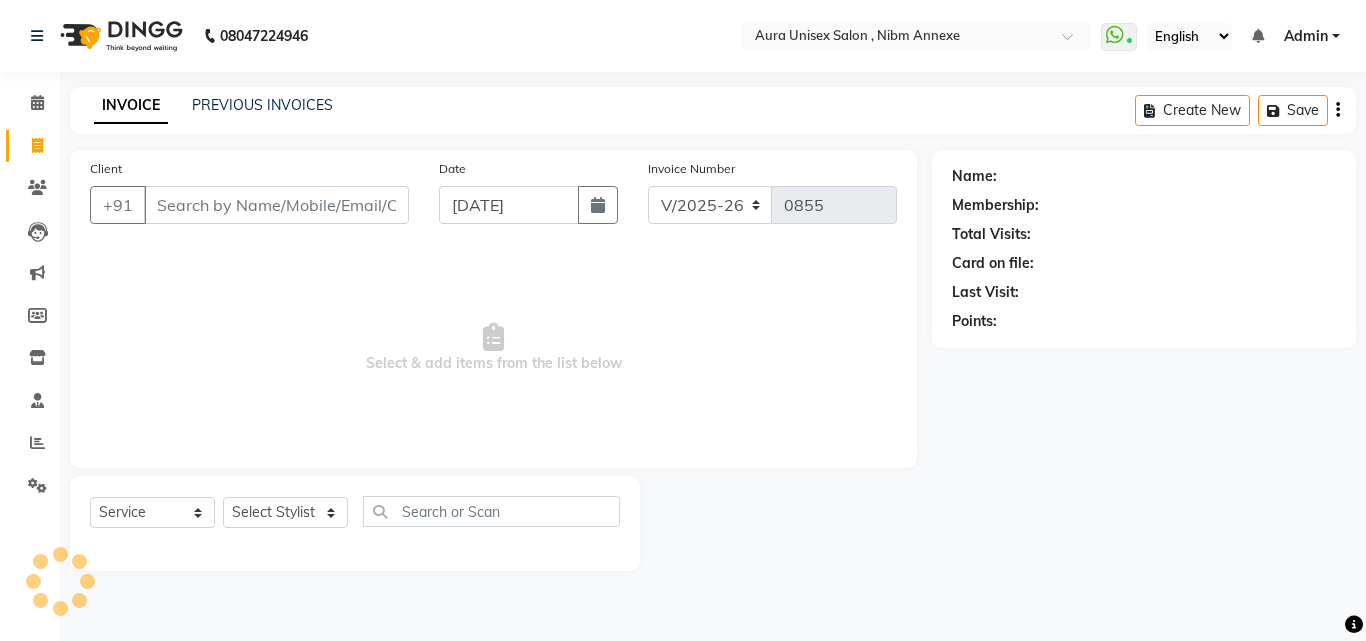 type on "9011062827" 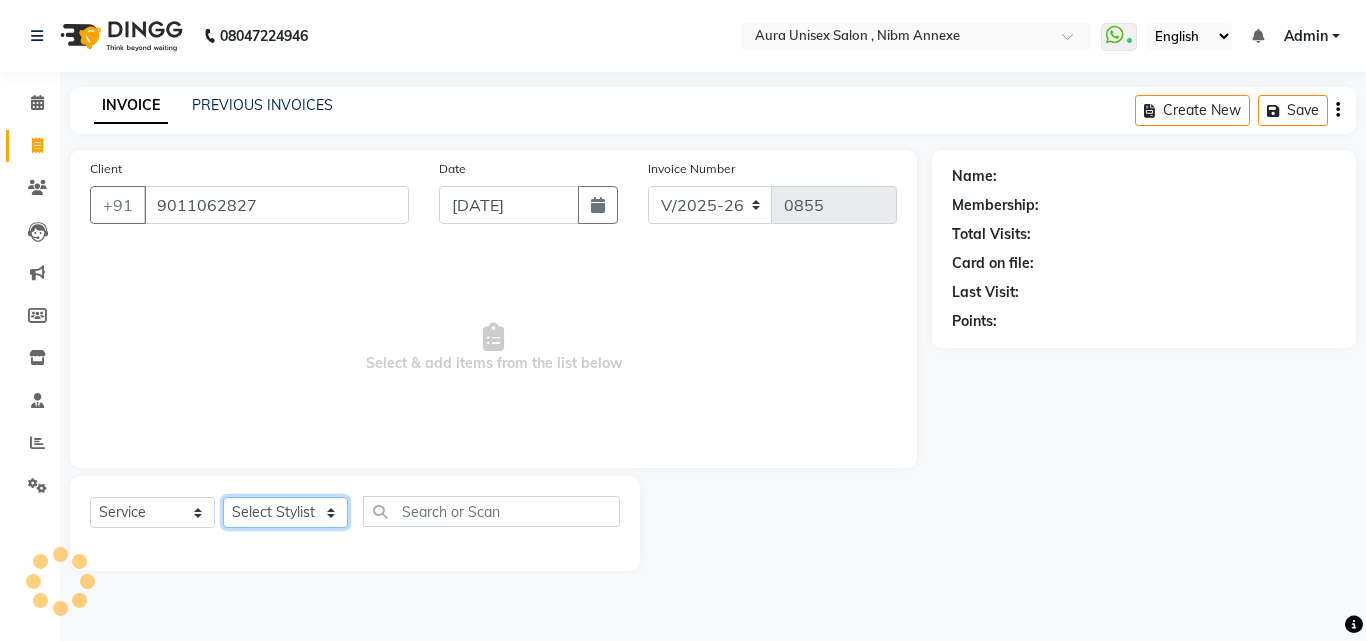 click on "Select Stylist Jasleen Jyoti SAYALI Surya Tejaswini" 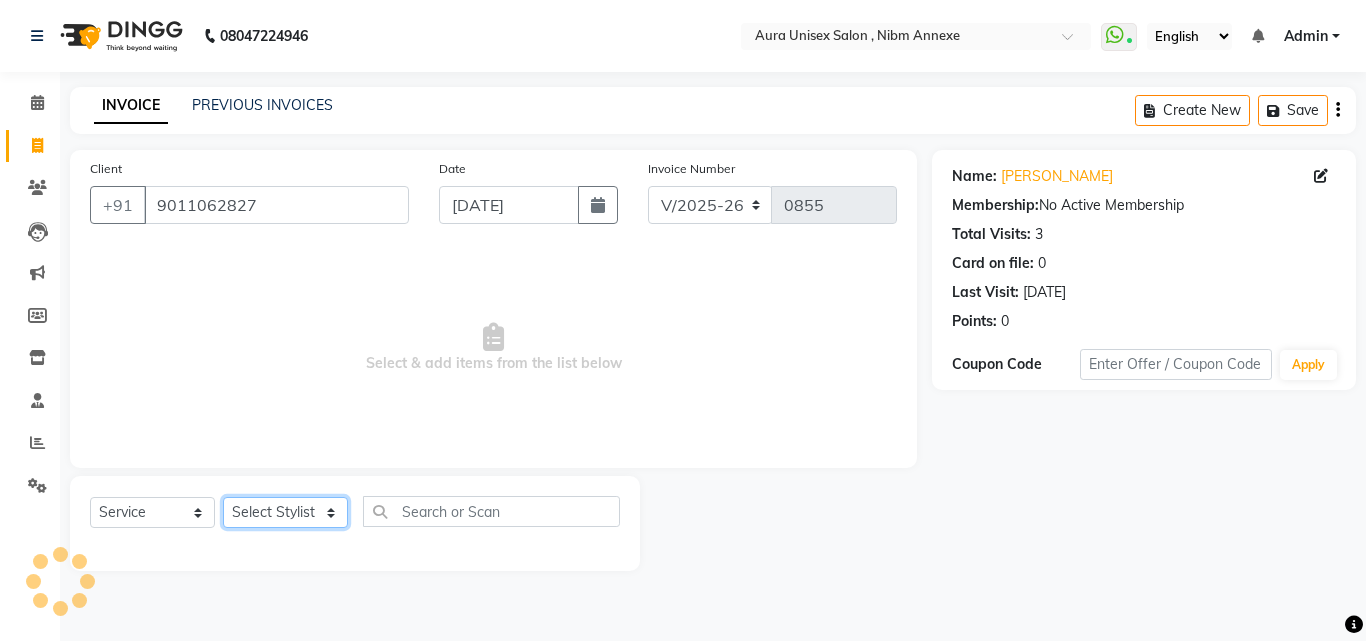 select on "83187" 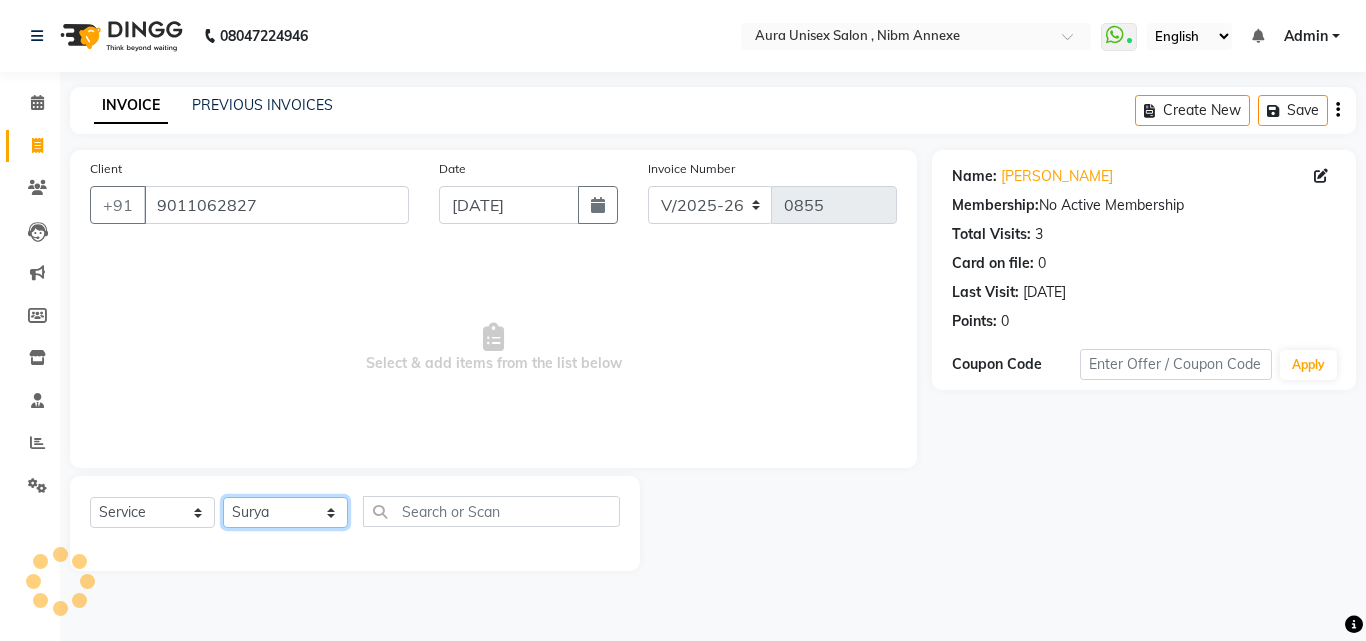 click on "Select Stylist Jasleen Jyoti SAYALI Surya Tejaswini" 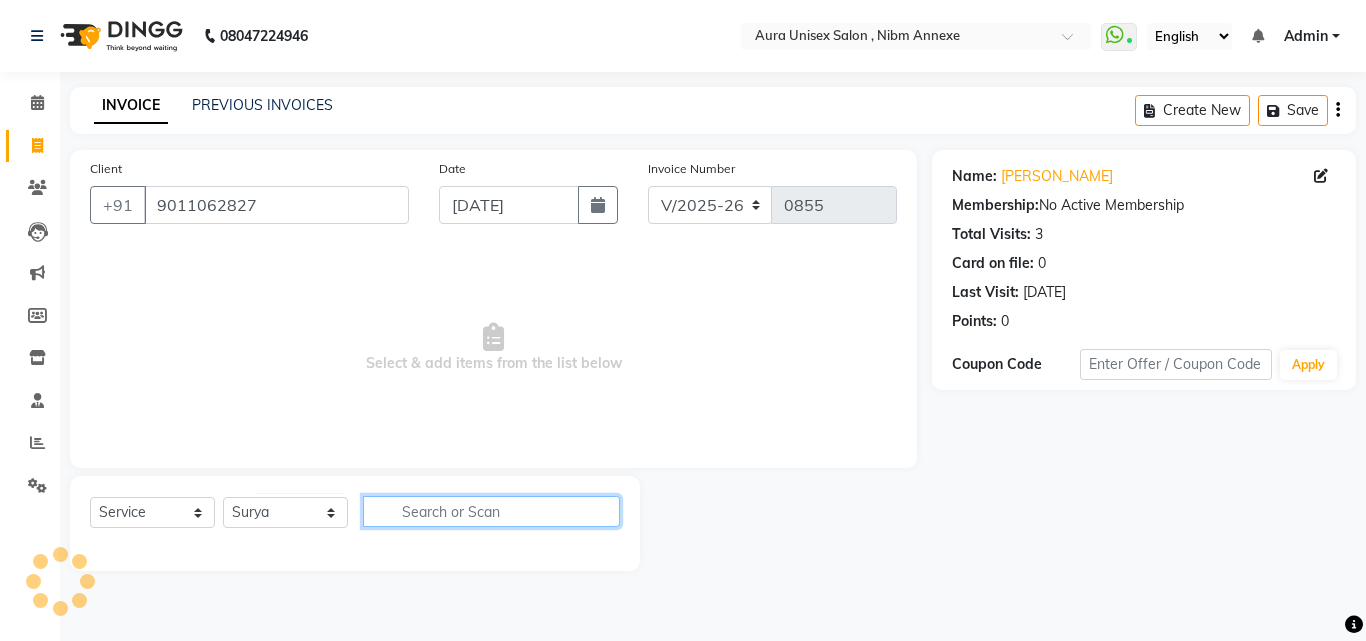 click 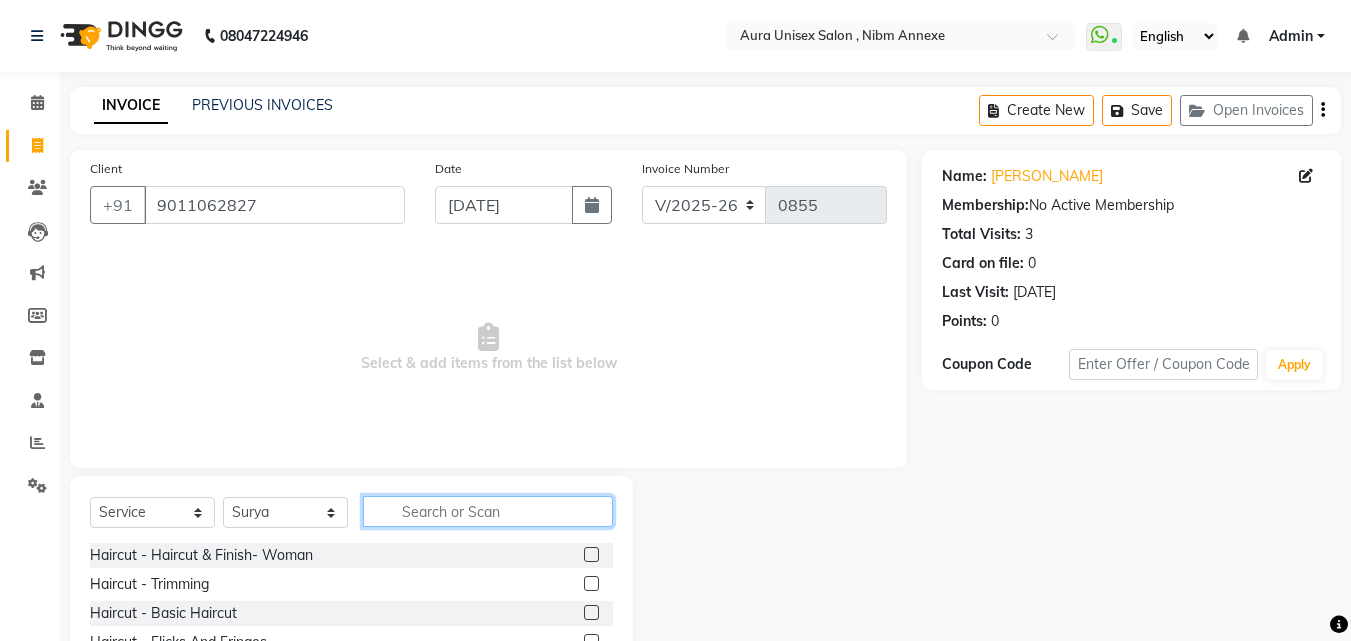 scroll, scrollTop: 160, scrollLeft: 0, axis: vertical 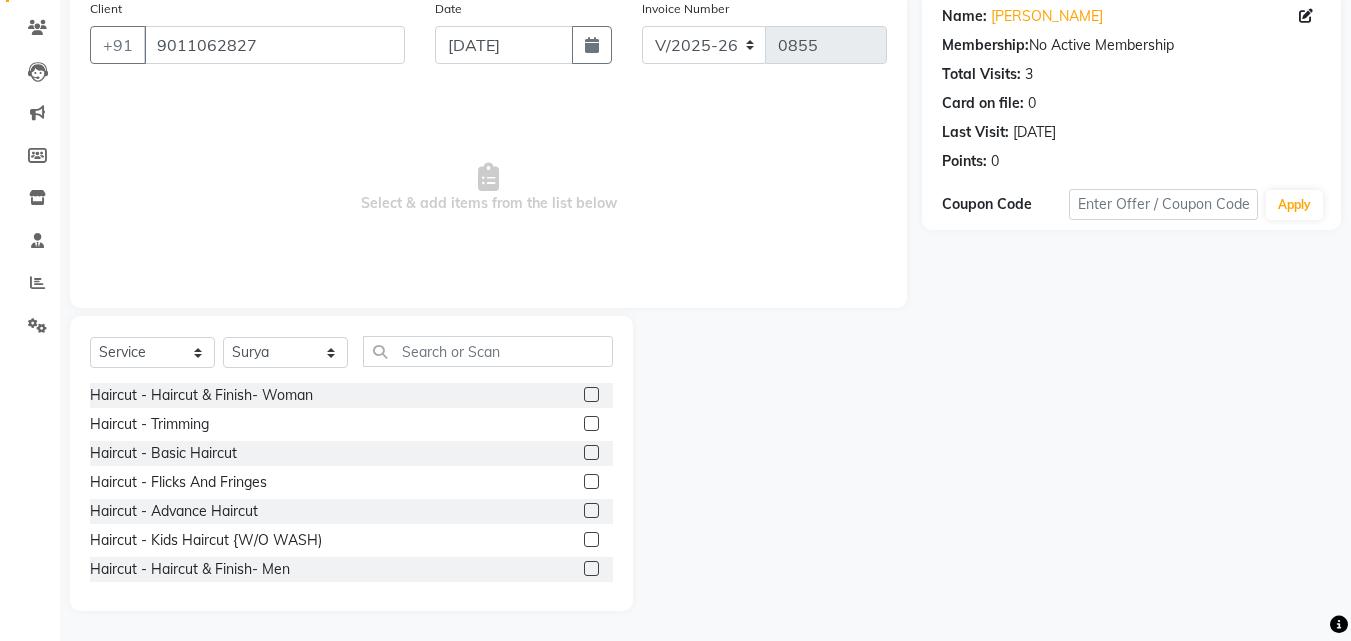 click 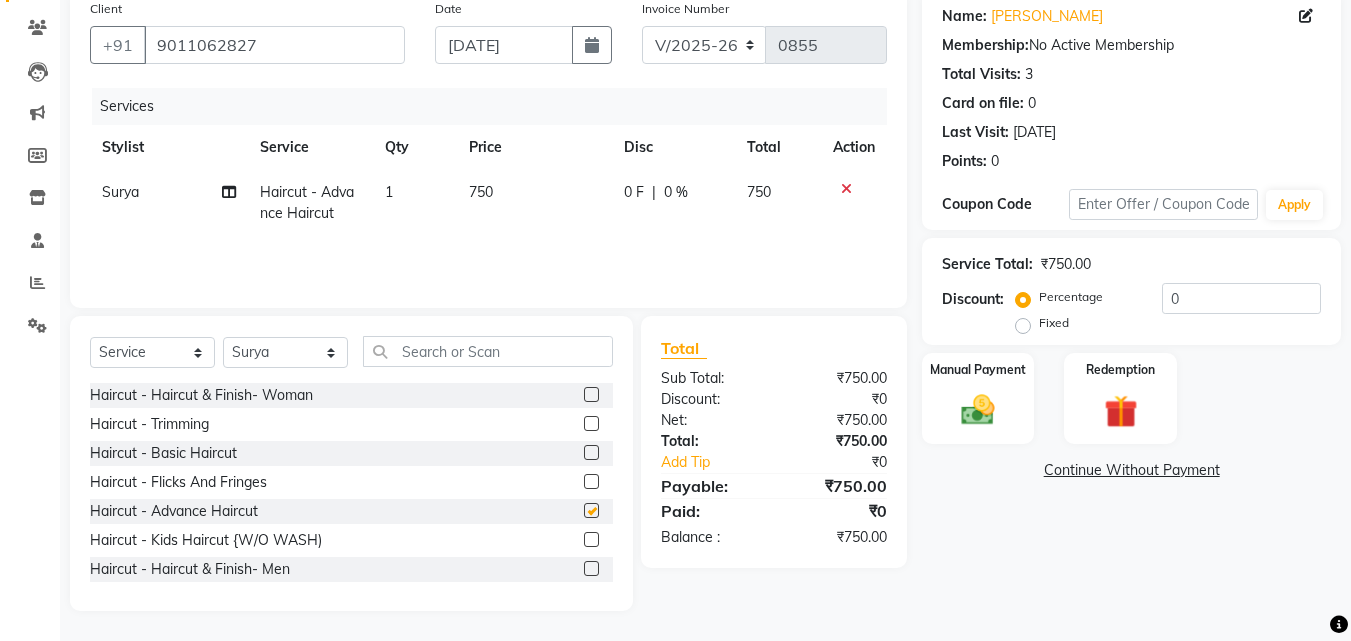 checkbox on "false" 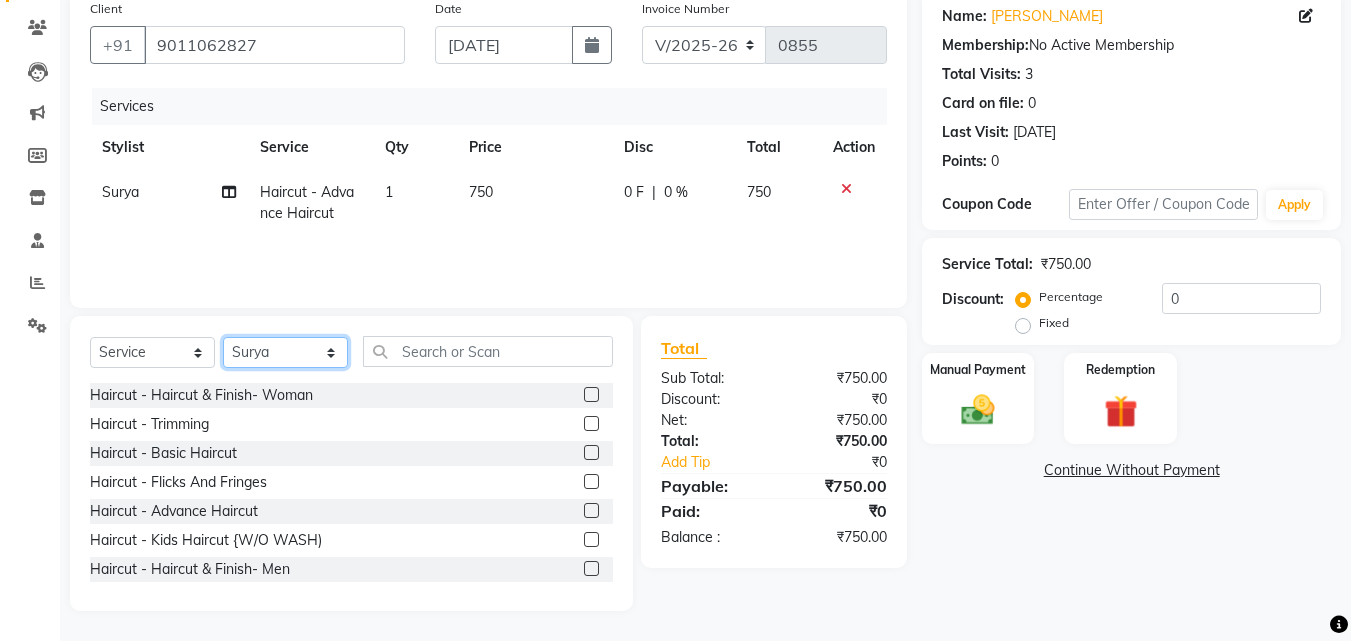 click on "Select Stylist Jasleen Jyoti SAYALI Surya Tejaswini" 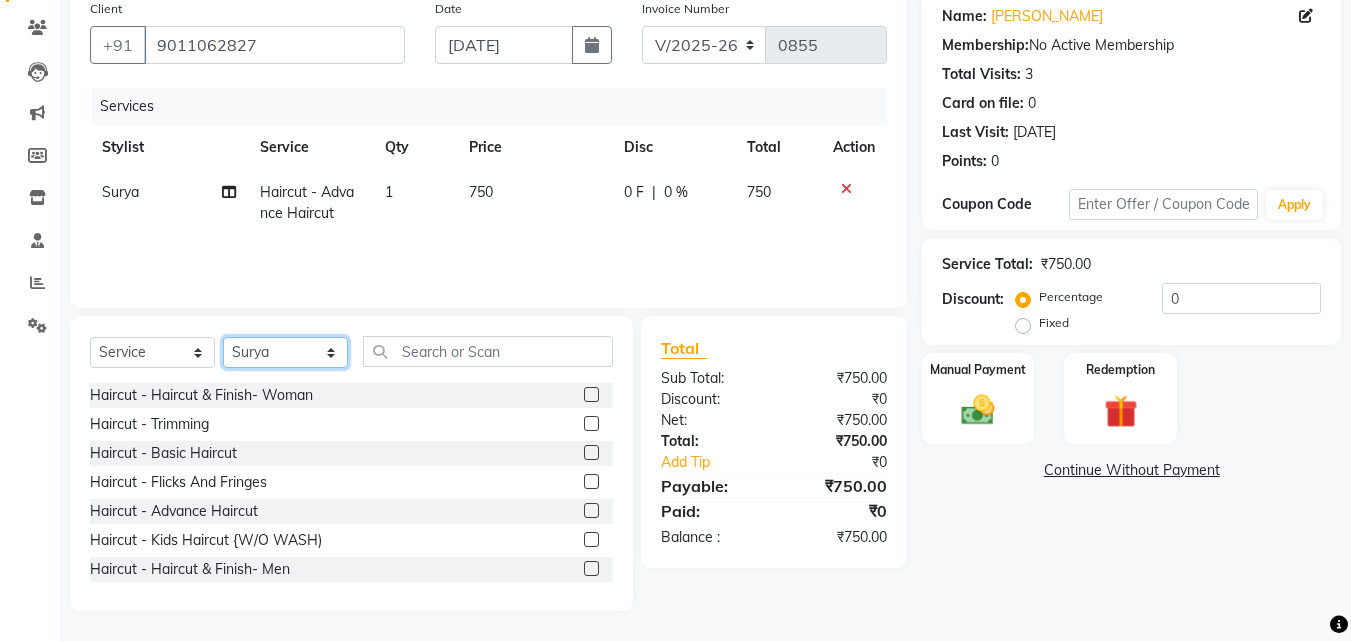 select on "69638" 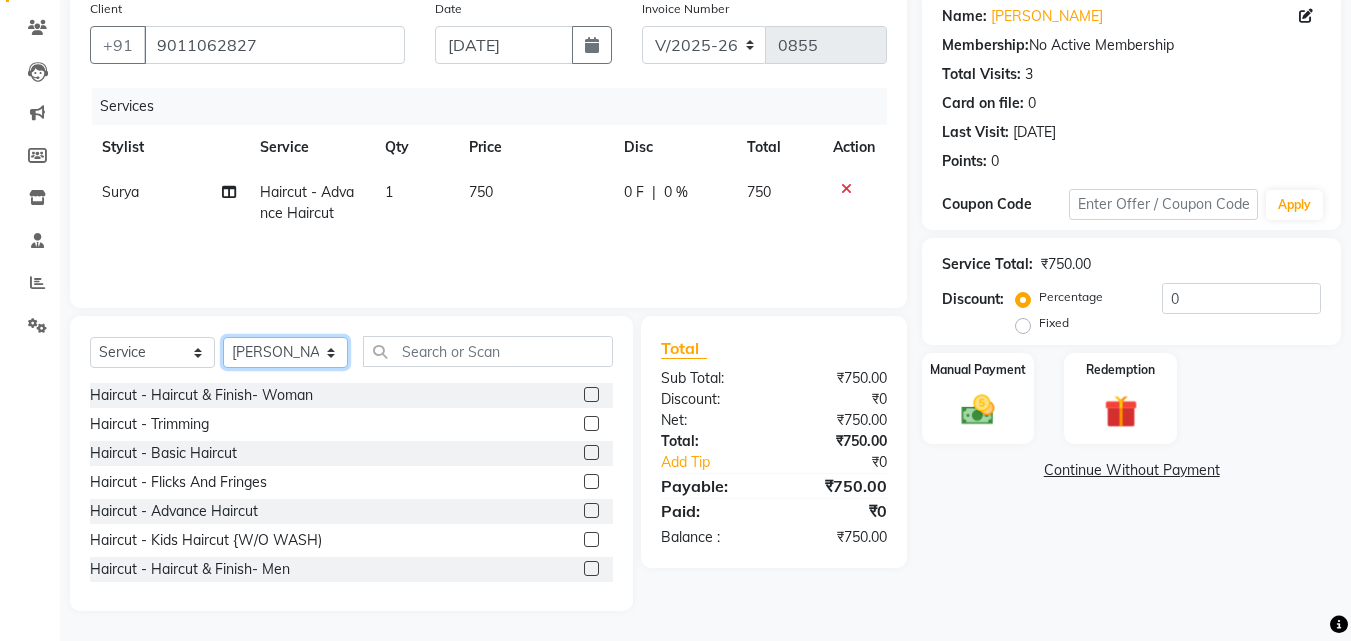 click on "Select Stylist Jasleen Jyoti SAYALI Surya Tejaswini" 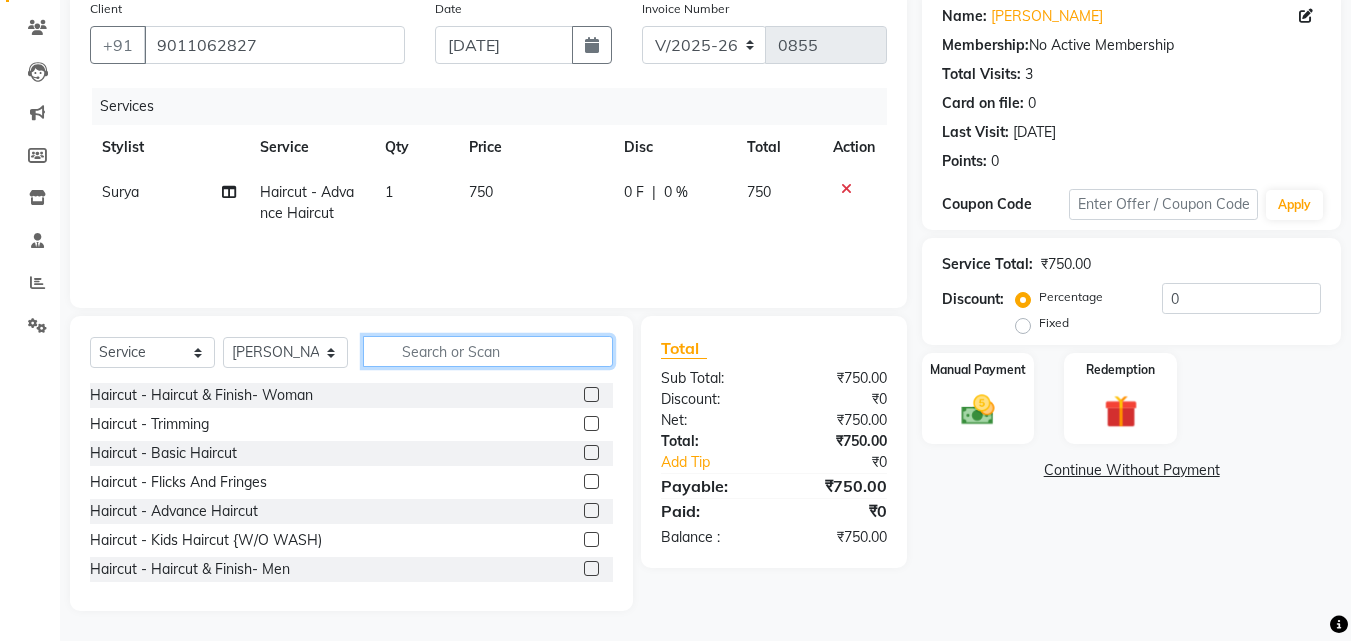 click 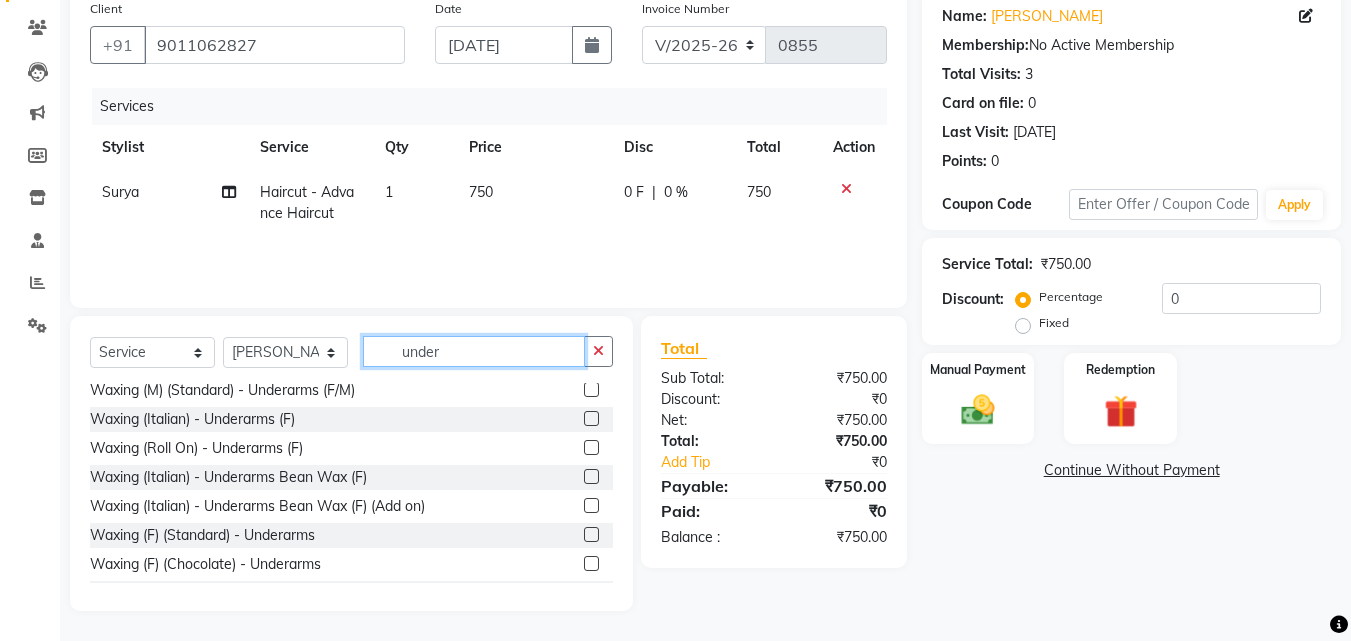scroll, scrollTop: 177, scrollLeft: 0, axis: vertical 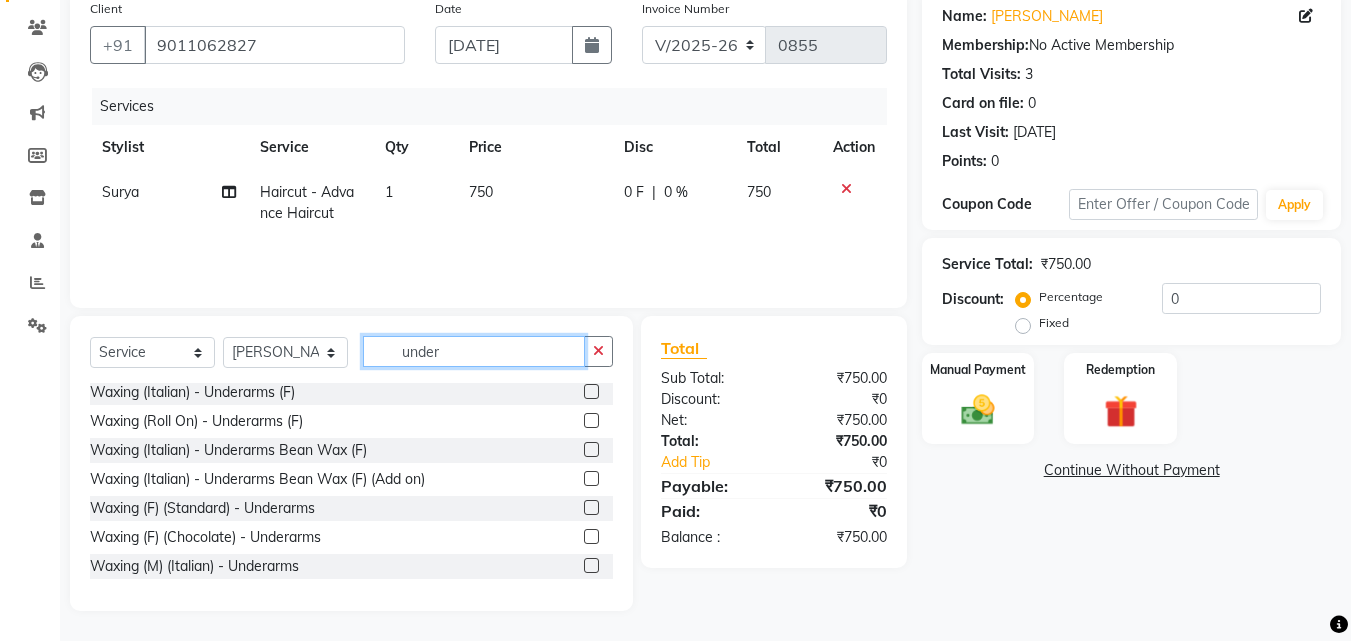 type on "under" 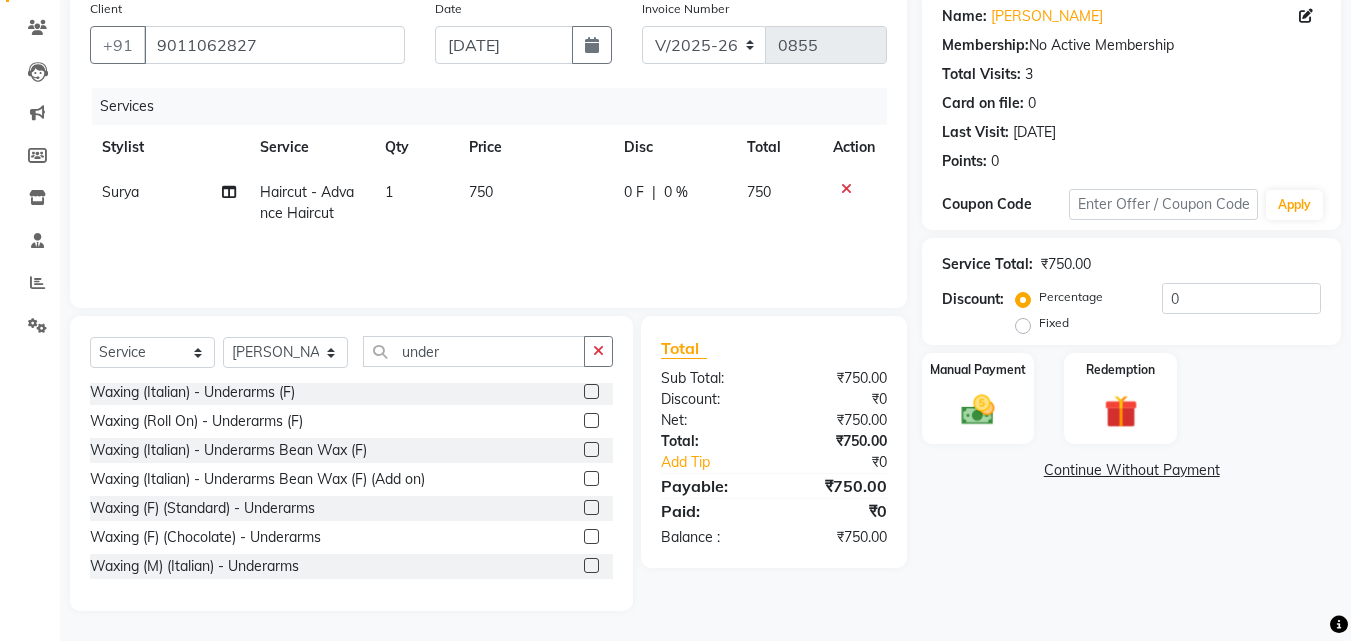 click 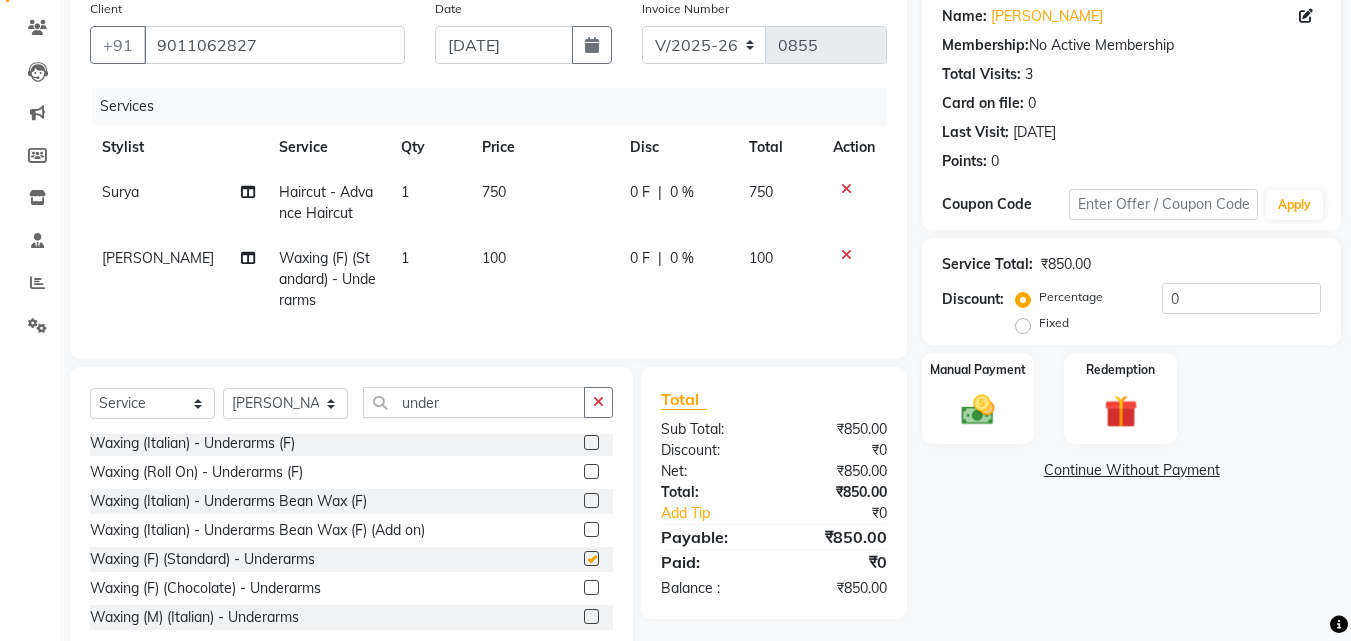 checkbox on "false" 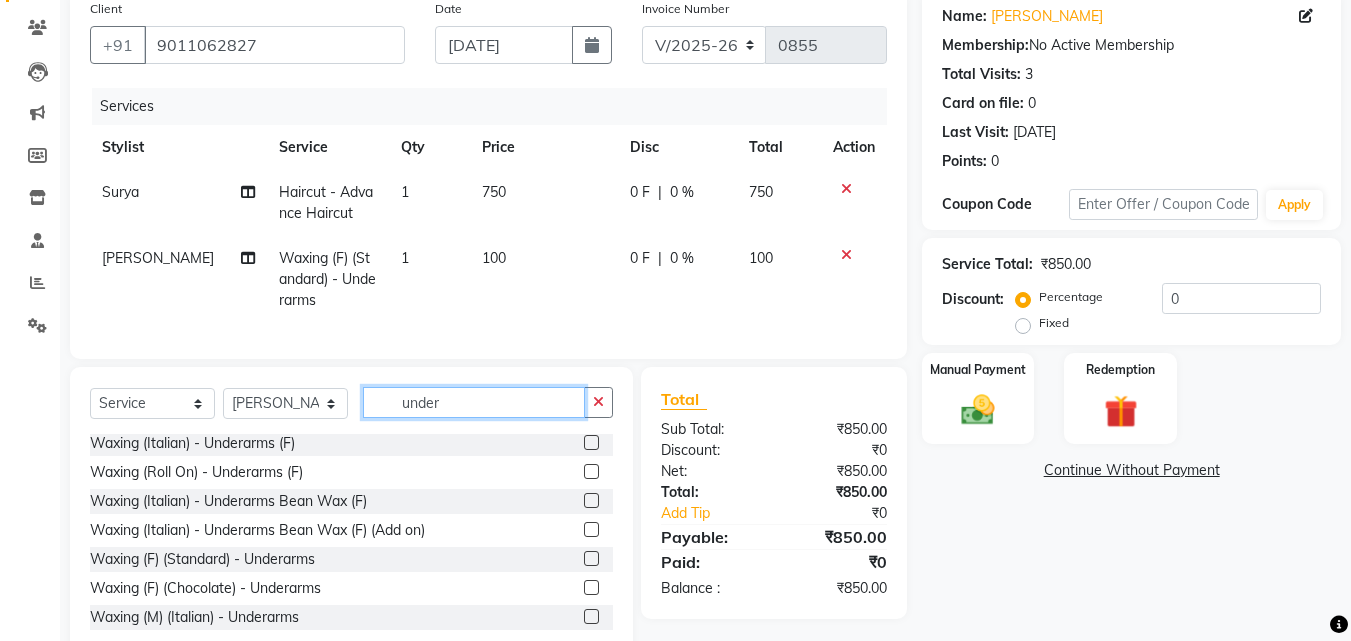 click on "under" 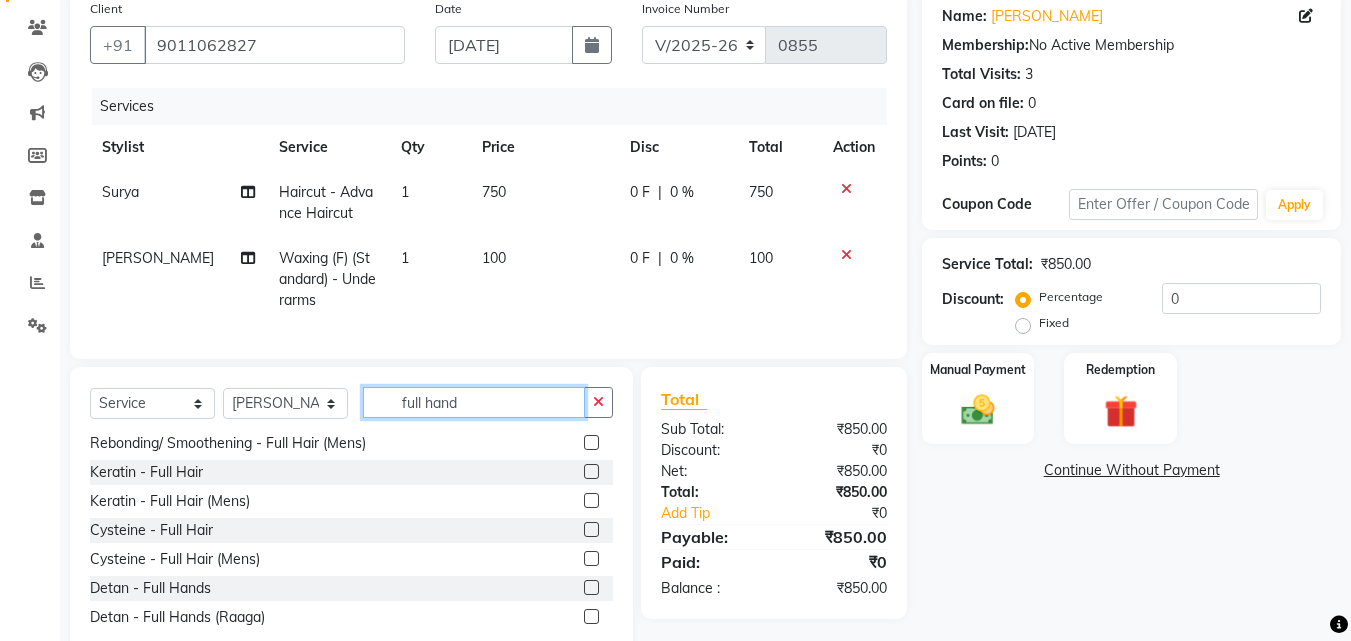 scroll, scrollTop: 0, scrollLeft: 0, axis: both 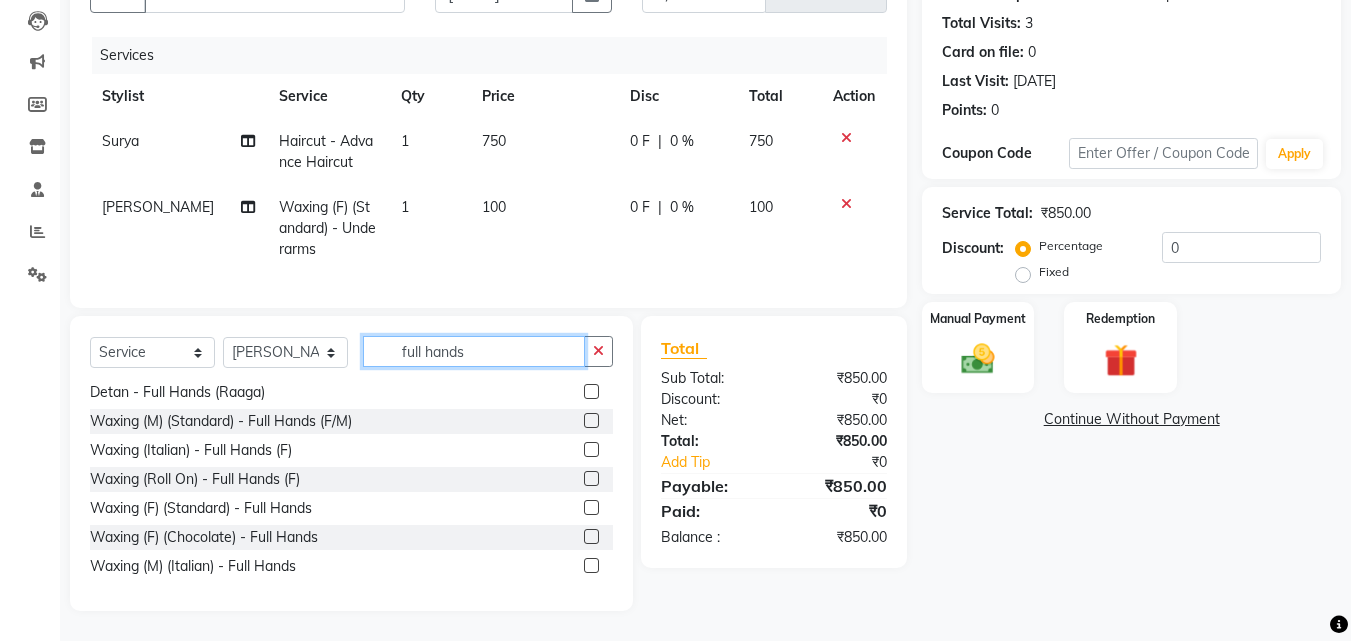 type on "full hands" 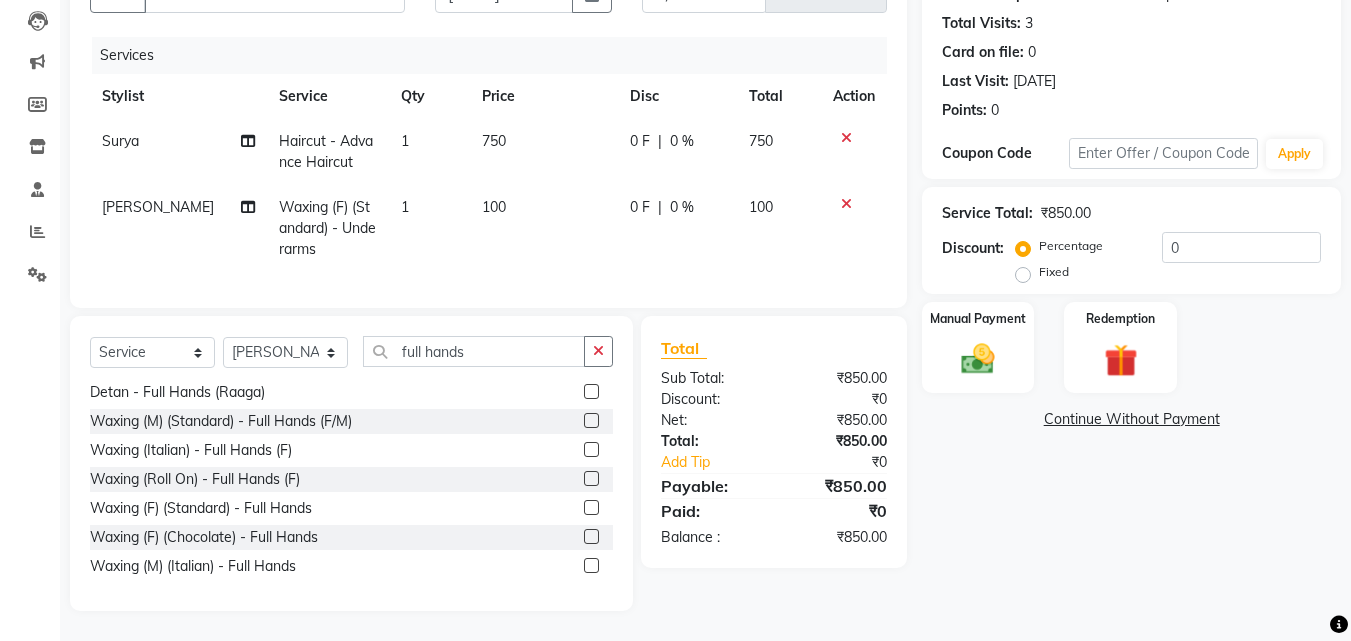 click 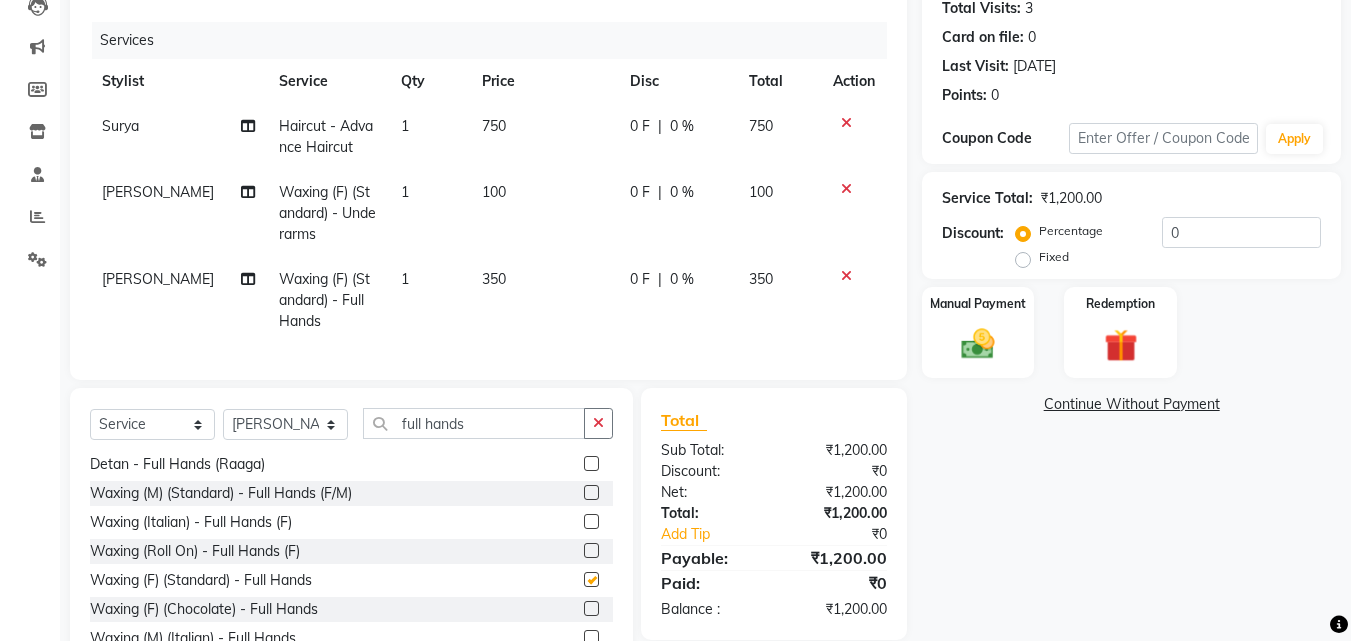 checkbox on "false" 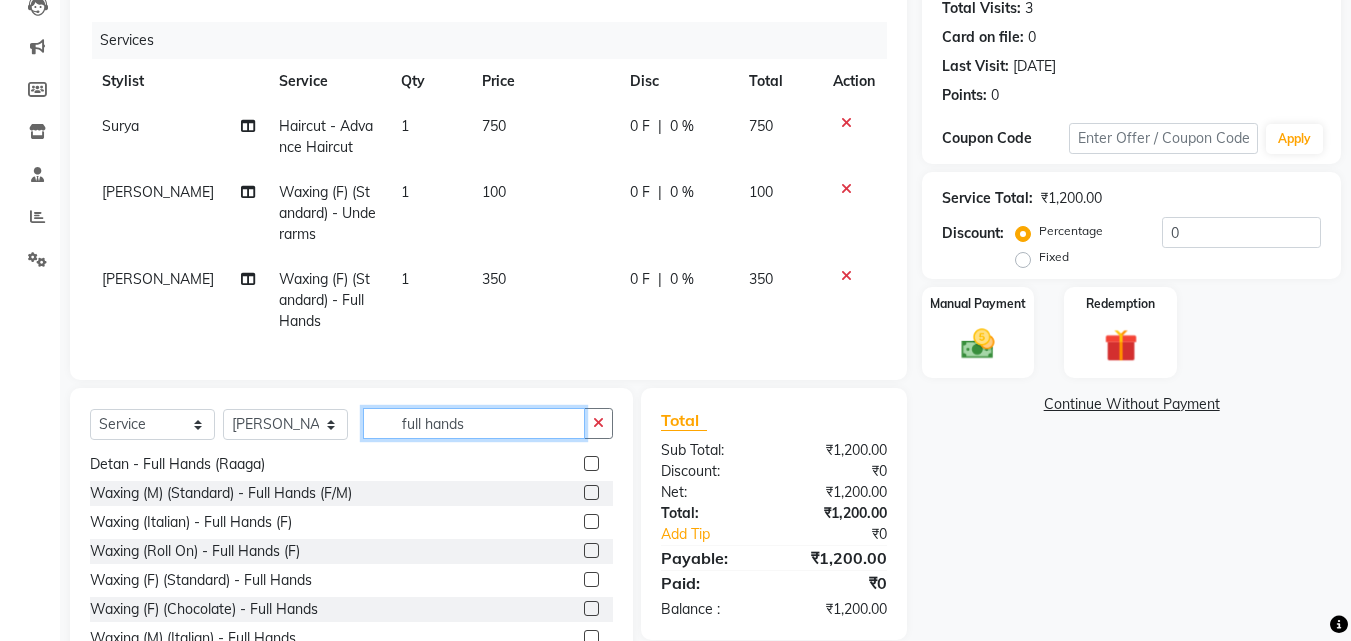 drag, startPoint x: 489, startPoint y: 439, endPoint x: 346, endPoint y: 430, distance: 143.28294 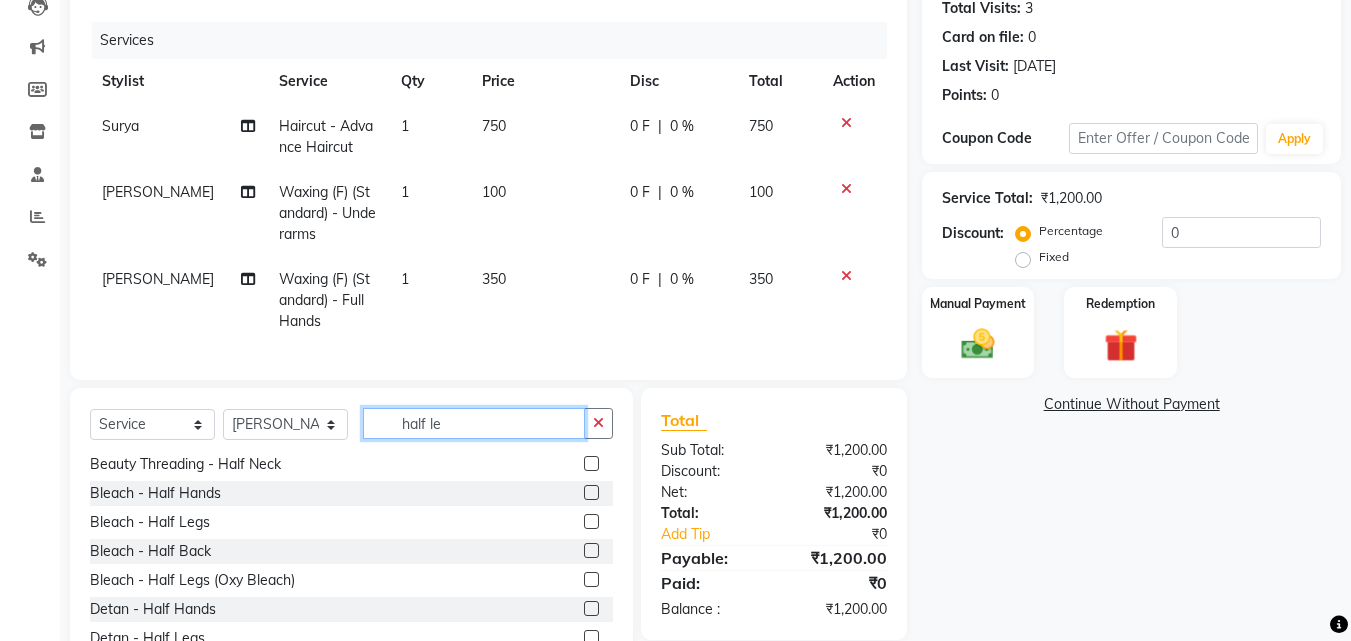 scroll, scrollTop: 0, scrollLeft: 0, axis: both 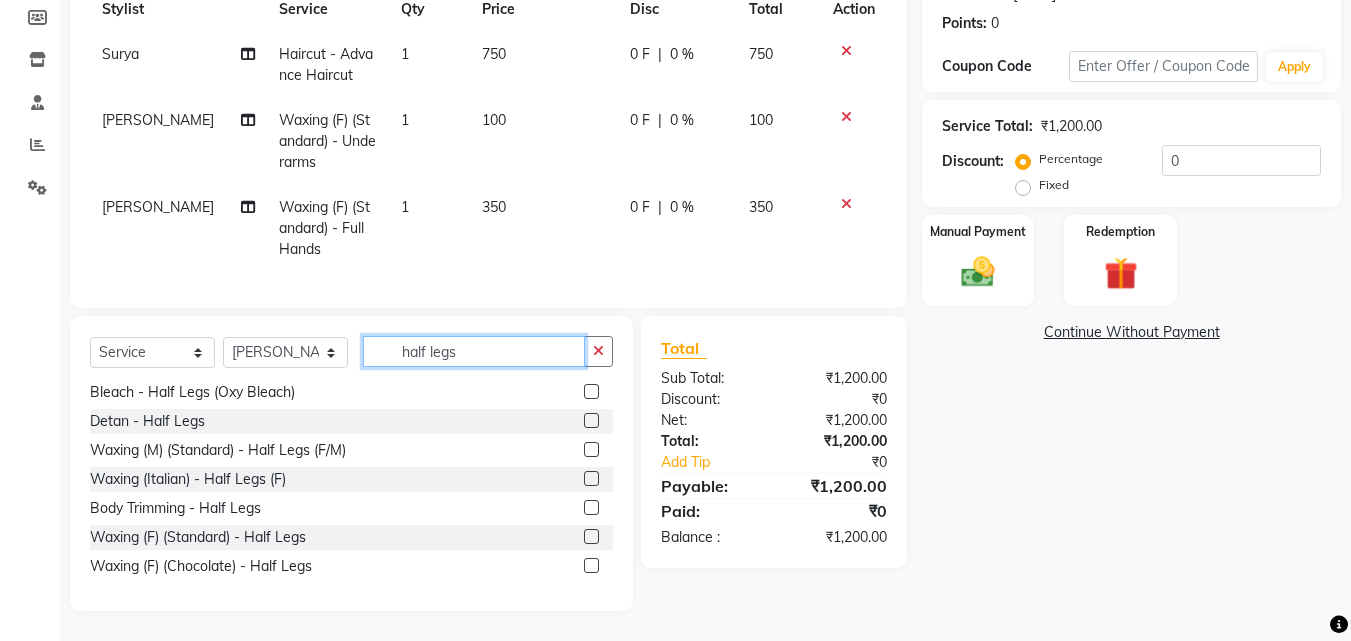 type on "half legs" 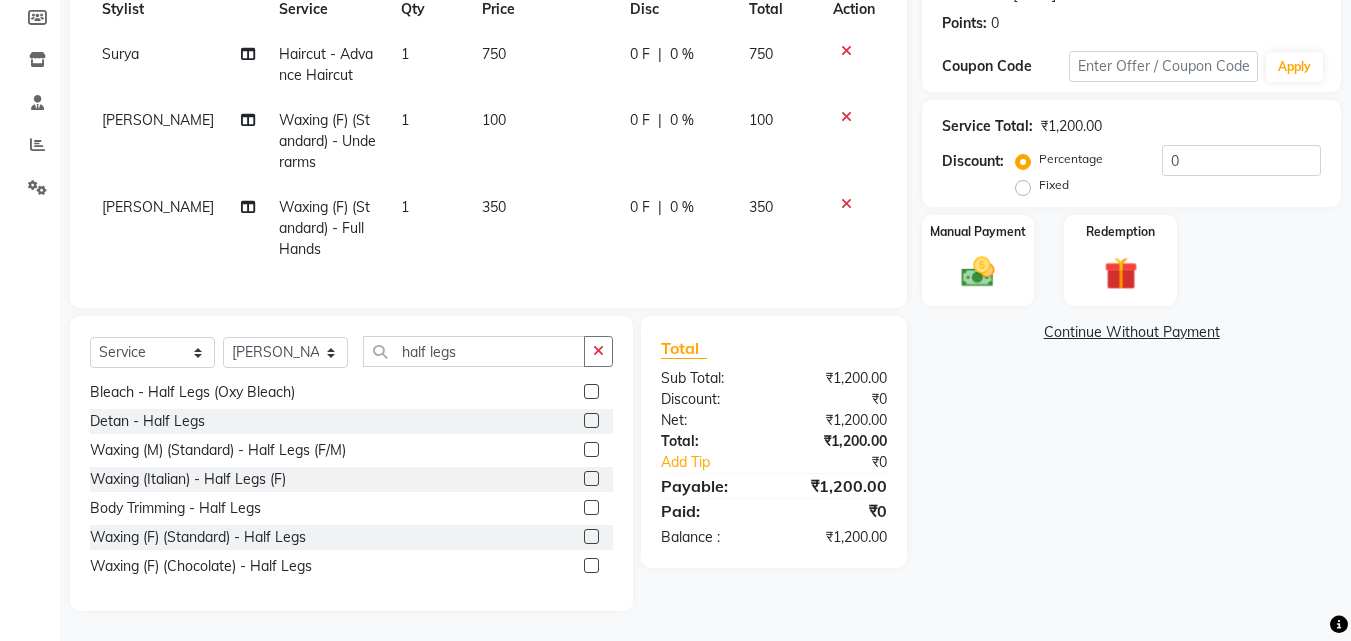 click 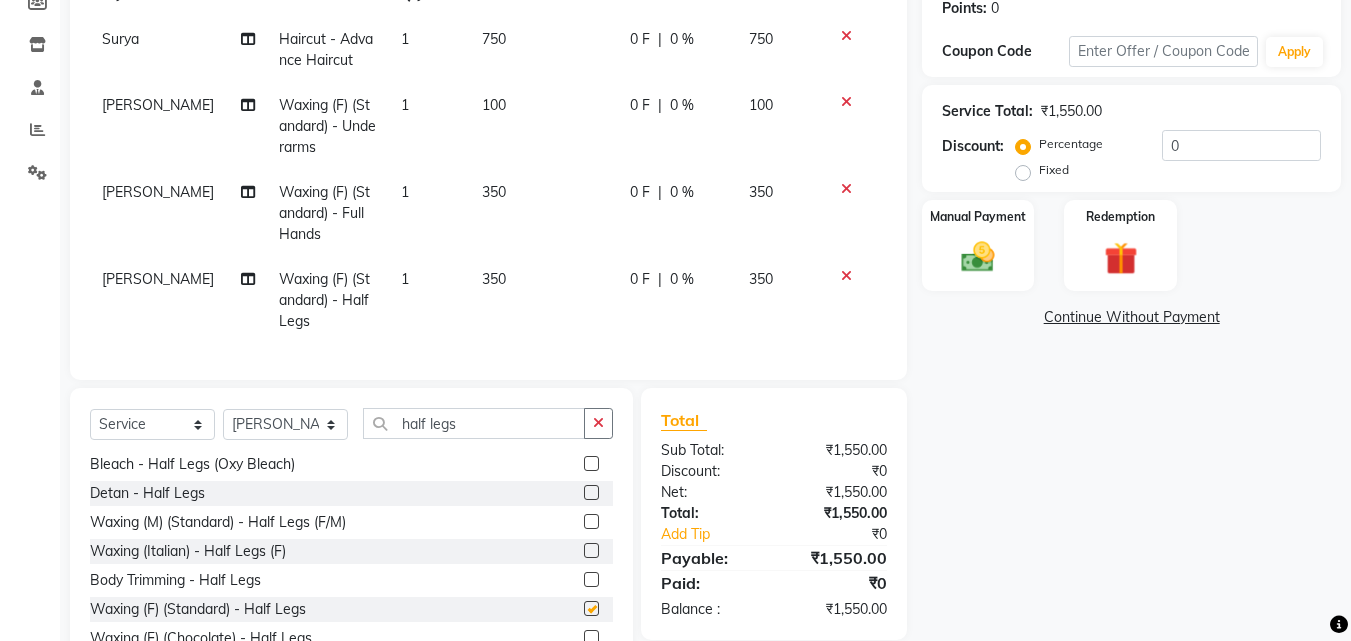 checkbox on "false" 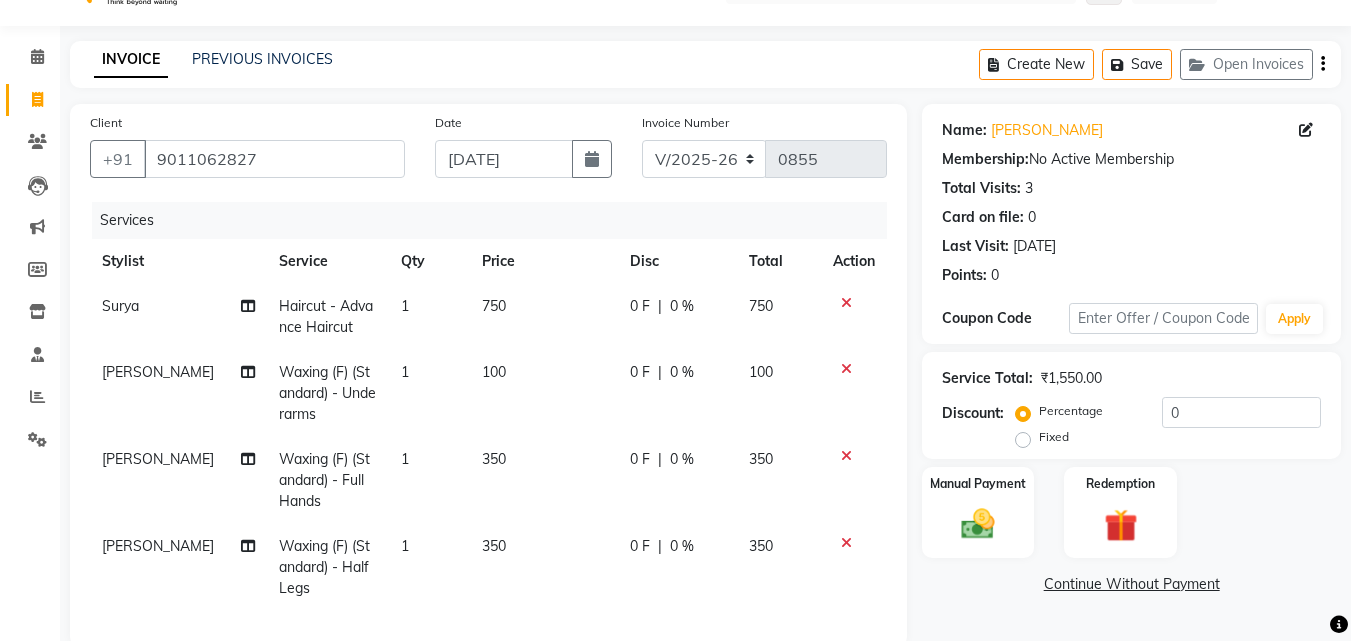 scroll, scrollTop: 0, scrollLeft: 0, axis: both 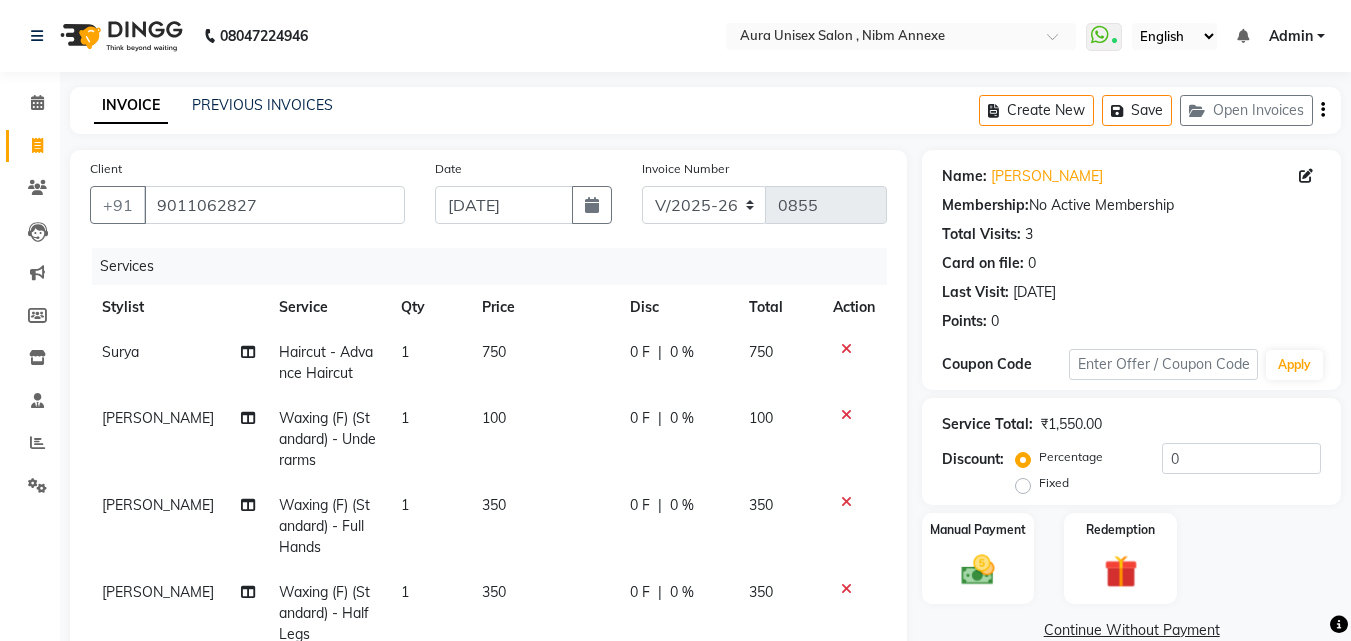 click on "0 F | 0 %" 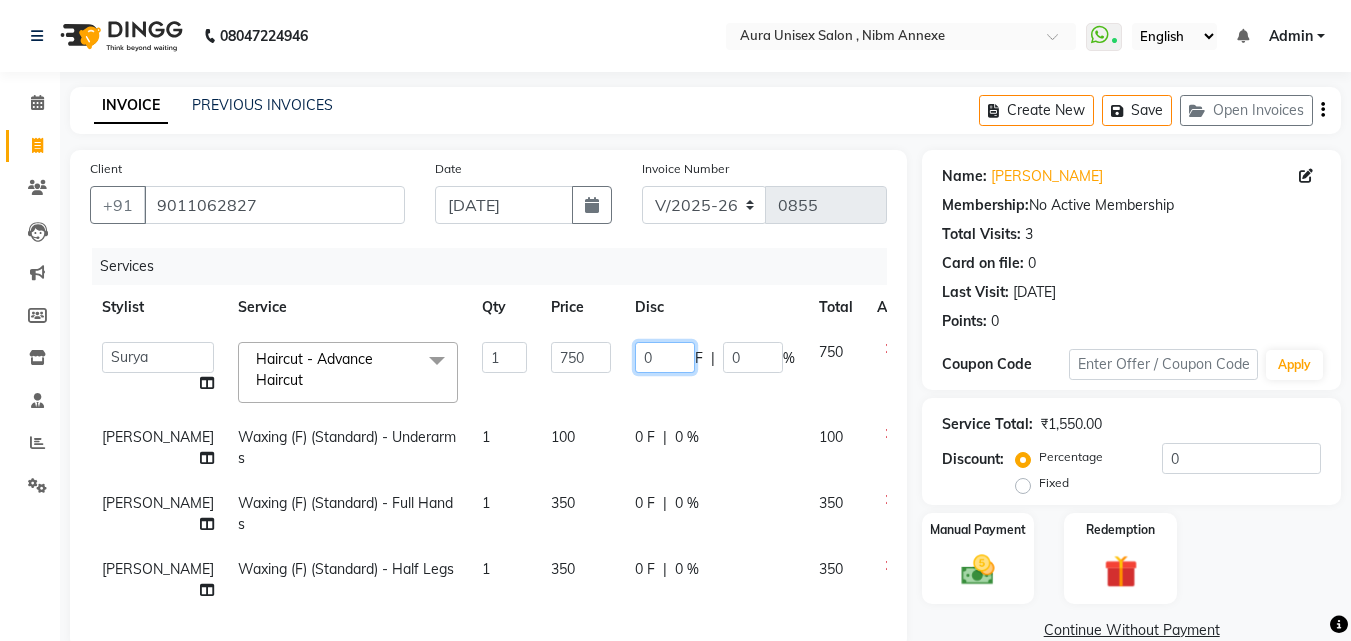 click on "0" 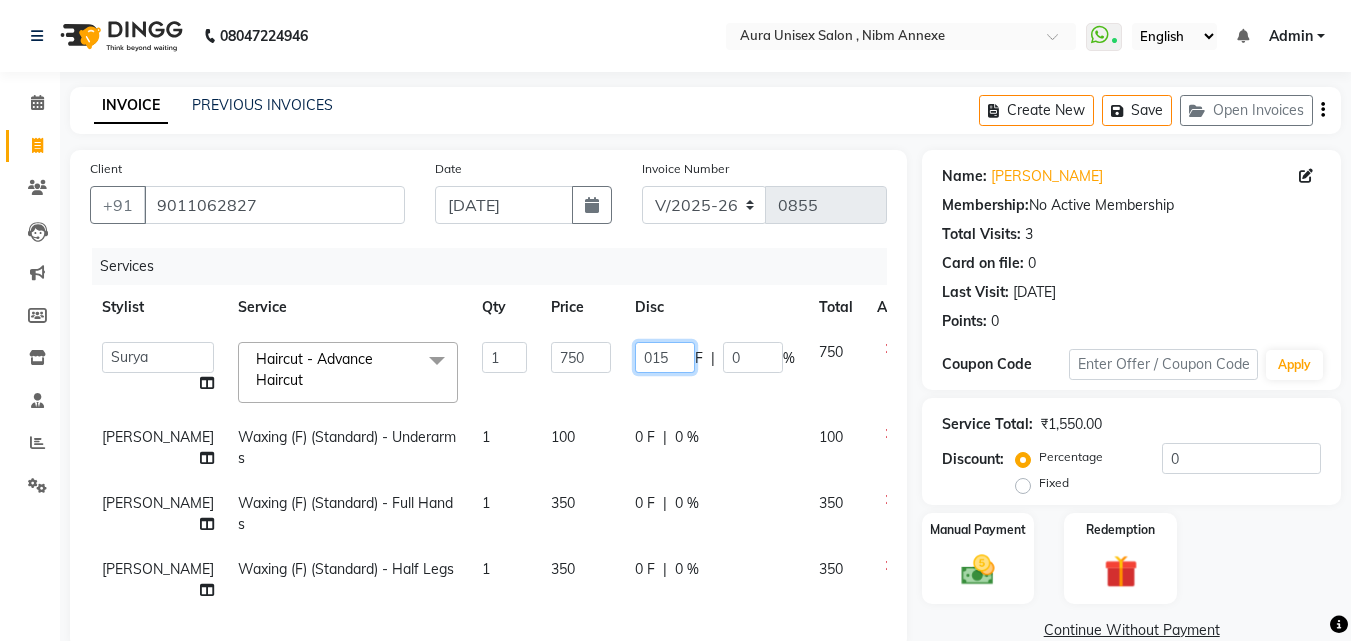 type on "0150" 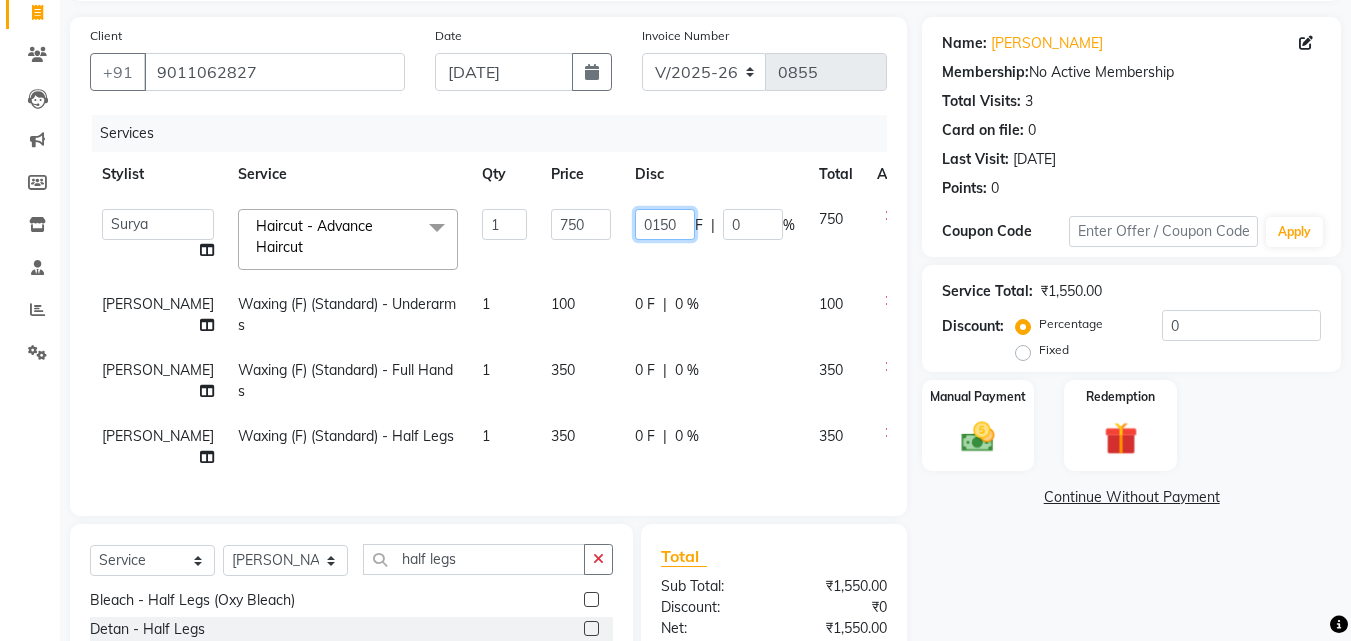 scroll, scrollTop: 356, scrollLeft: 0, axis: vertical 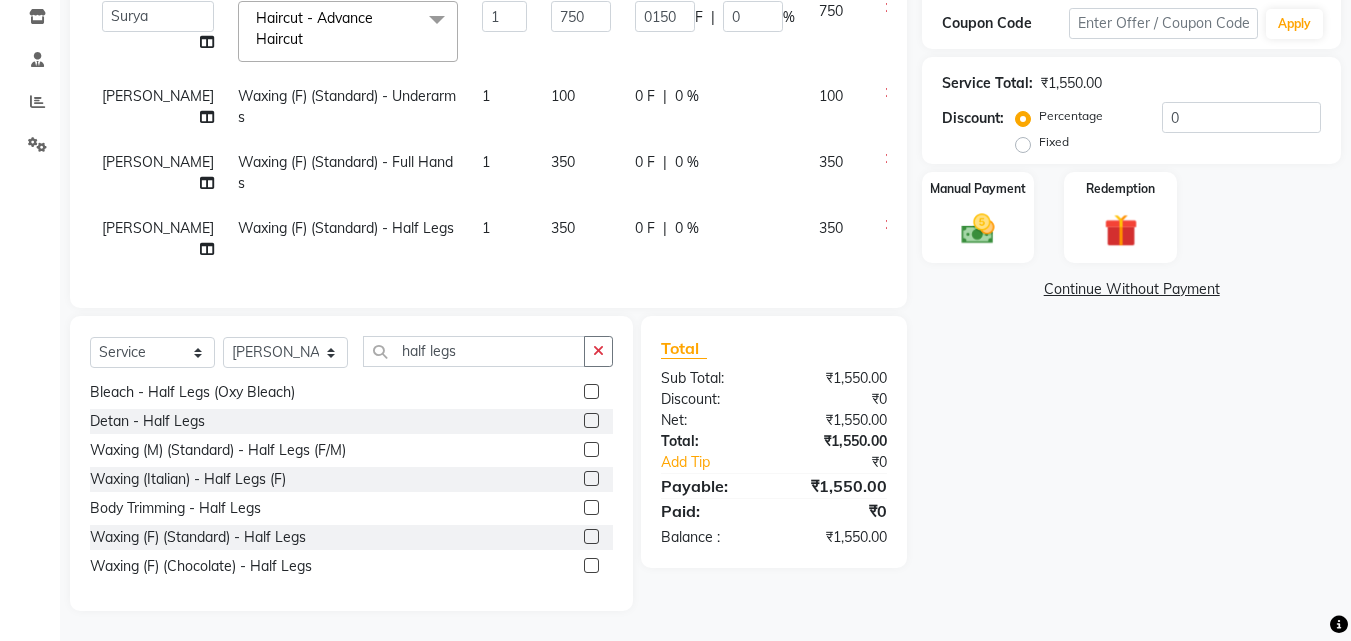 click on "Name: Anamika  Membership:  No Active Membership  Total Visits:  3 Card on file:  0 Last Visit:   19-04-2025 Points:   0  Coupon Code Apply Service Total:  ₹1,550.00  Discount:  Percentage   Fixed  0 Manual Payment Redemption  Continue Without Payment" 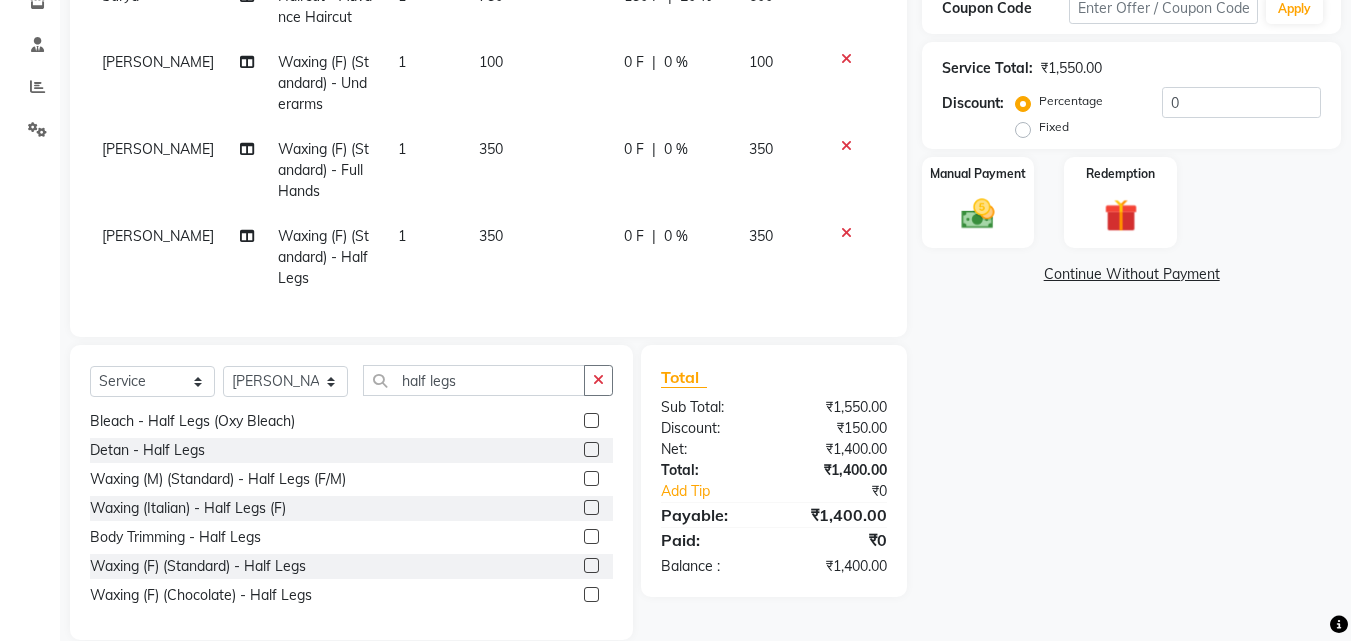 scroll, scrollTop: 400, scrollLeft: 0, axis: vertical 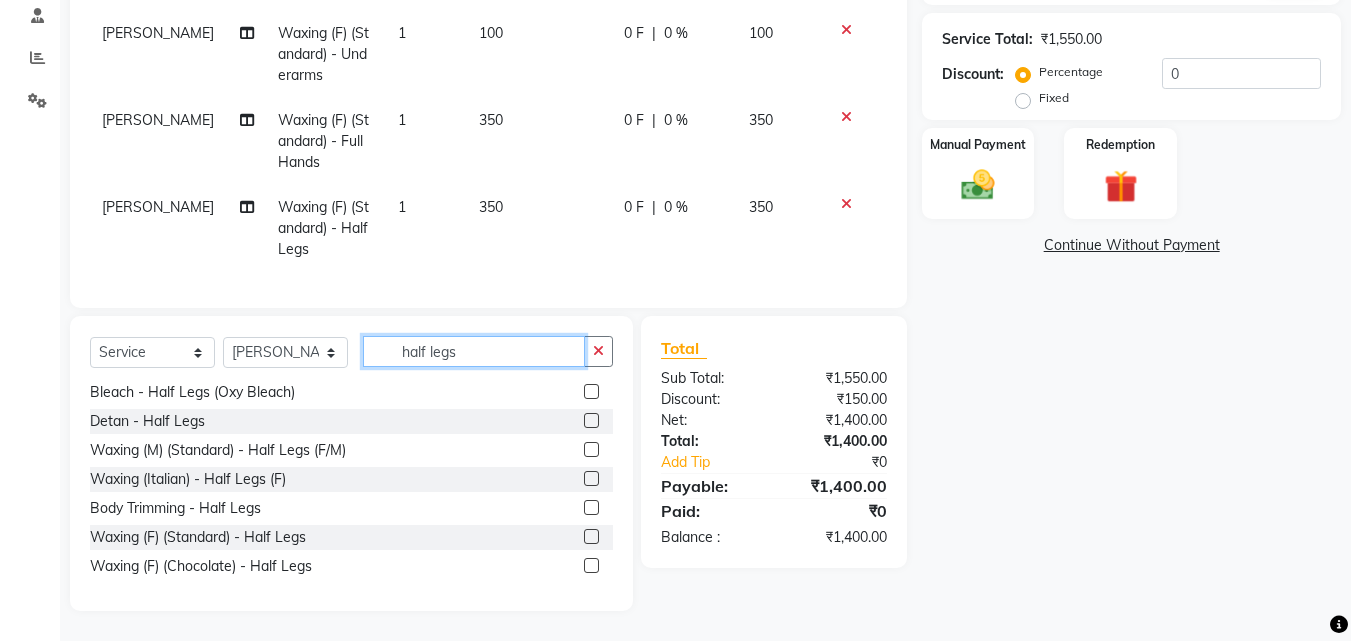drag, startPoint x: 486, startPoint y: 366, endPoint x: 365, endPoint y: 359, distance: 121.20231 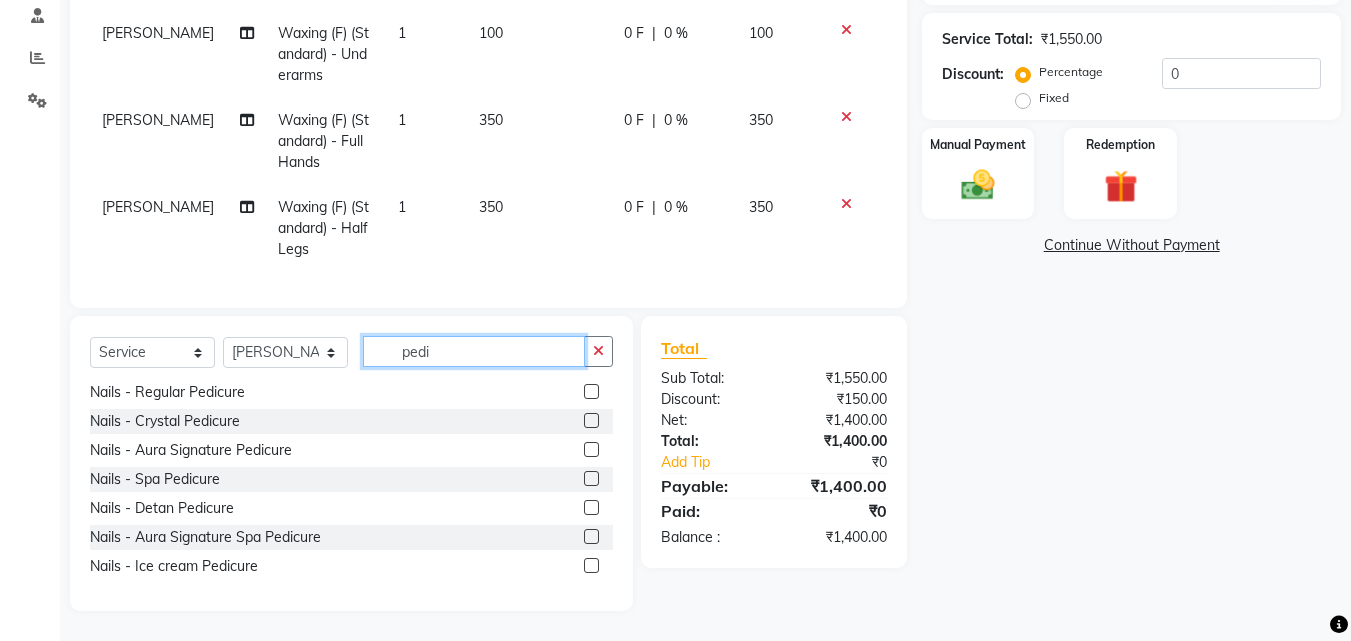 type on "pedi" 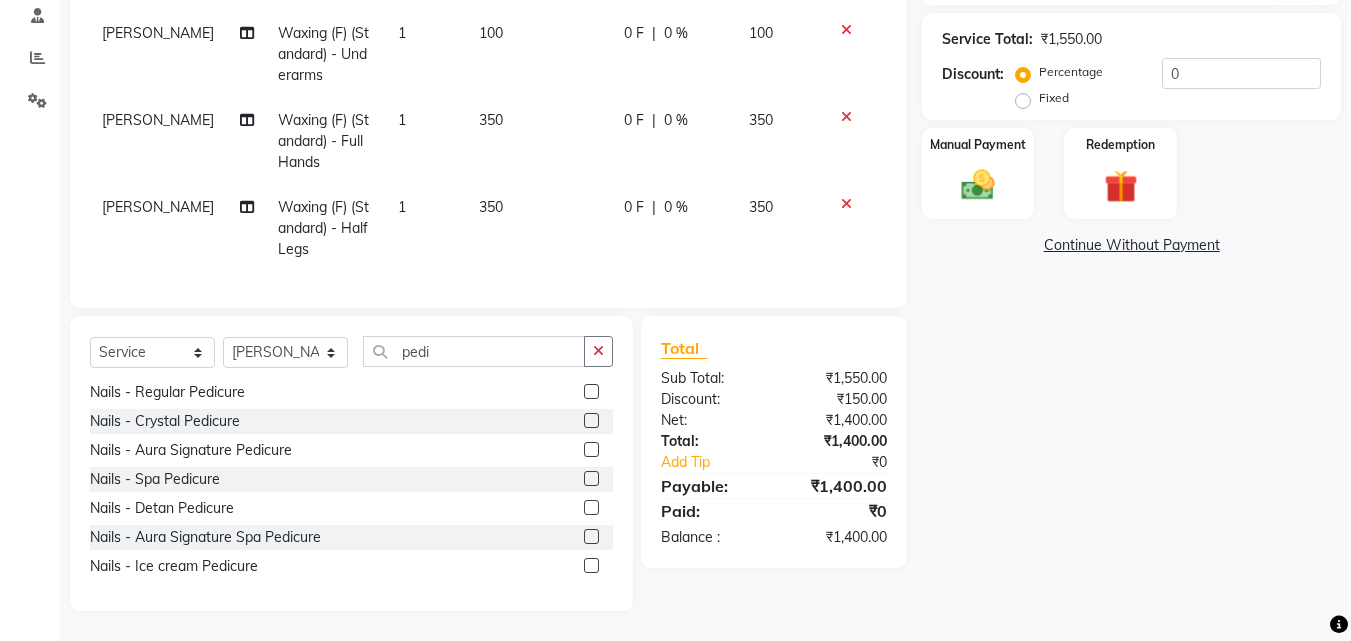 click 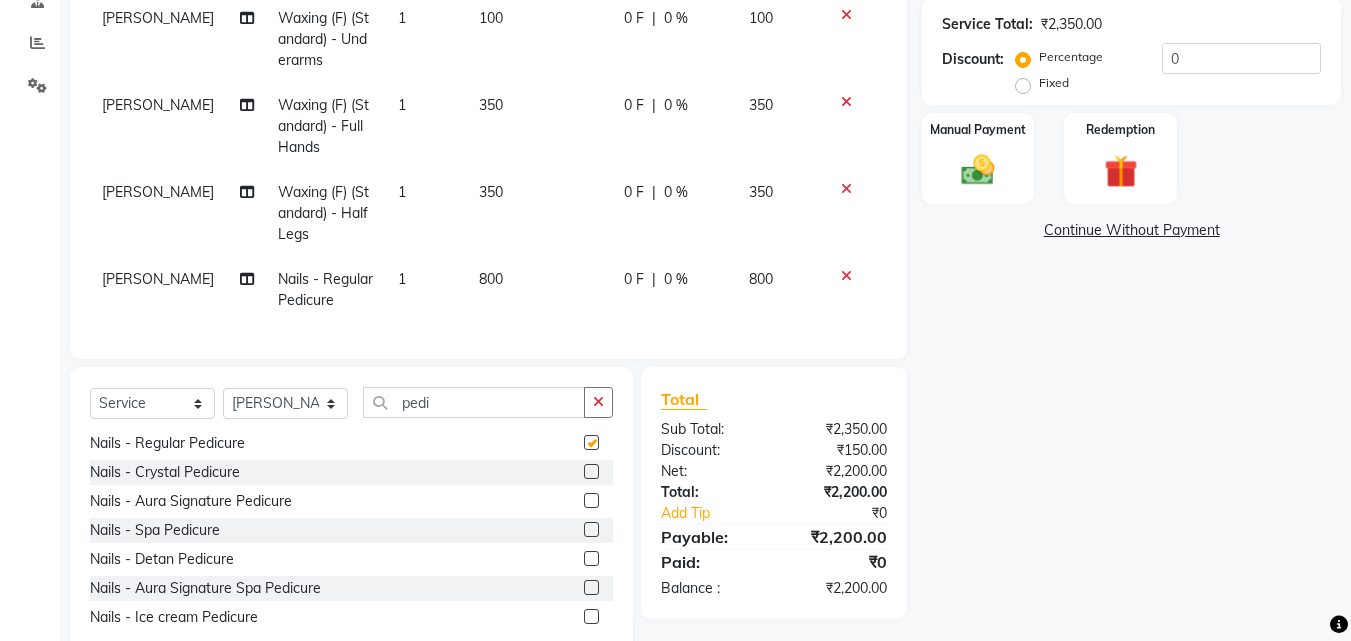 checkbox on "false" 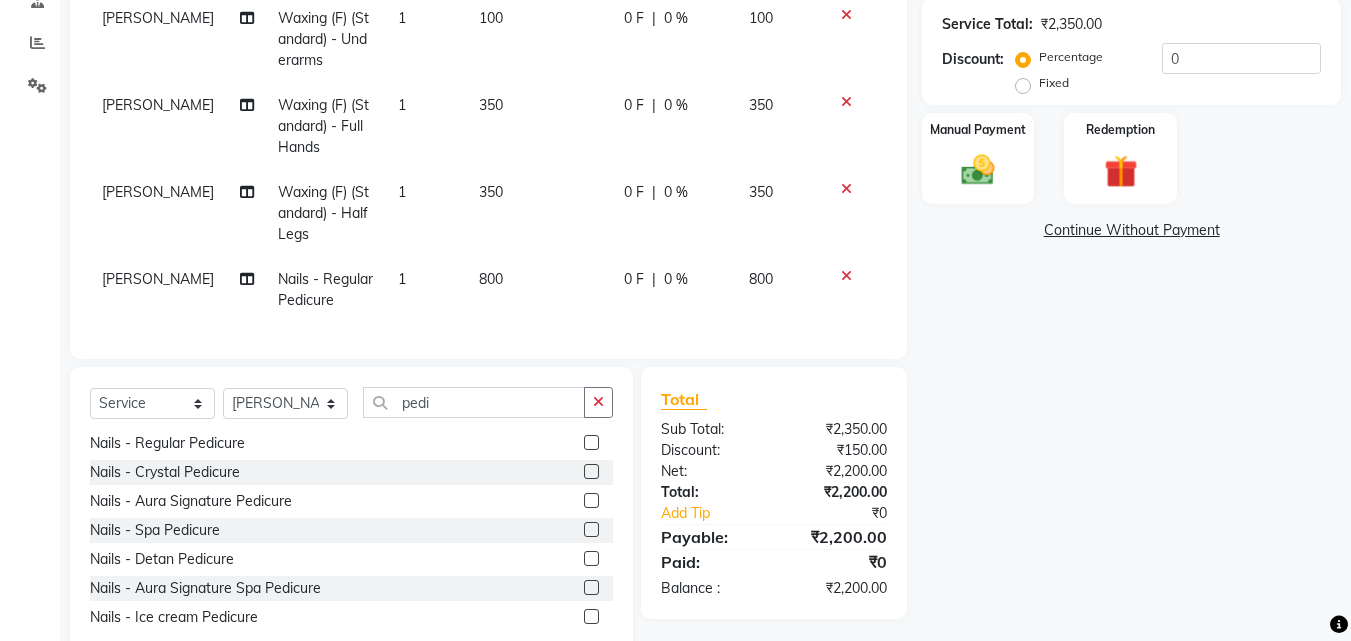 scroll, scrollTop: 0, scrollLeft: 0, axis: both 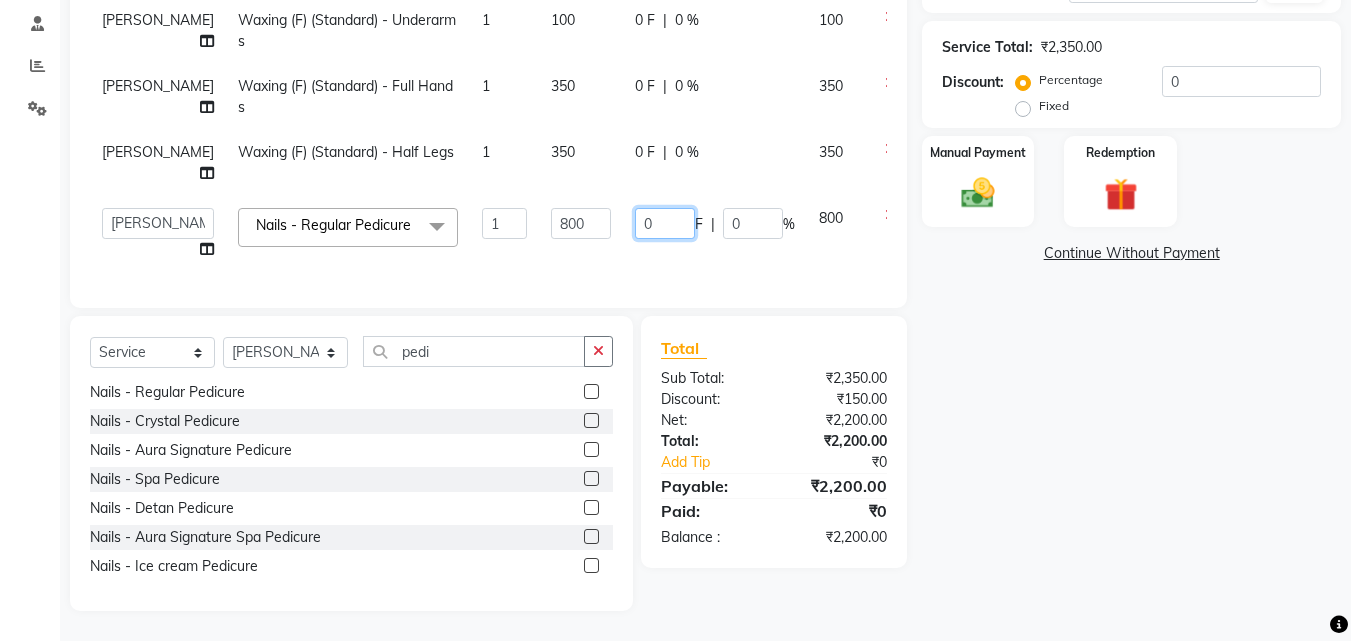 click on "0" 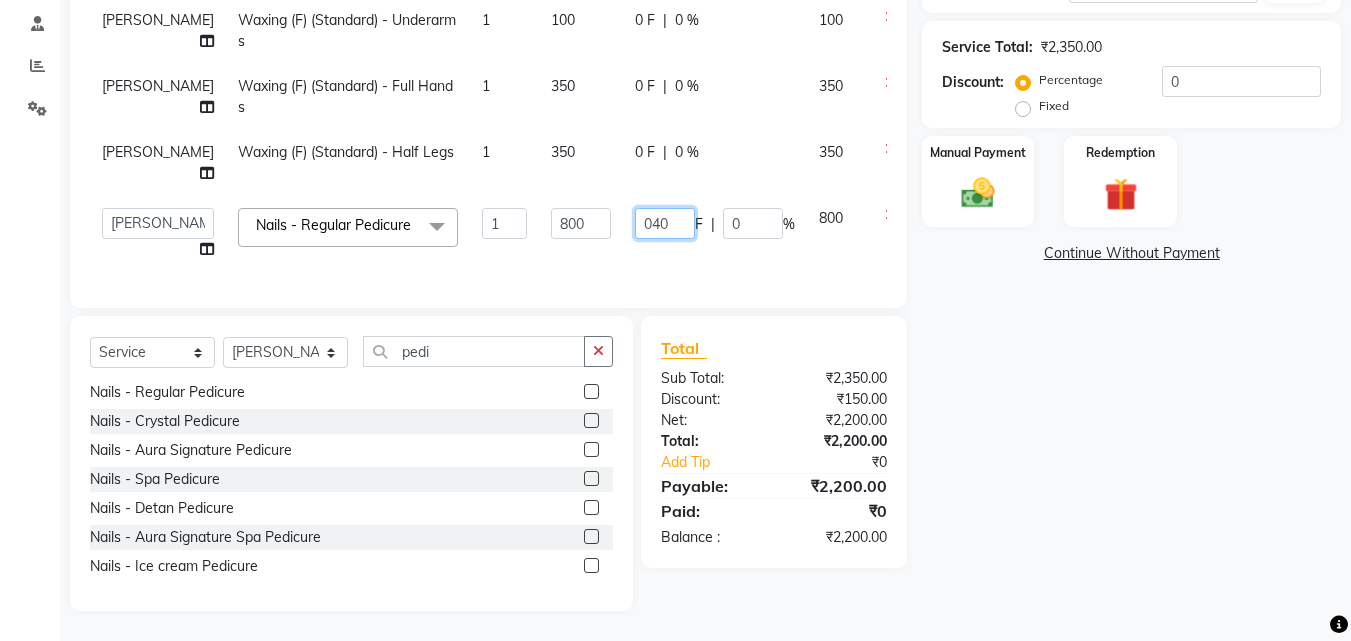 type on "0400" 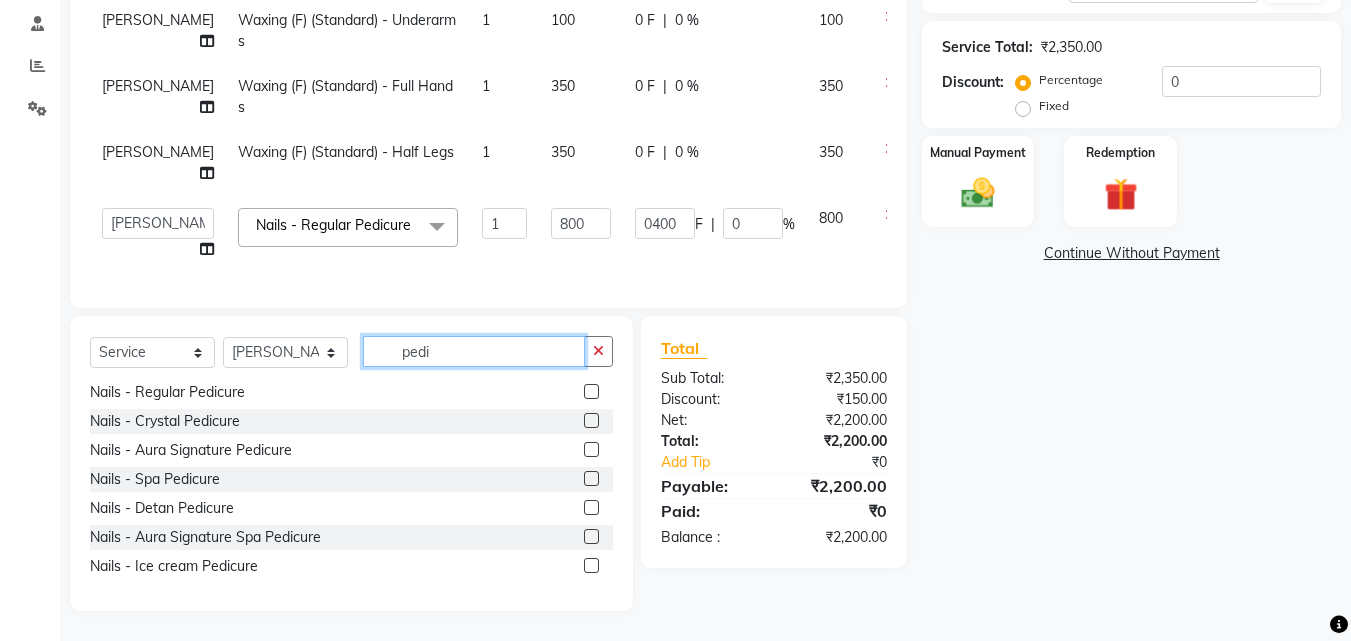 click on "Client +91 9011062827 Date 11-07-2025 Invoice Number V/2025 V/2025-26 0855 Services Stylist Service Qty Price Disc Total Action Surya Haircut  - Advance Haircut 1 750 150 F | 20 % 600 Tejaswini Waxing (F) (Standard)  - Underarms 1 100 0 F | 0 % 100 Tejaswini Waxing (F) (Standard)  - Full Hands  1 350 0 F | 0 % 350 Tejaswini Waxing (F) (Standard)  - Half Legs  1 350 0 F | 0 % 350  Jasleen   Jyoti   SAYALI   Surya   Tejaswini  Nails  - Regular Pedicure  x Haircut  - Haircut & Finish- Woman Haircut  - Trimming Haircut  - Basic Haircut Haircut  - Flicks And Fringes Haircut  - Advance Haircut Haircut  - Kids Haircut {W/O WASH) Haircut  - Haircut & Finish- Men Haircut  - Haircut & Finish- Men (W/O Wash) Haircut-Shaving Hair Styling Haircut  - Advance Haircut (W/O Wash & Blowdry) Haircut - Outline Haircut  - Advance Haircut (W/0 Wash) Haircut  - KIds Advance Haircut (W/O WASH) Haircut  - KIds Advance Haircut  Haircut  - KIds Basic Haircut  Haircut  - Kids Haircut {W/O WASH) Semi Hair Styling Hair : Nanoplastia 1 F" 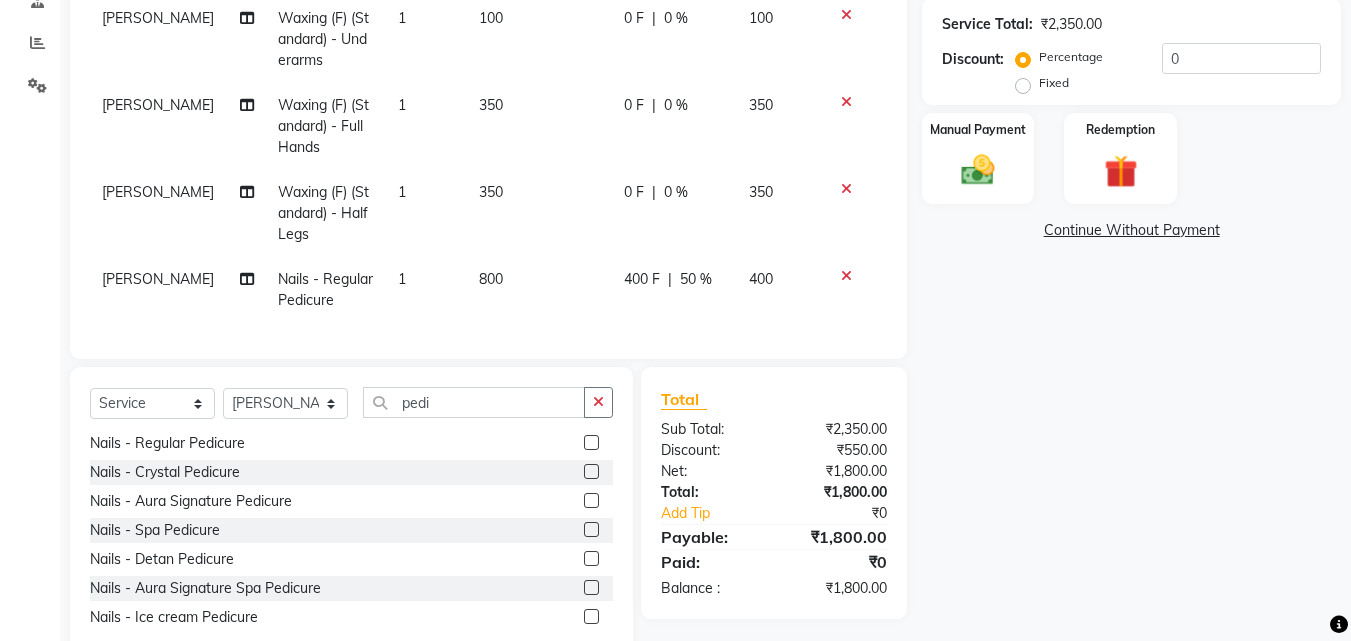 click on "Client +91 9011062827 Date 11-07-2025 Invoice Number V/2025 V/2025-26 0855 Services Stylist Service Qty Price Disc Total Action Surya Haircut  - Advance Haircut 1 750 150 F | 20 % 600 Tejaswini Waxing (F) (Standard)  - Underarms 1 100 0 F | 0 % 100 Tejaswini Waxing (F) (Standard)  - Full Hands  1 350 0 F | 0 % 350 Tejaswini Waxing (F) (Standard)  - Half Legs  1 350 0 F | 0 % 350 Tejaswini Nails  - Regular Pedicure 1 800 400 F | 50 % 400" 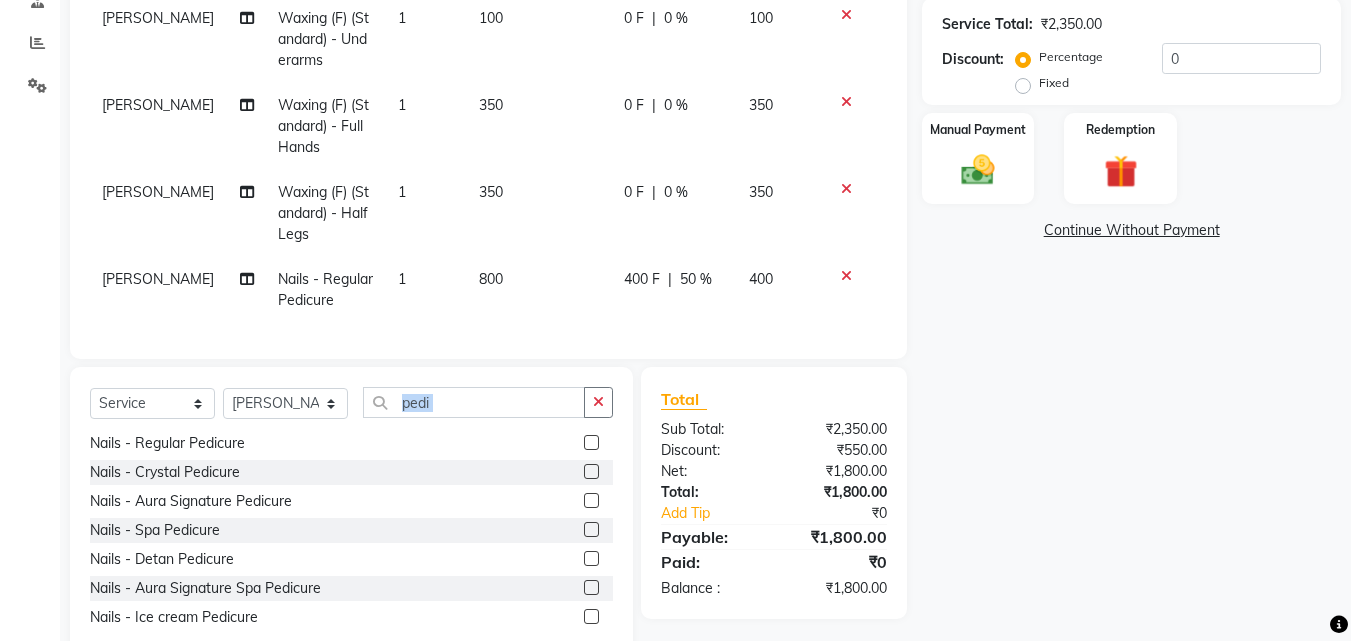 click on "Select  Service  Product  Membership  Package Voucher Prepaid Gift Card  Select Stylist Jasleen Jyoti SAYALI Surya Tejaswini pedi Nails  - Express Pedicure  Nails  - Regular Pedicure  Nails  - Crystal Pedicure  Nails  - Aura Signature Pedicure  Nails  - Spa Pedicure  Nails  - Detan Pedicure  Nails  - Aura Signature Spa Pedicure  Nails  - Ice cream Pedicure" 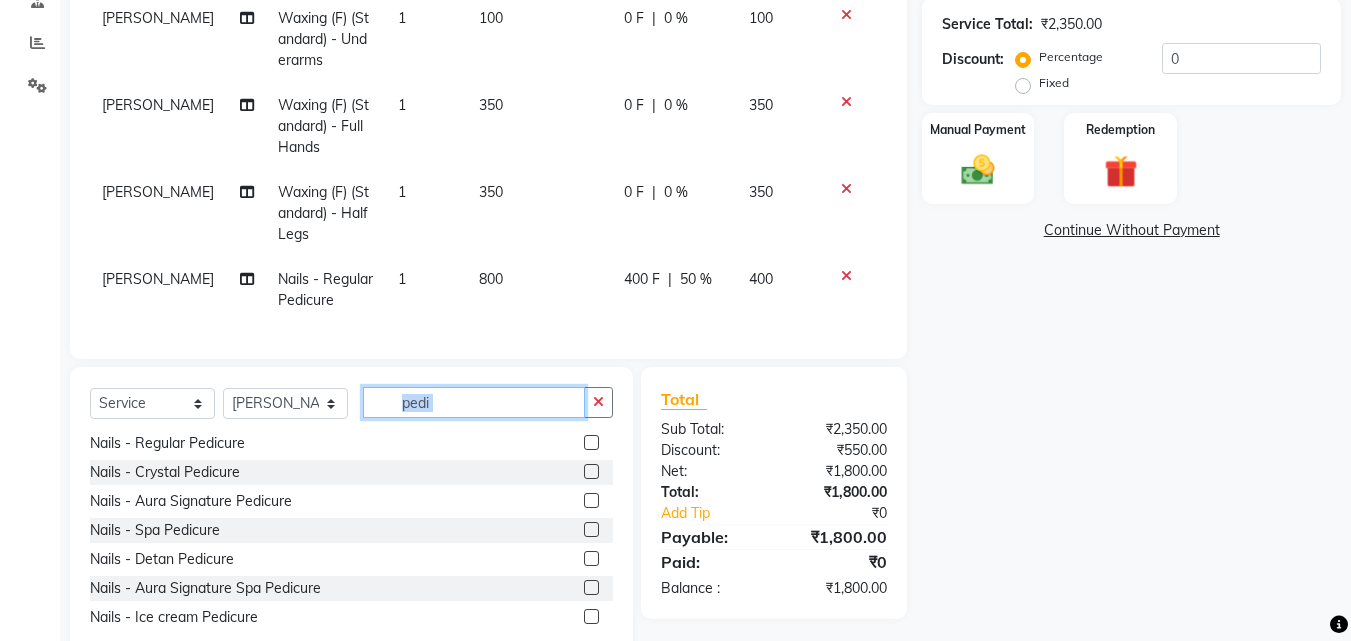 click on "pedi" 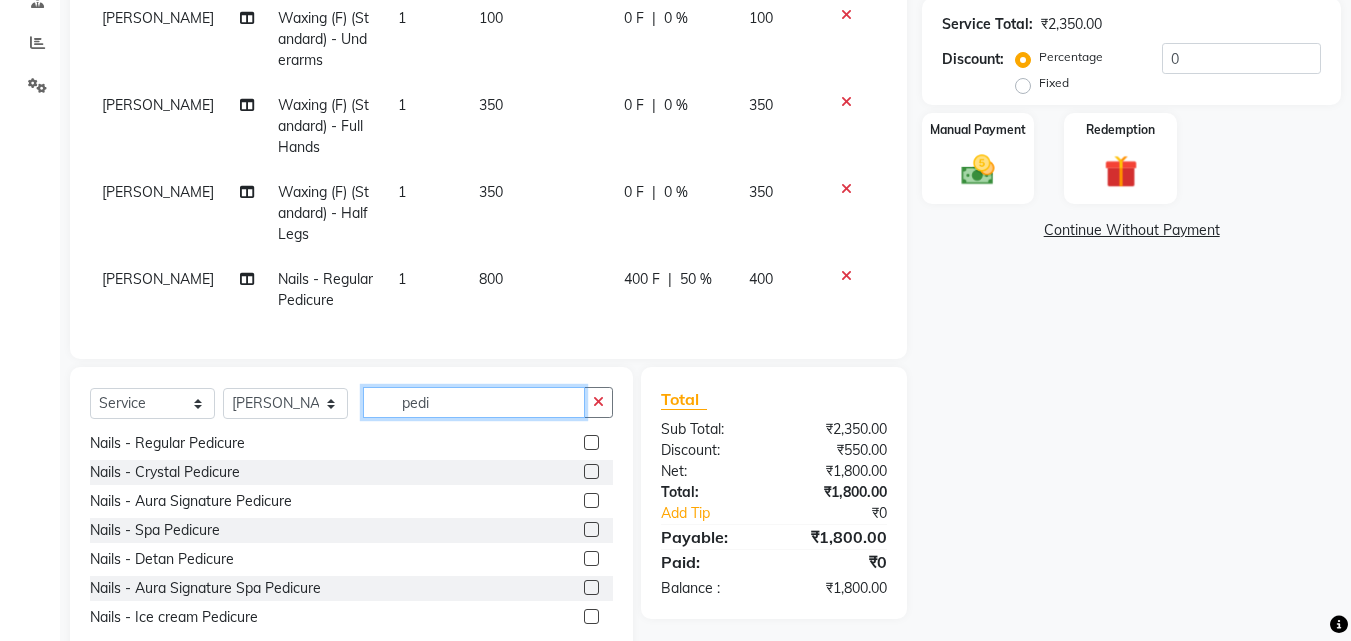 click on "pedi" 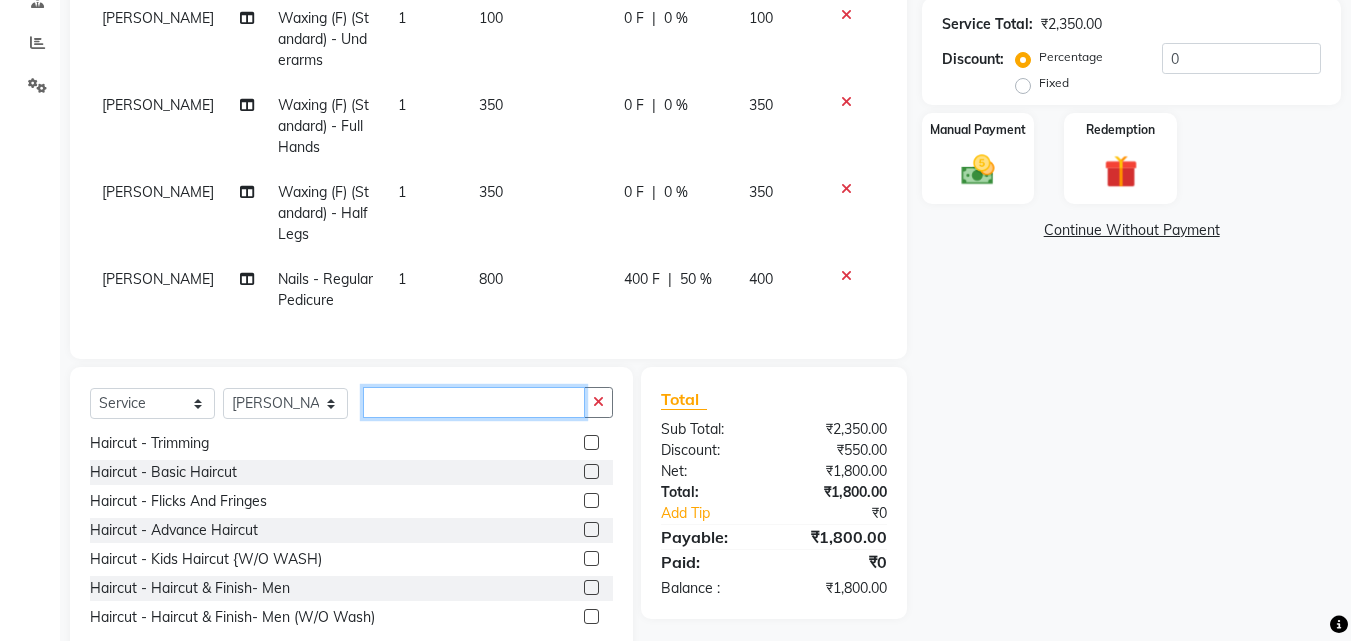 type 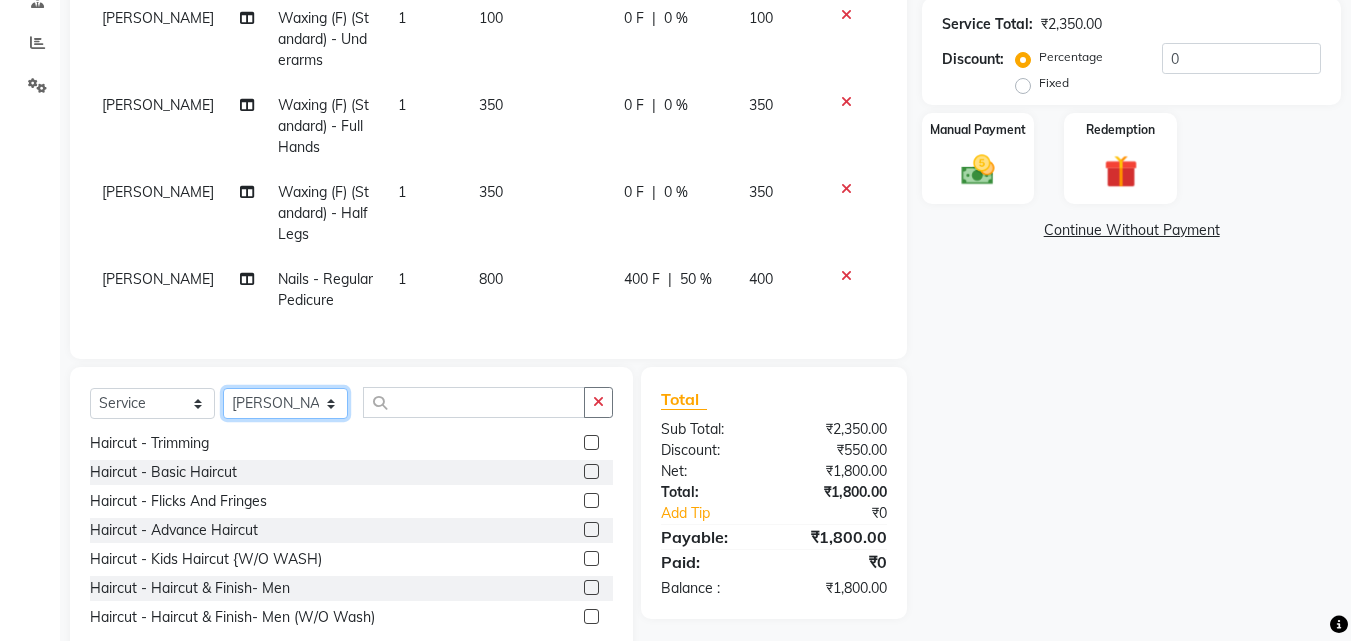 click on "Select Stylist Jasleen Jyoti SAYALI Surya Tejaswini" 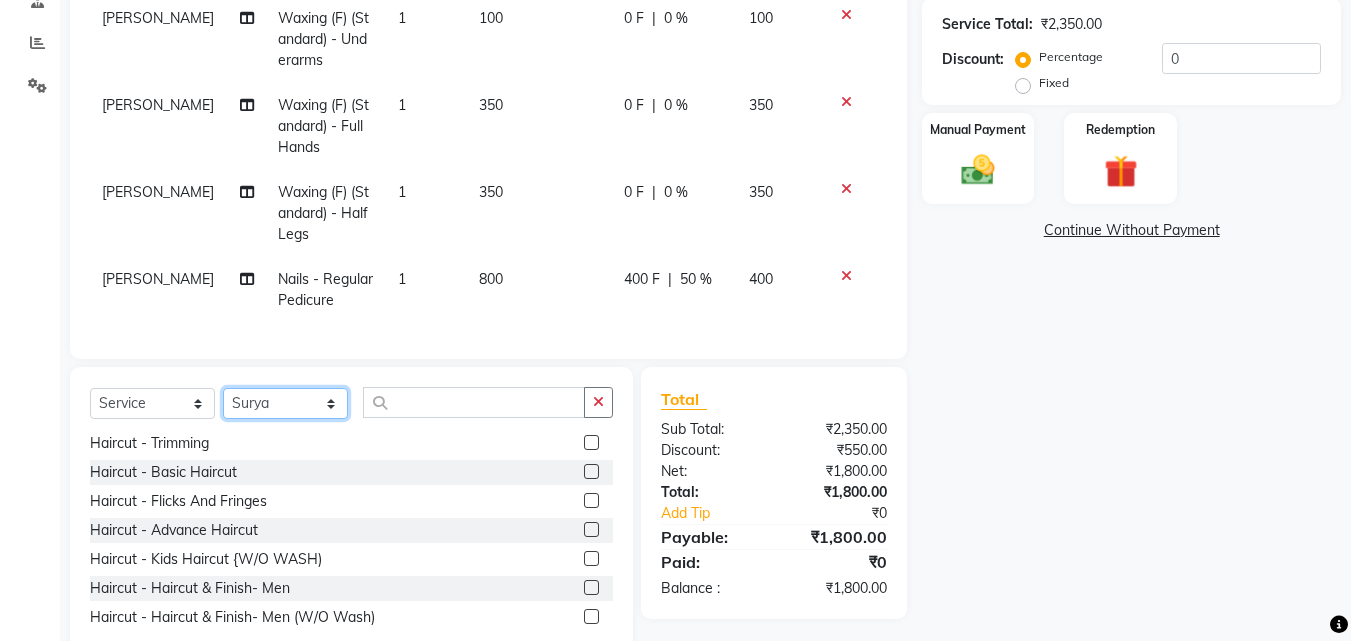 click on "Select Stylist Jasleen Jyoti SAYALI Surya Tejaswini" 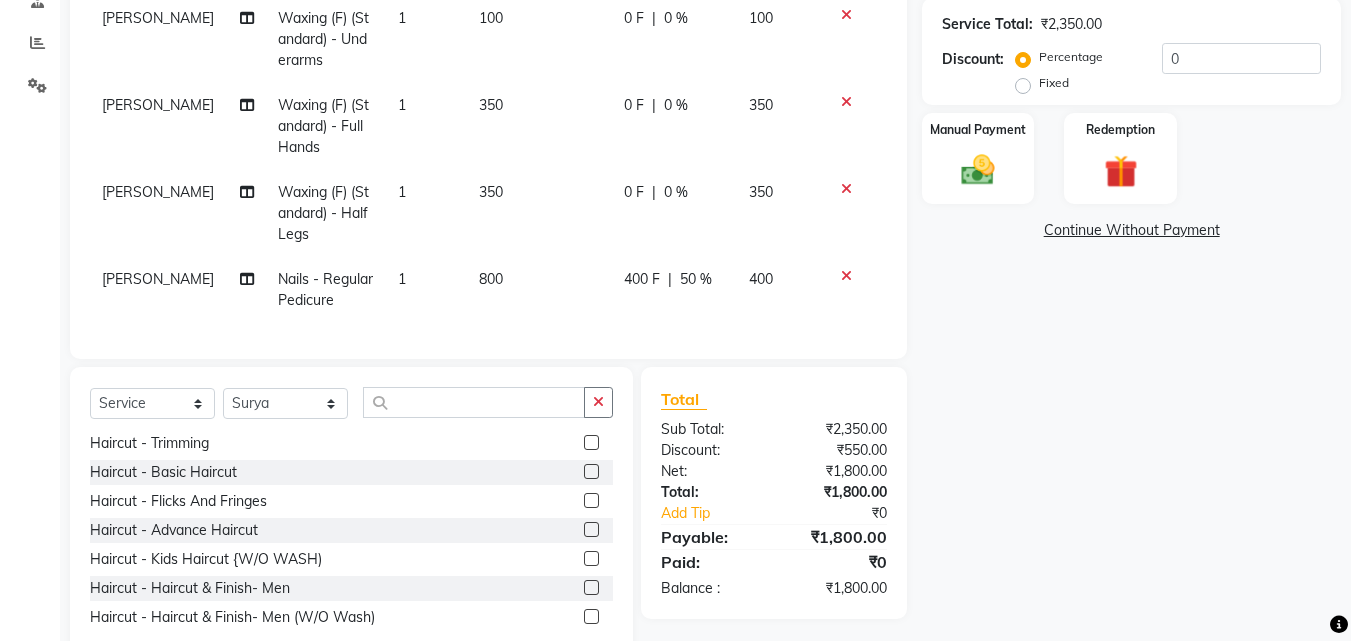 click on "[PERSON_NAME]" 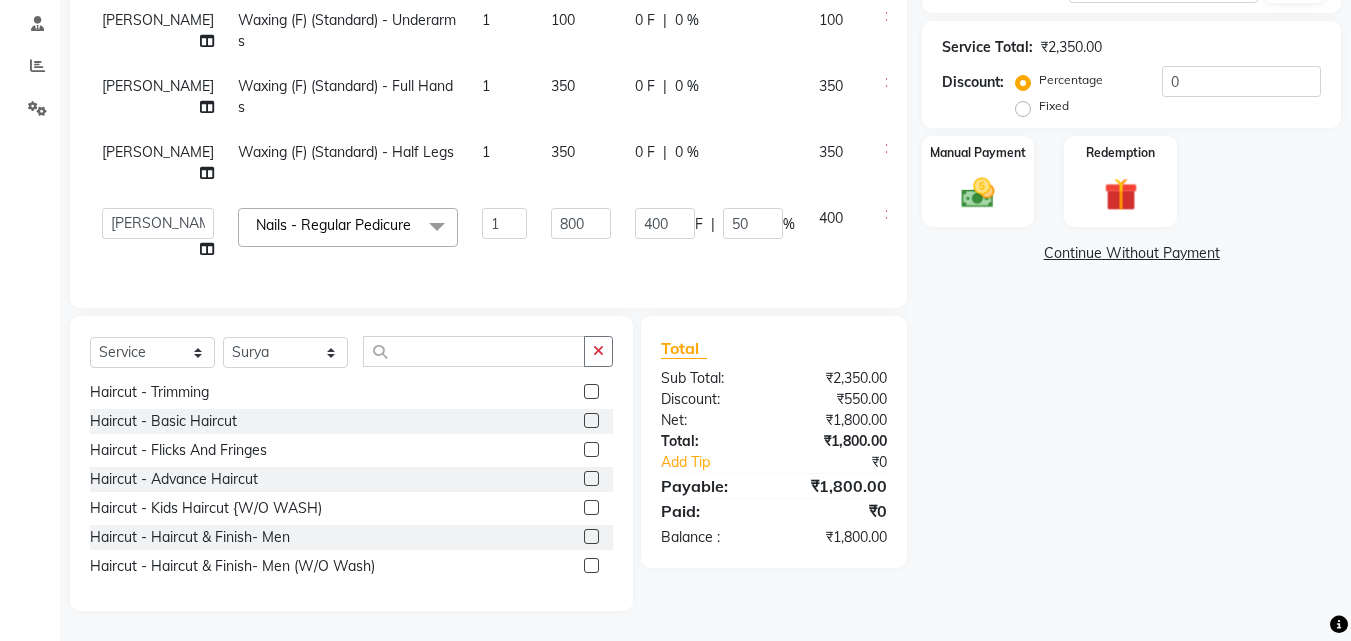 scroll, scrollTop: 400, scrollLeft: 0, axis: vertical 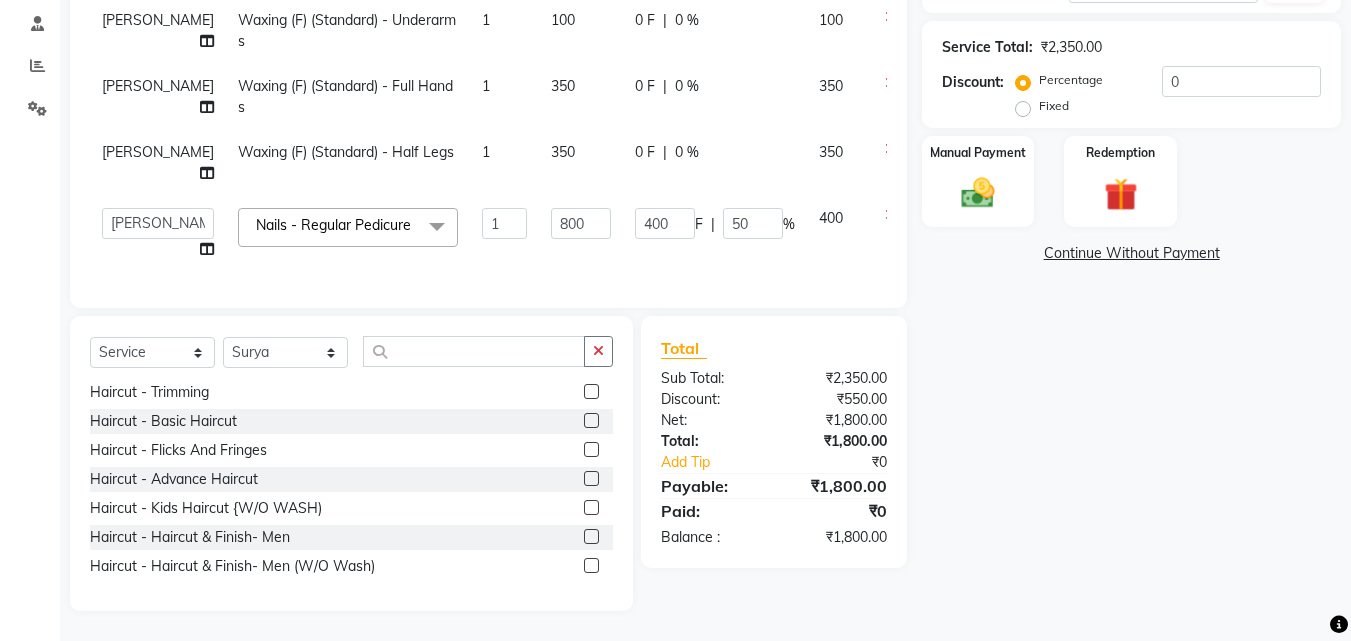 click 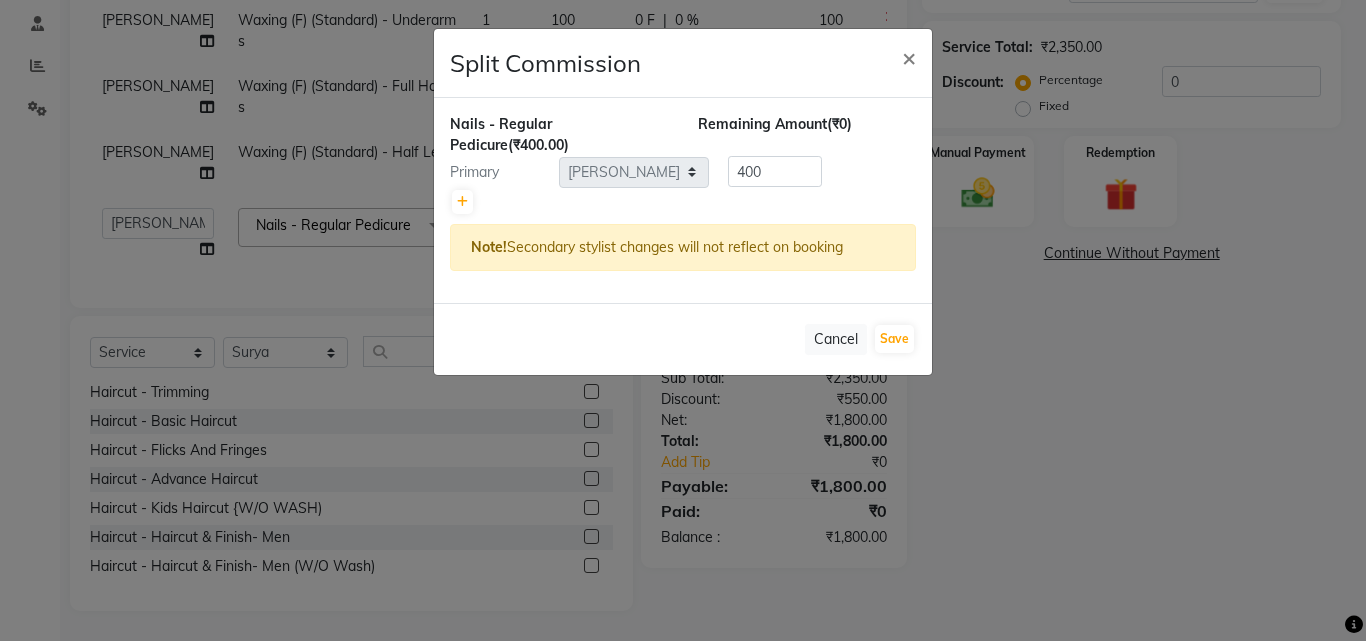 click on "Split Commission × Nails  - Regular Pedicure  (₹400.00) Remaining Amount  (₹0) Primary Select  Jasleen   Jyoti   SAYALI   Surya   Tejaswini  400 Note!  Secondary stylist changes will not reflect on booking   Cancel   Save" 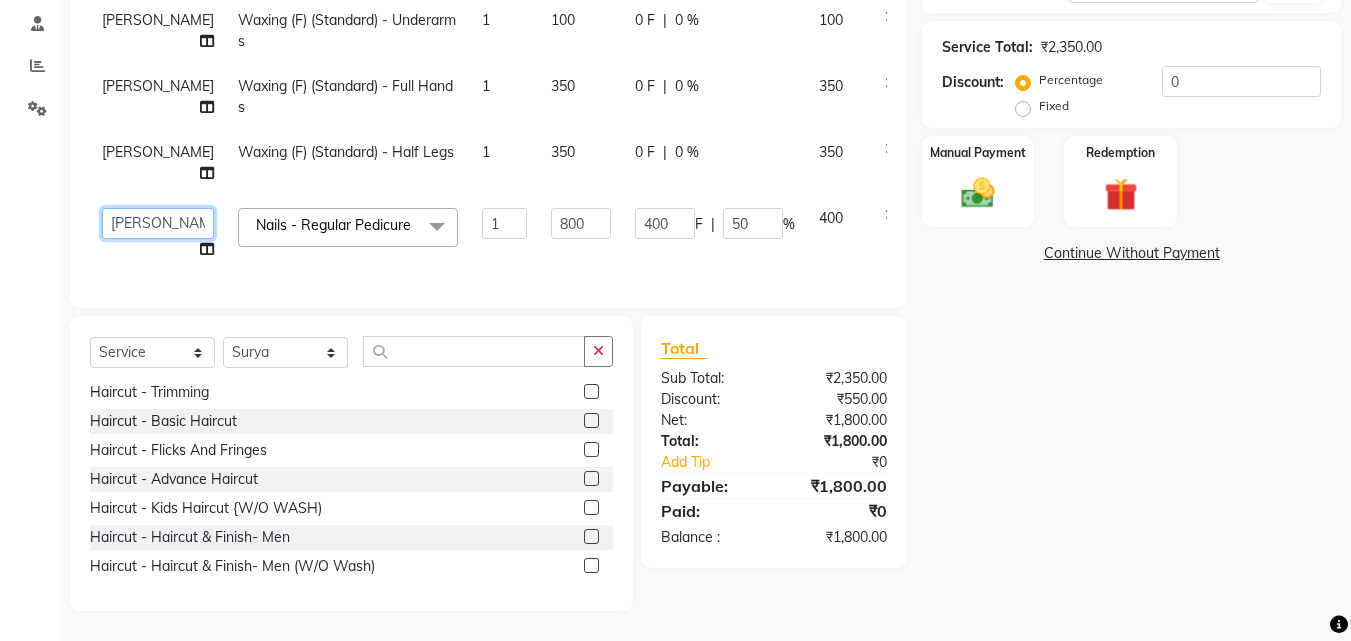 click on "Jasleen   Jyoti   SAYALI   Surya   Tejaswini" 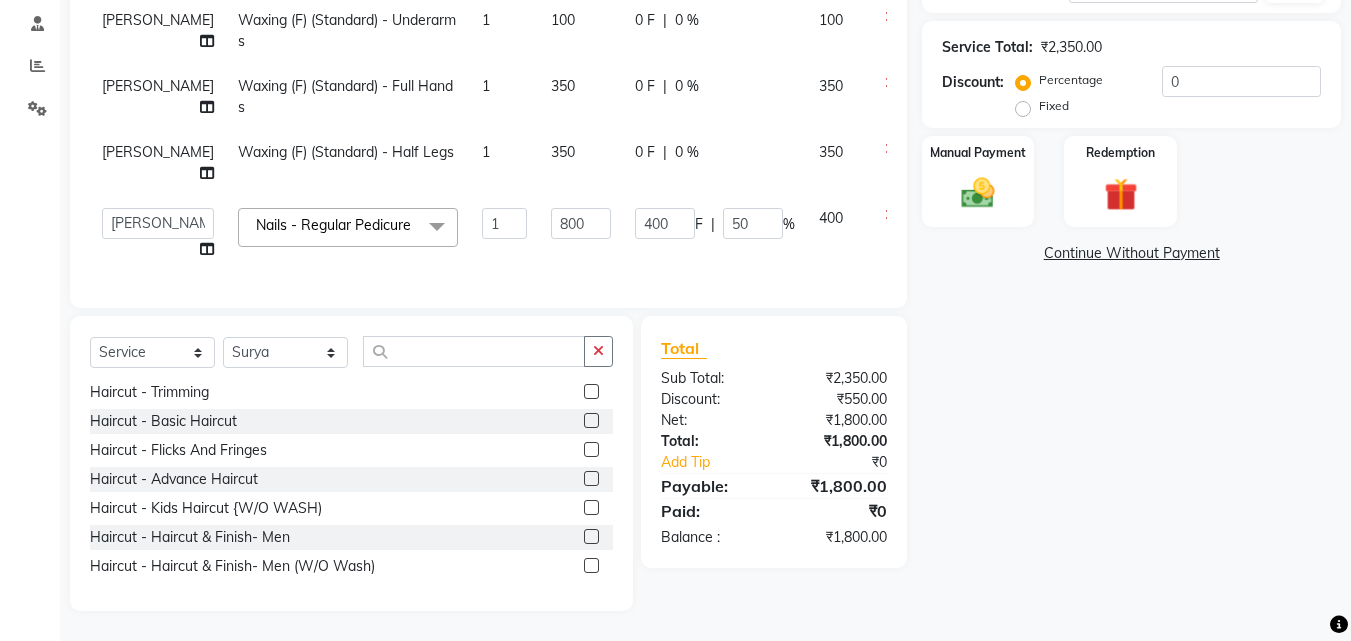 scroll, scrollTop: 386, scrollLeft: 0, axis: vertical 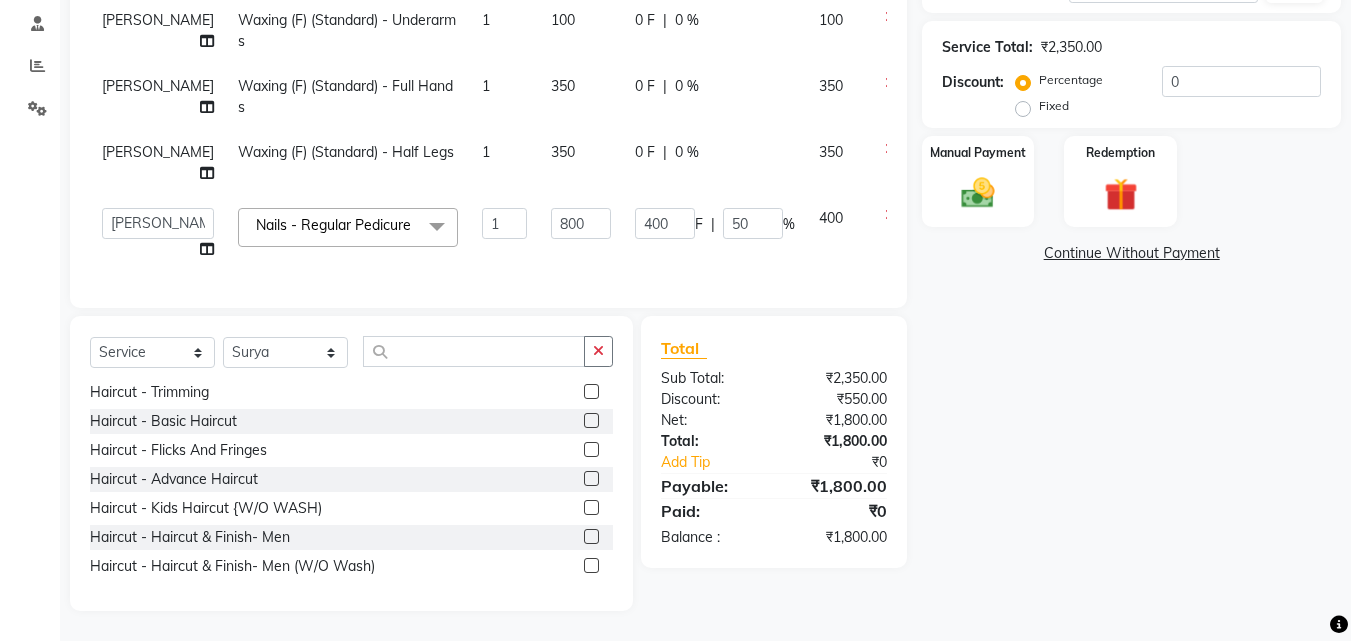 select on "36703" 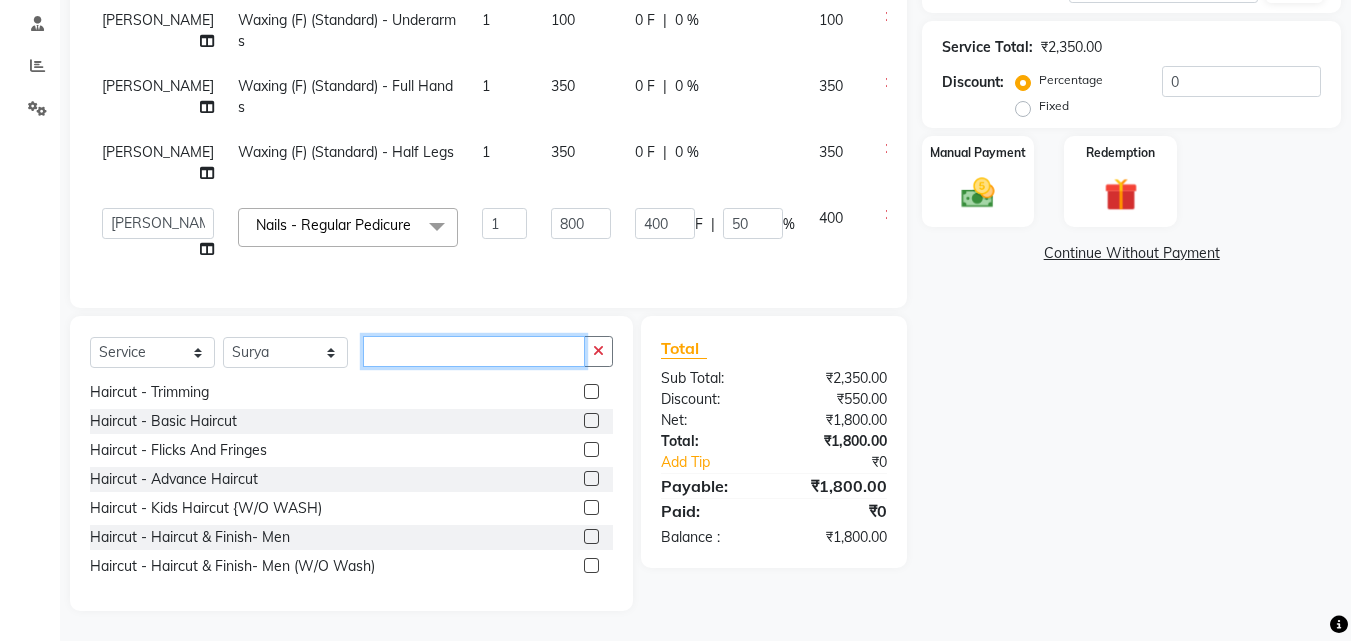 click 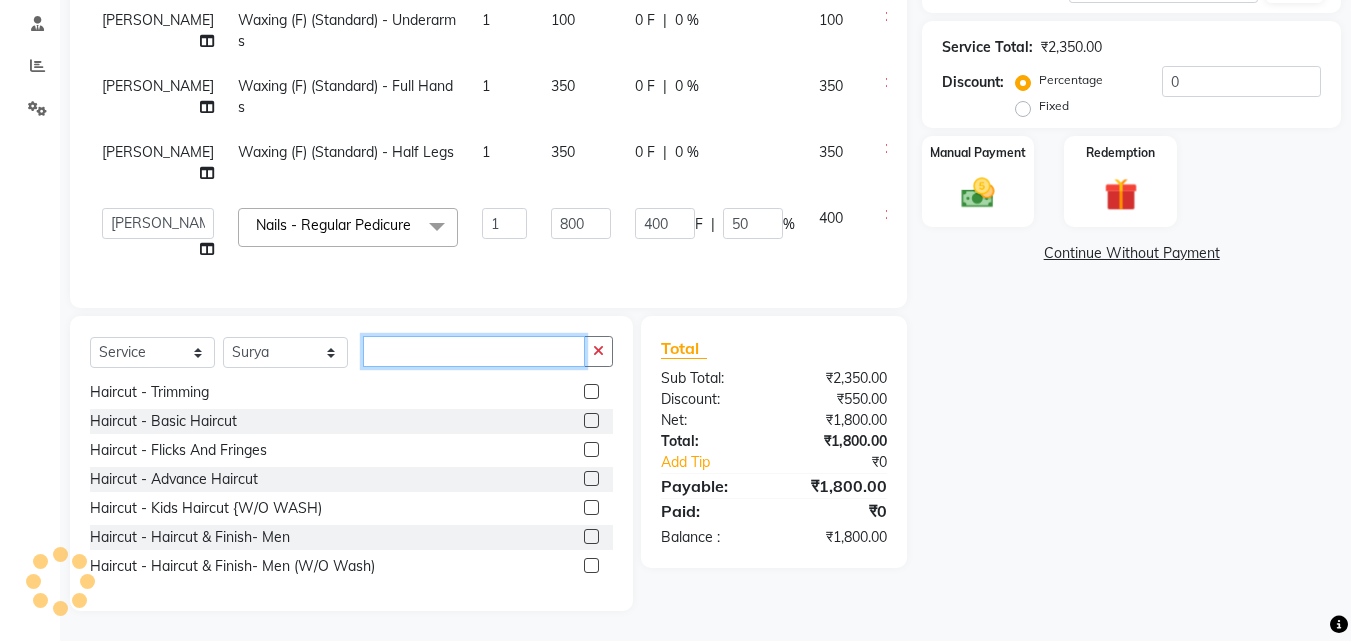 click 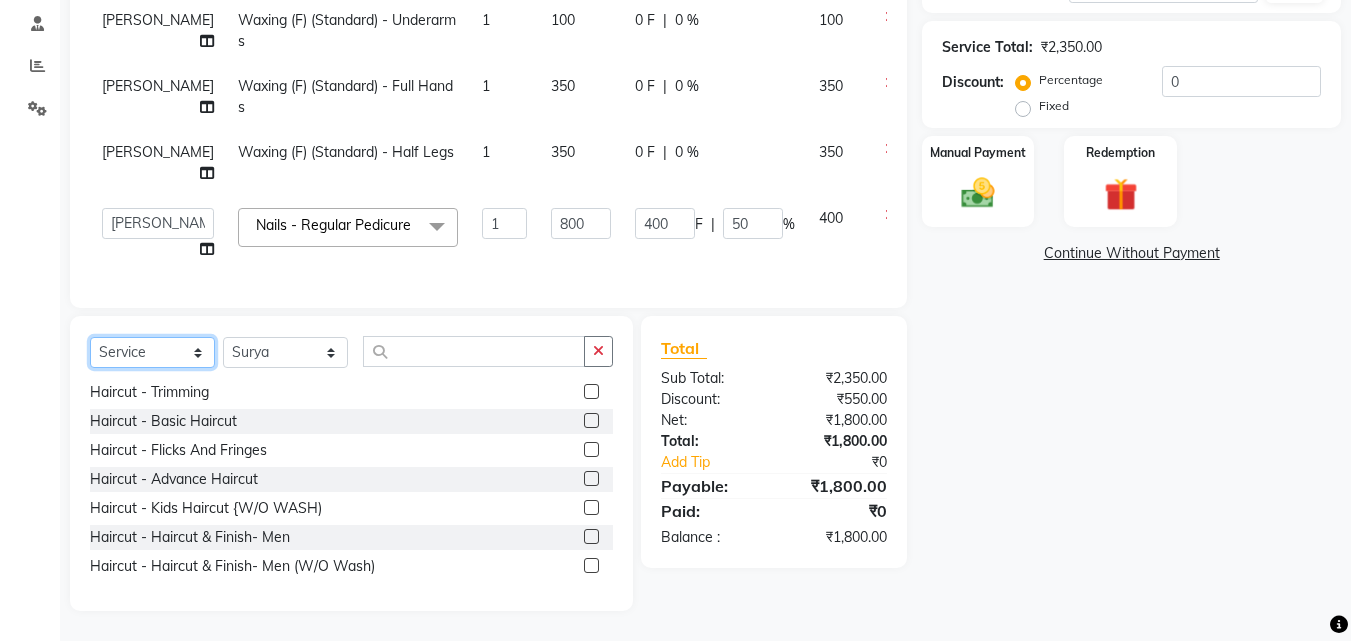 click on "Select  Service  Product  Membership  Package Voucher Prepaid Gift Card" 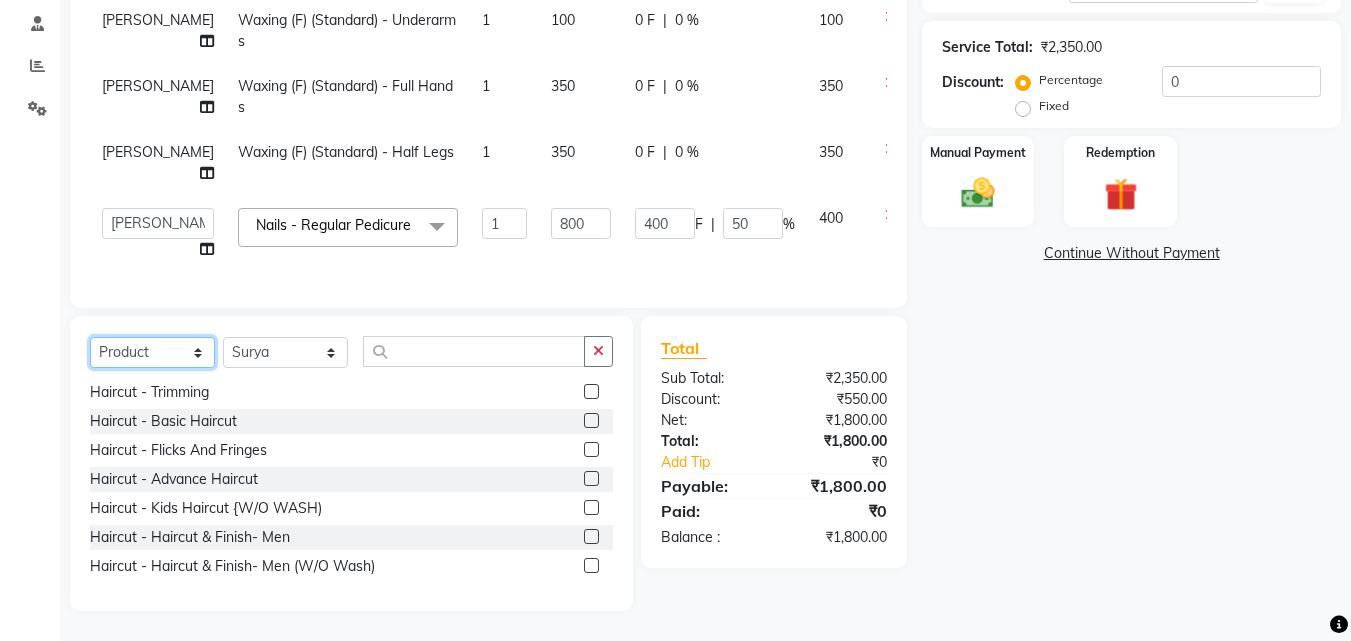 click on "Select  Service  Product  Membership  Package Voucher Prepaid Gift Card" 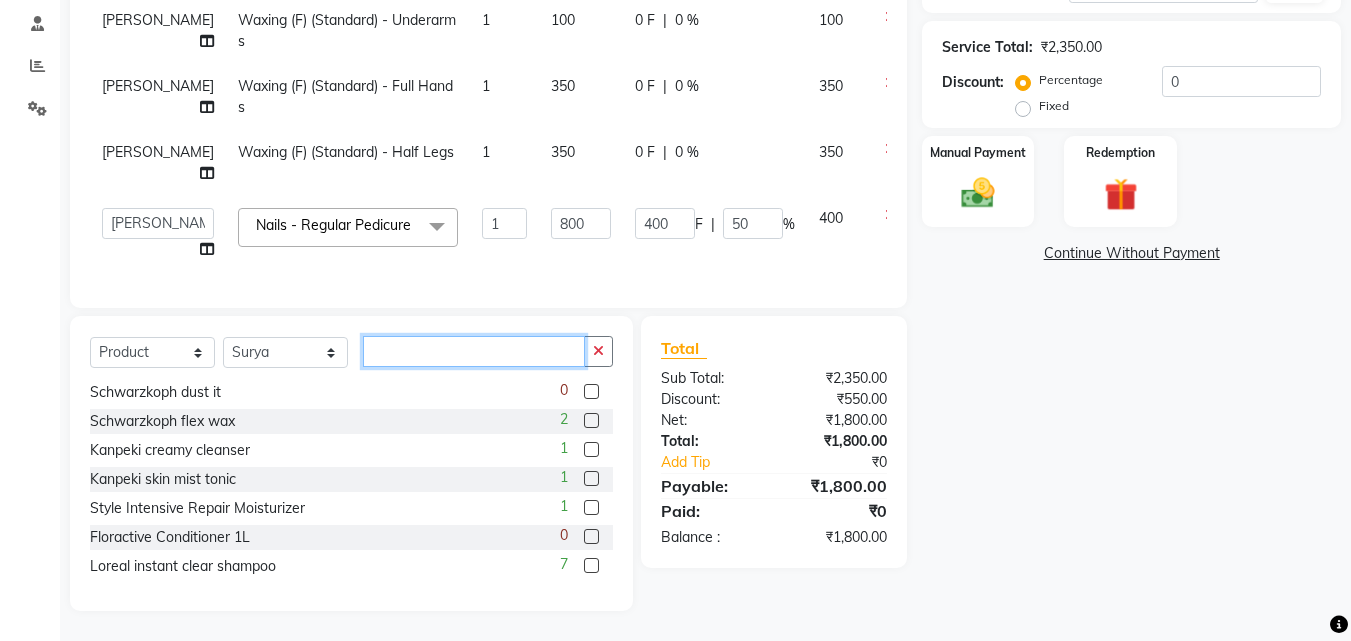 click 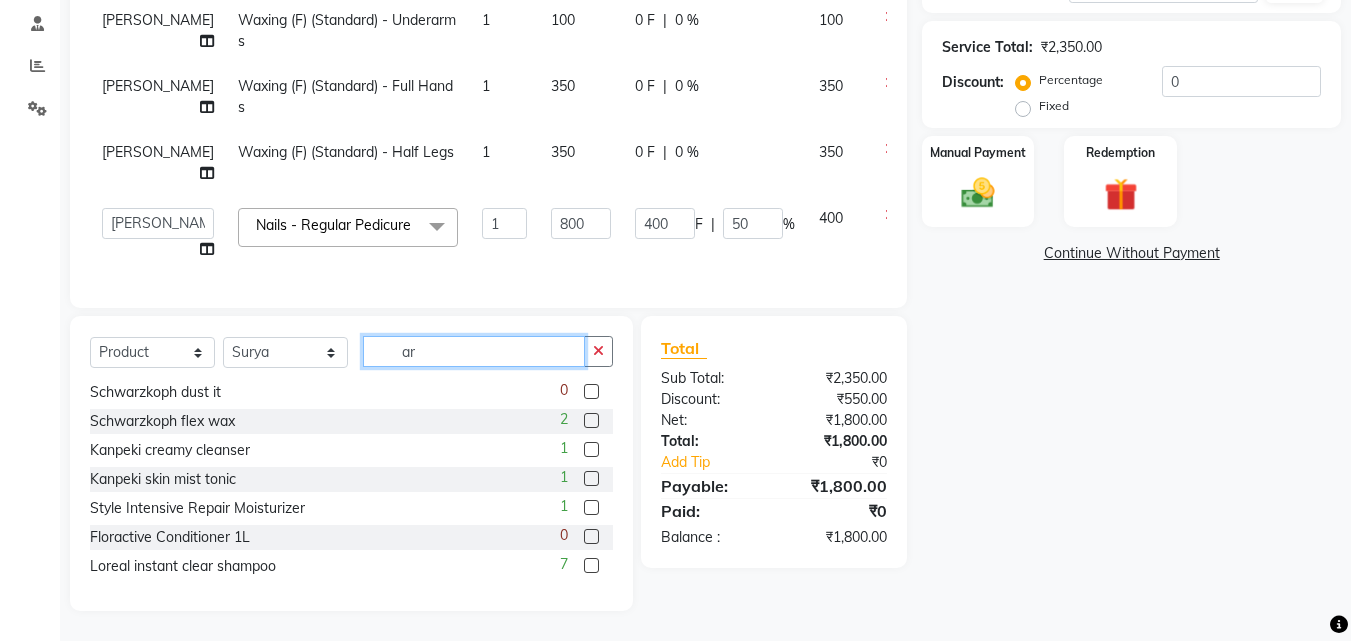 scroll, scrollTop: 3, scrollLeft: 0, axis: vertical 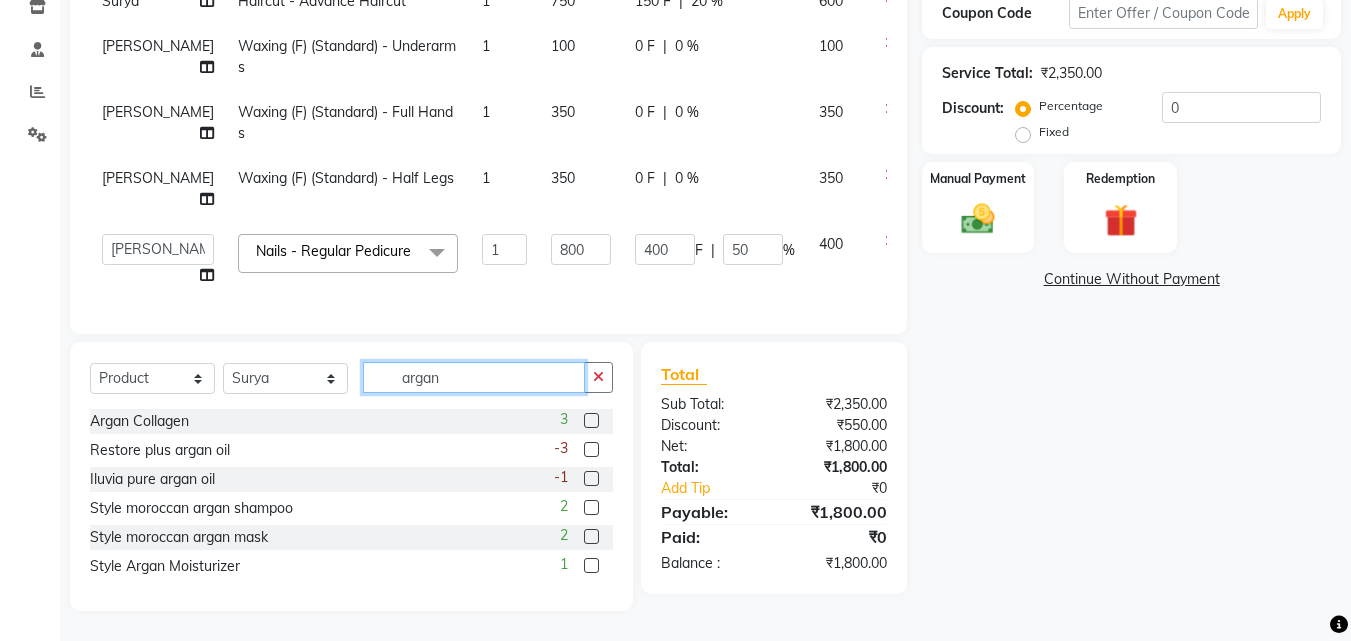 type on "argan" 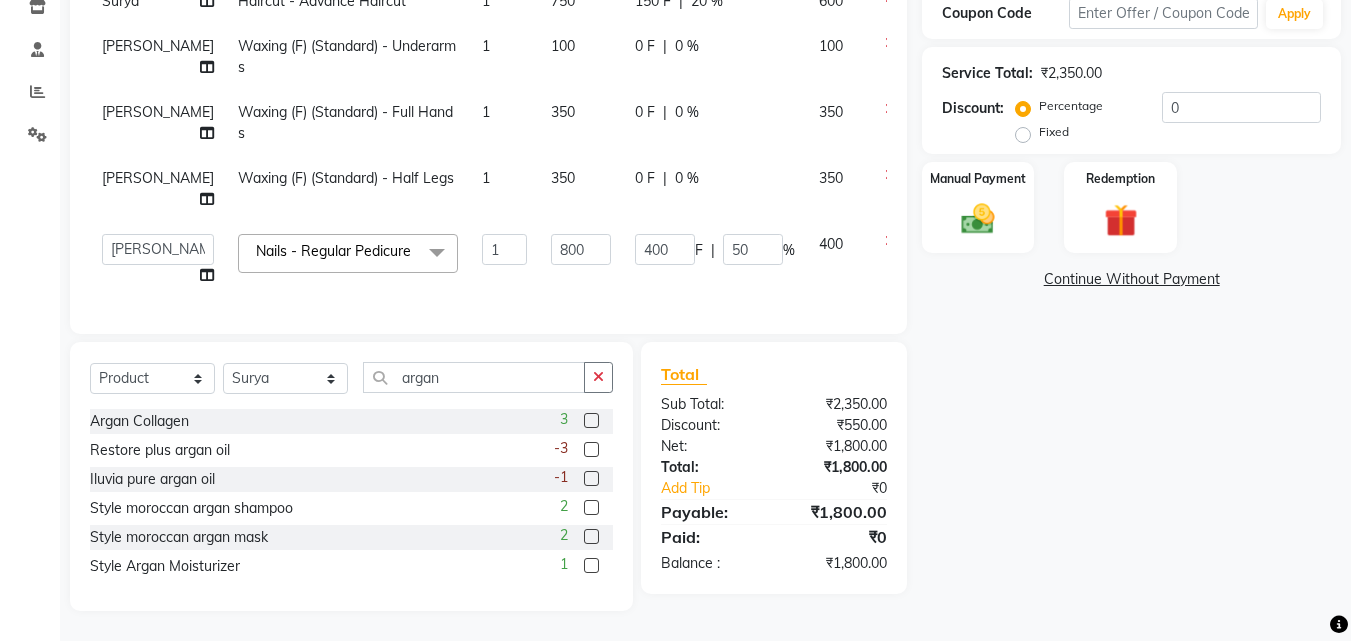 click 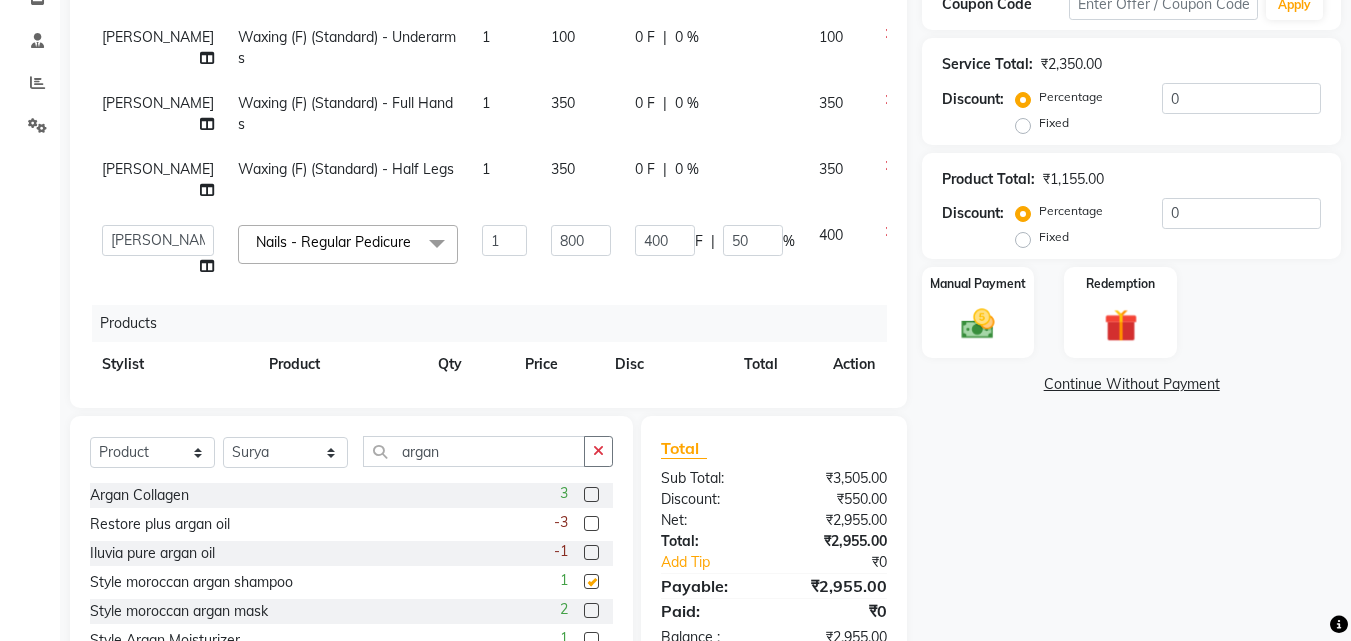 checkbox on "false" 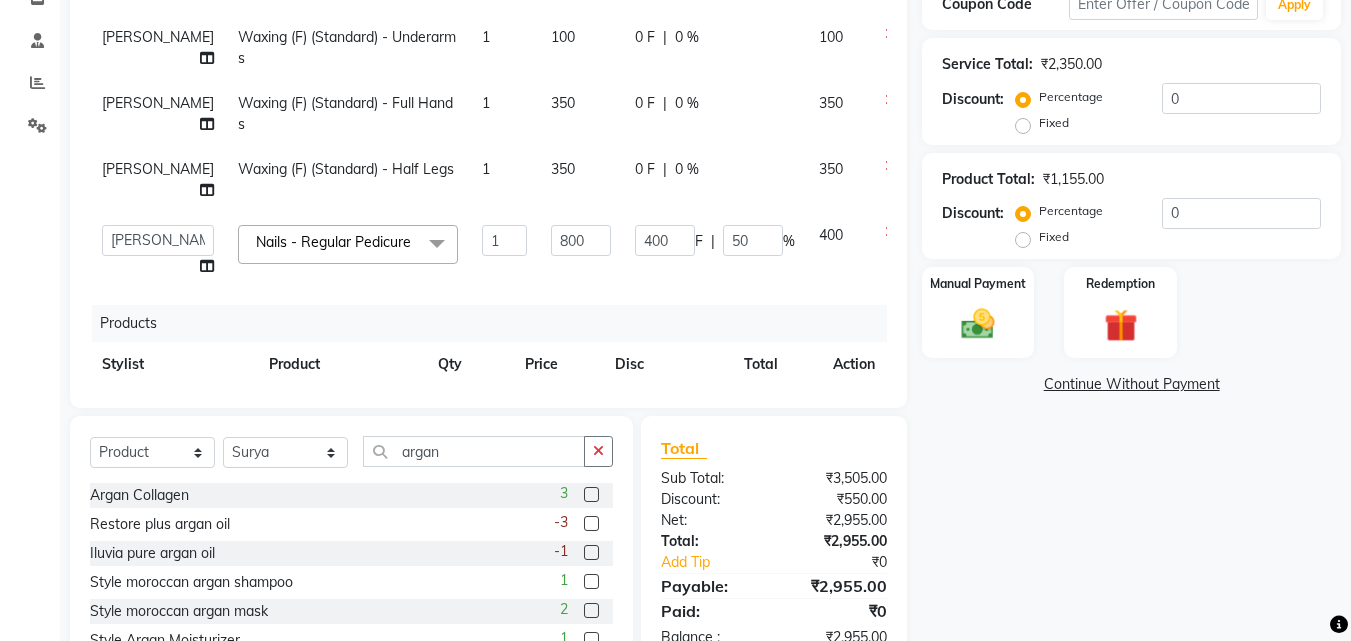 scroll, scrollTop: 434, scrollLeft: 0, axis: vertical 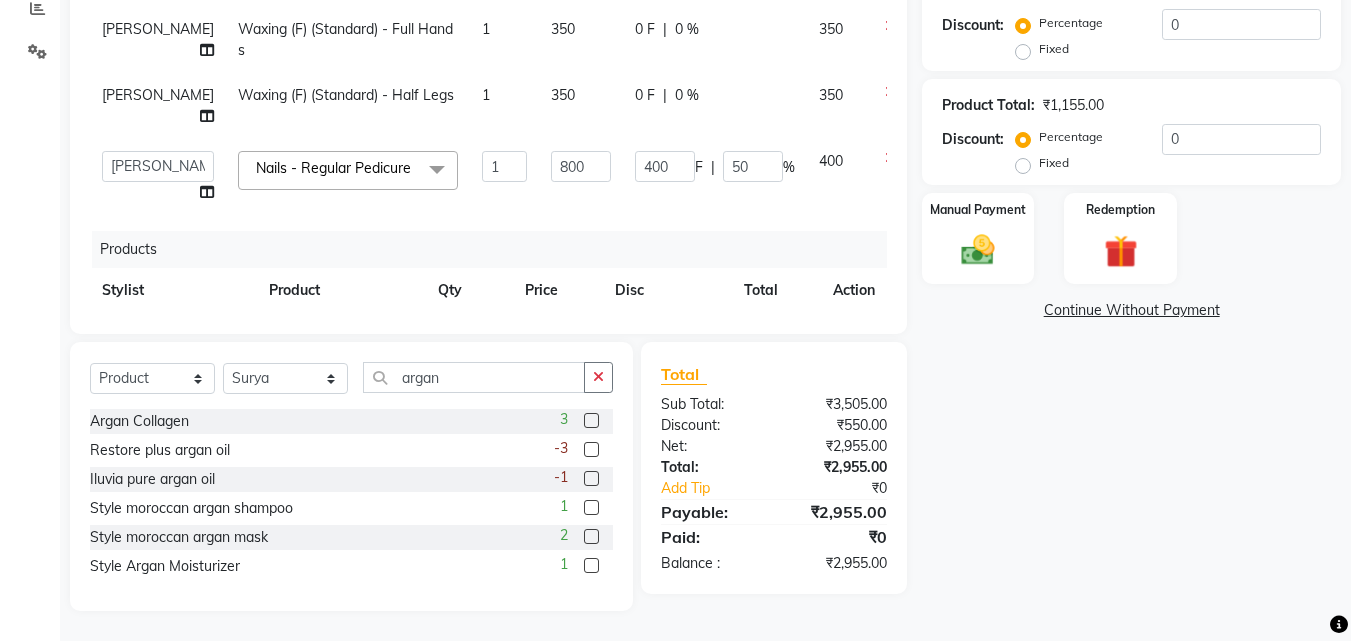 click 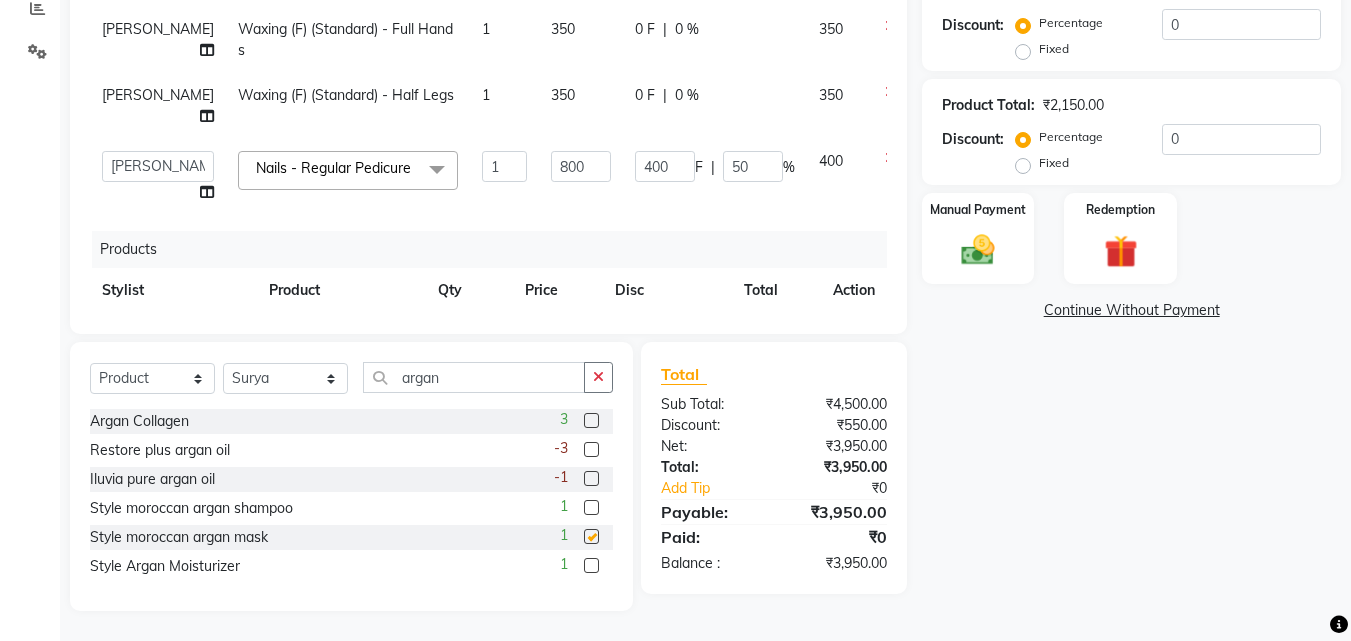 checkbox on "false" 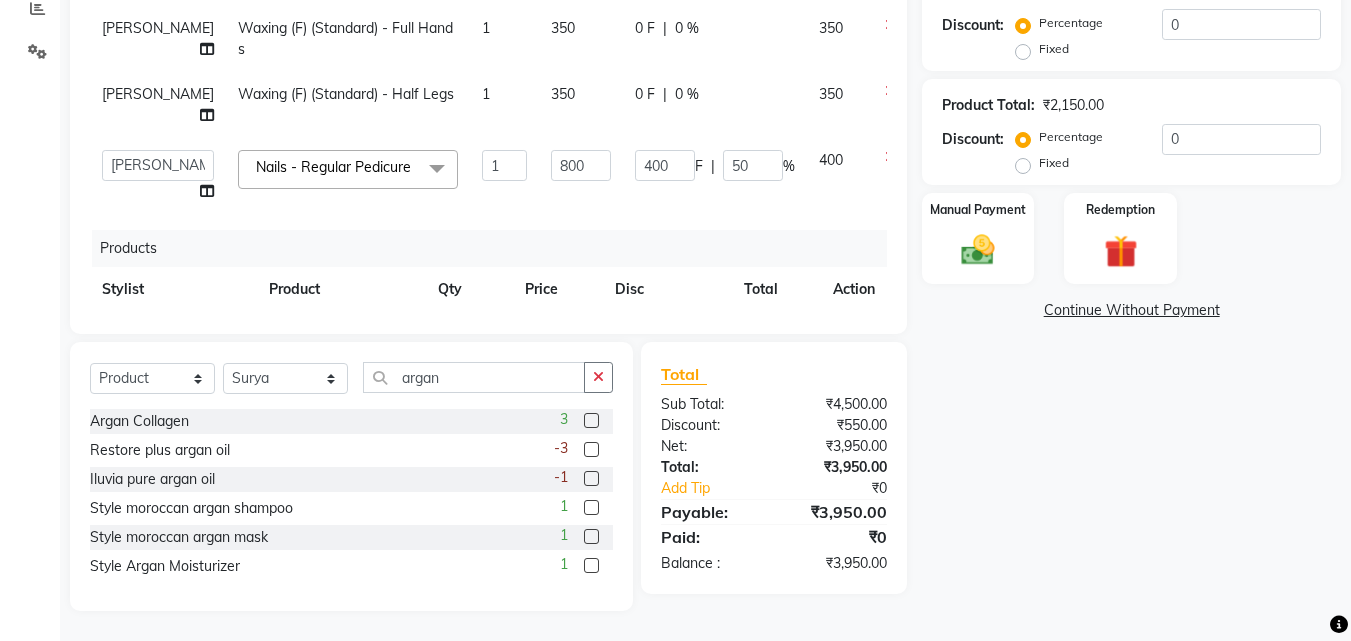 scroll, scrollTop: 0, scrollLeft: 0, axis: both 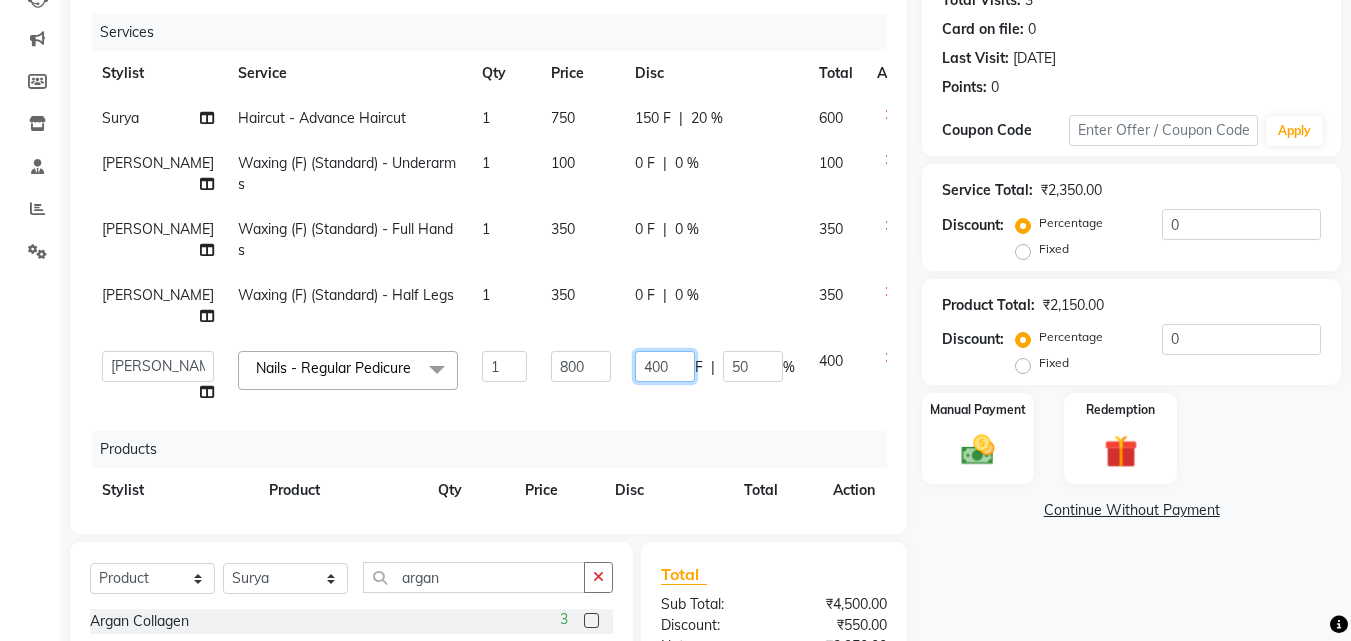 click on "400" 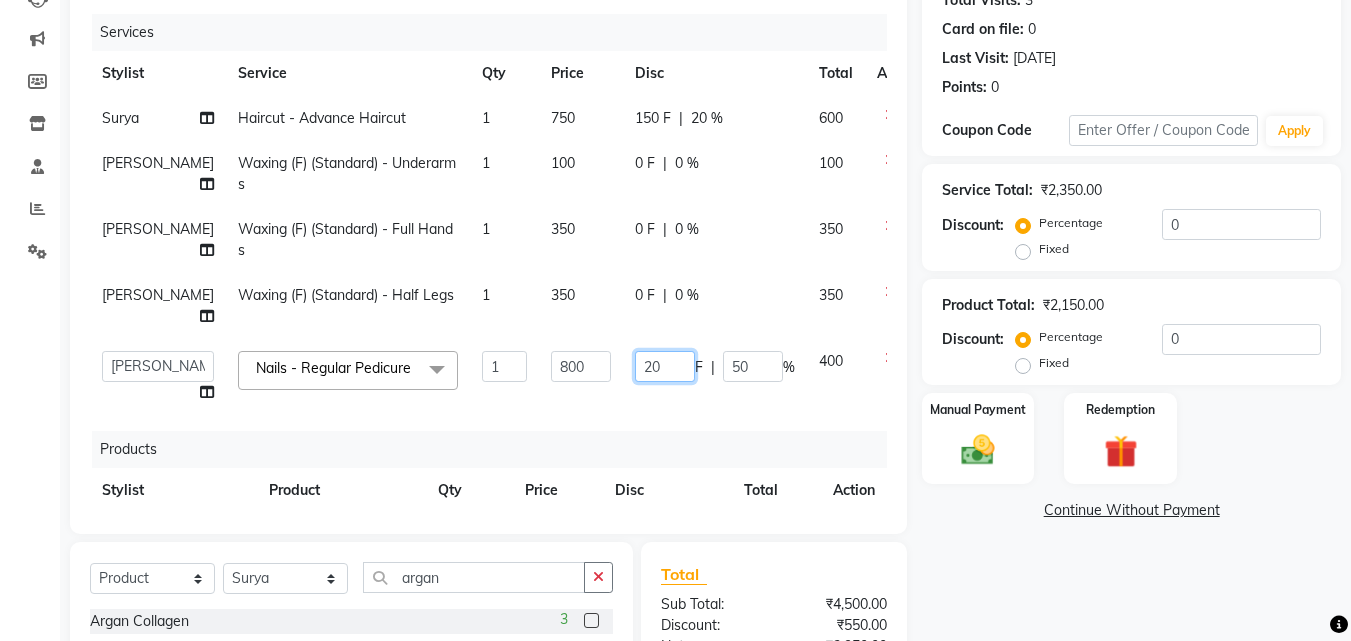 type on "200" 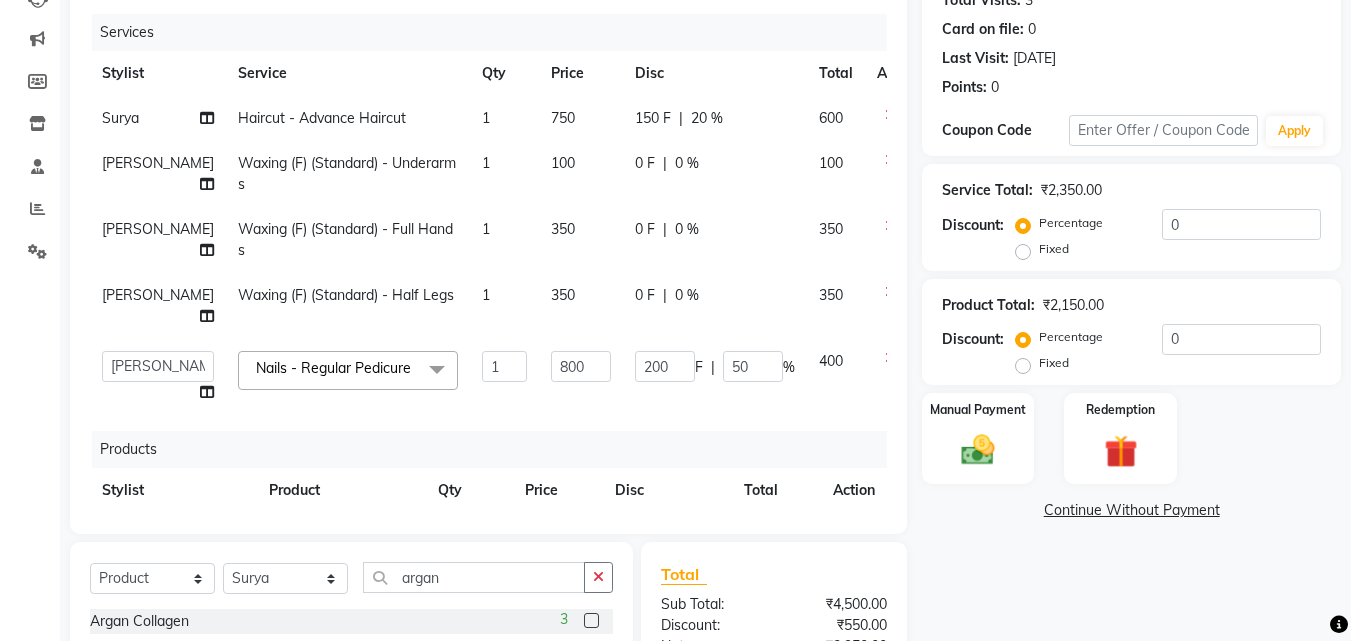 click on "Surya Haircut  - Advance Haircut 1 750 150 F | 20 % 600 Tejaswini Waxing (F) (Standard)  - Underarms 1 100 0 F | 0 % 100 Tejaswini Waxing (F) (Standard)  - Full Hands  1 350 0 F | 0 % 350 Tejaswini Waxing (F) (Standard)  - Half Legs  1 350 0 F | 0 % 350  Jasleen   Jyoti   SAYALI   Surya   Tejaswini  Nails  - Regular Pedicure  x Haircut  - Haircut & Finish- Woman Haircut  - Trimming Haircut  - Basic Haircut Haircut  - Flicks And Fringes Haircut  - Advance Haircut Haircut  - Kids Haircut {W/O WASH) Haircut  - Haircut & Finish- Men Haircut  - Haircut & Finish- Men (W/O Wash) Haircut-Shaving Hair Styling Haircut  - Advance Haircut (W/O Wash & Blowdry) Haircut - Outline Haircut  - Advance Haircut (W/0 Wash) Haircut  - KIds Advance Haircut (W/O WASH) Haircut  - KIds Advance Haircut  Haircut  - KIds Basic Haircut  Haircut  - Kids Haircut {W/O WASH) Semi Hair Styling Haircut  - Basic Haircut (W/O Wash) Haircut  - Kids Haircut + Wash Hair Styling : Curl Defining  Hair : Nanoplastia Hair : Nanoplastia - Fringe 1 800 F" 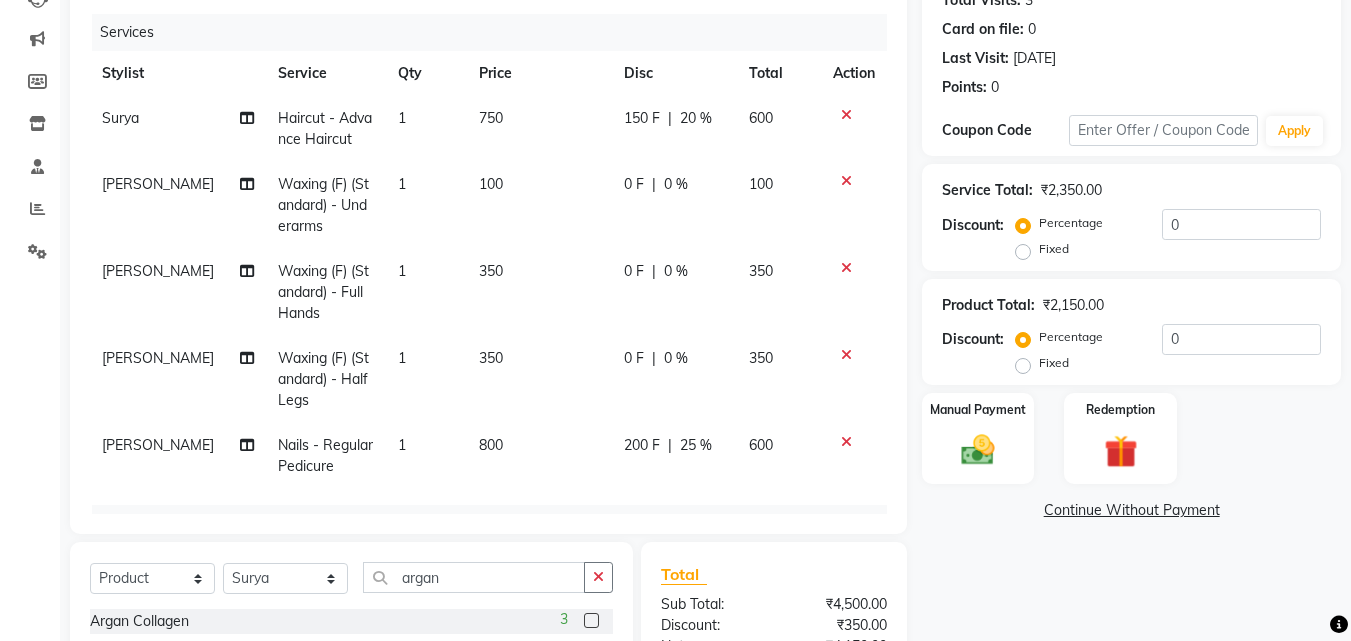 click on "0 F | 0 %" 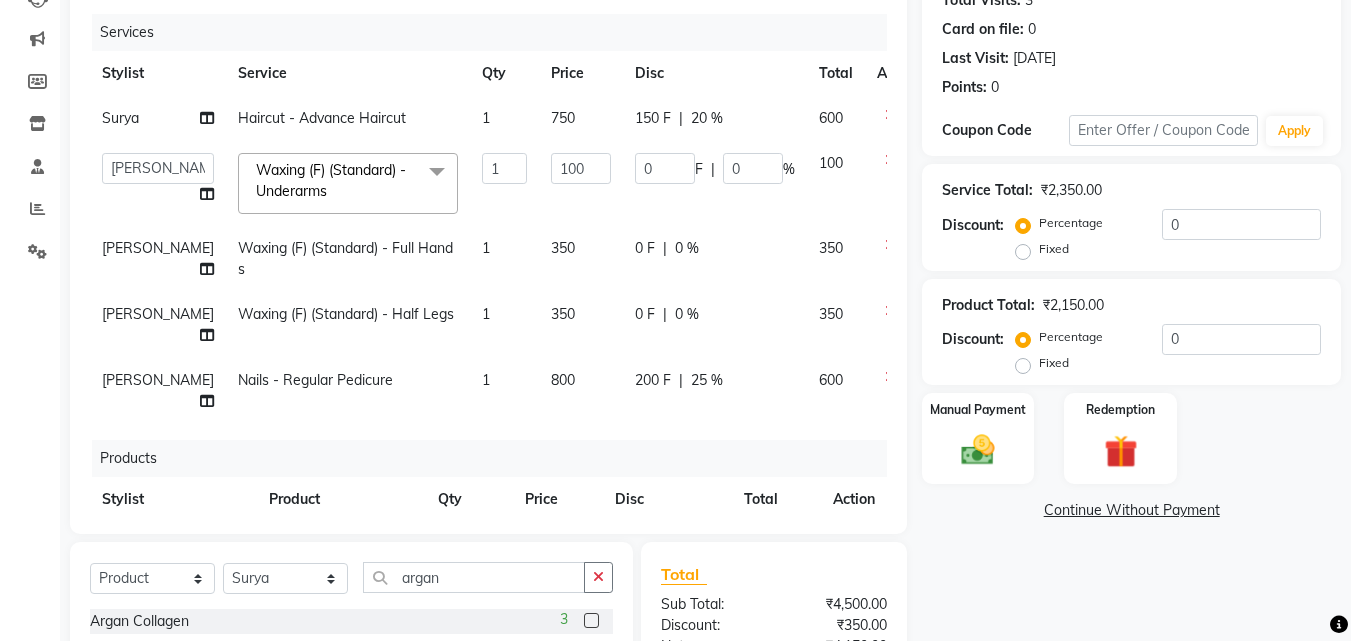 click on "0 F | 0 %" 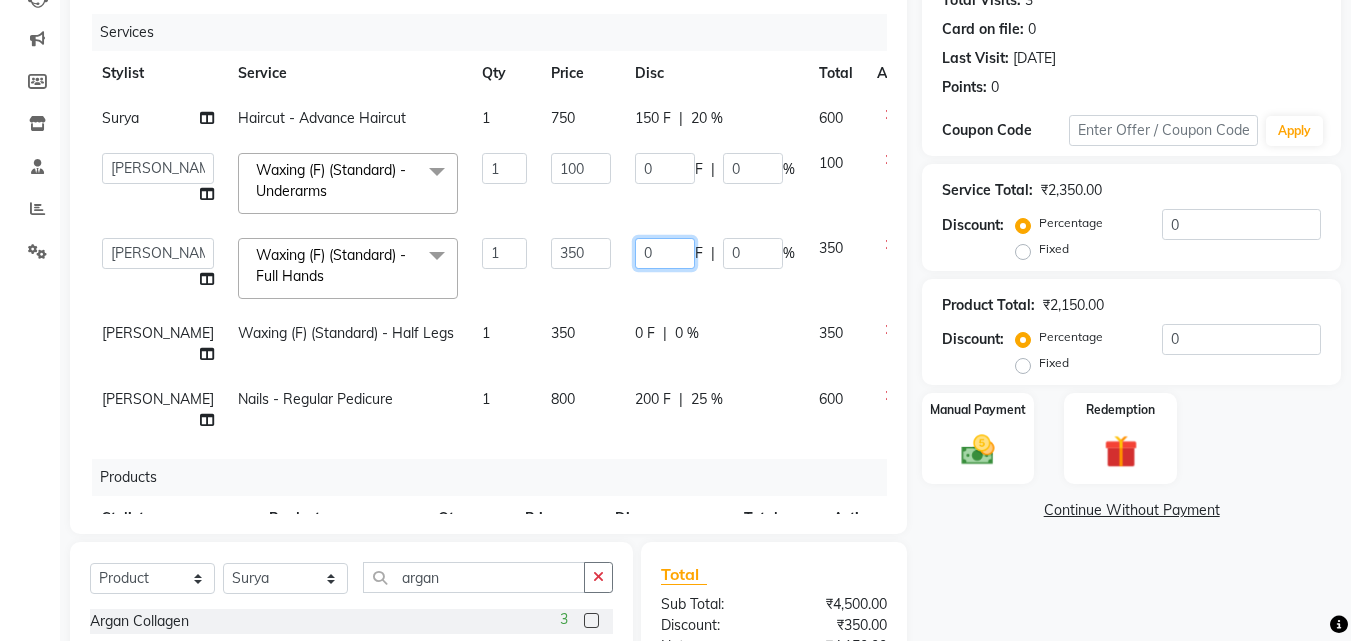 click on "0" 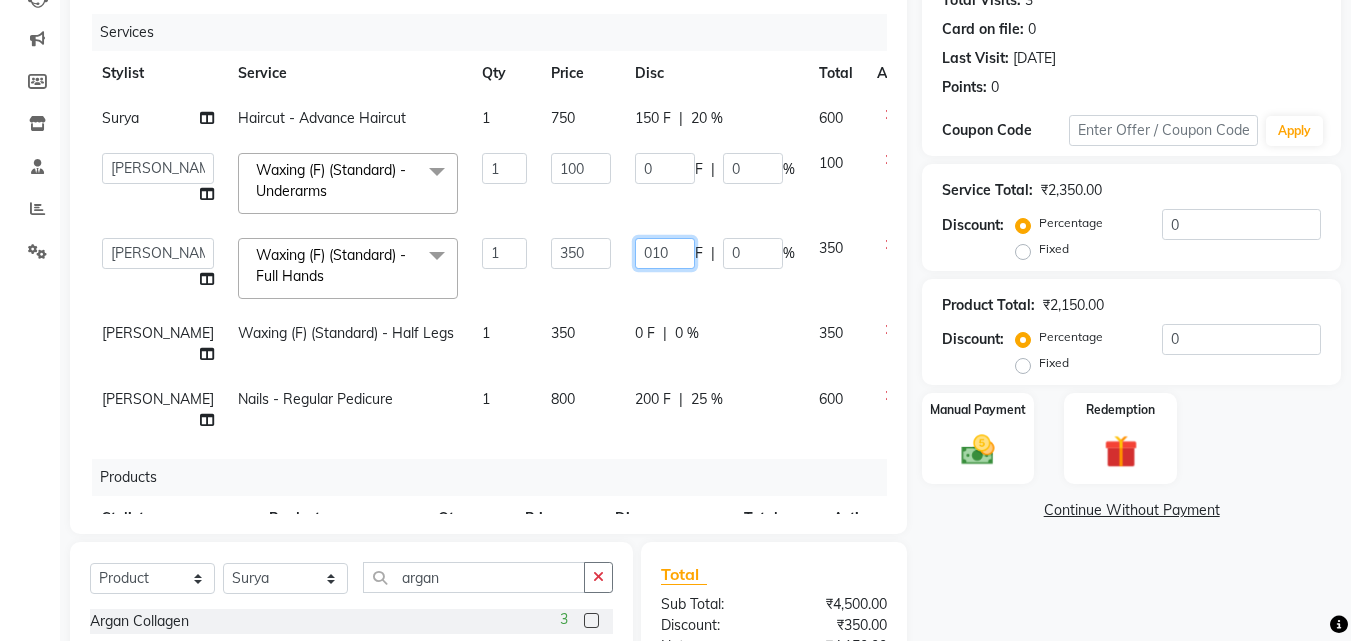 type on "0100" 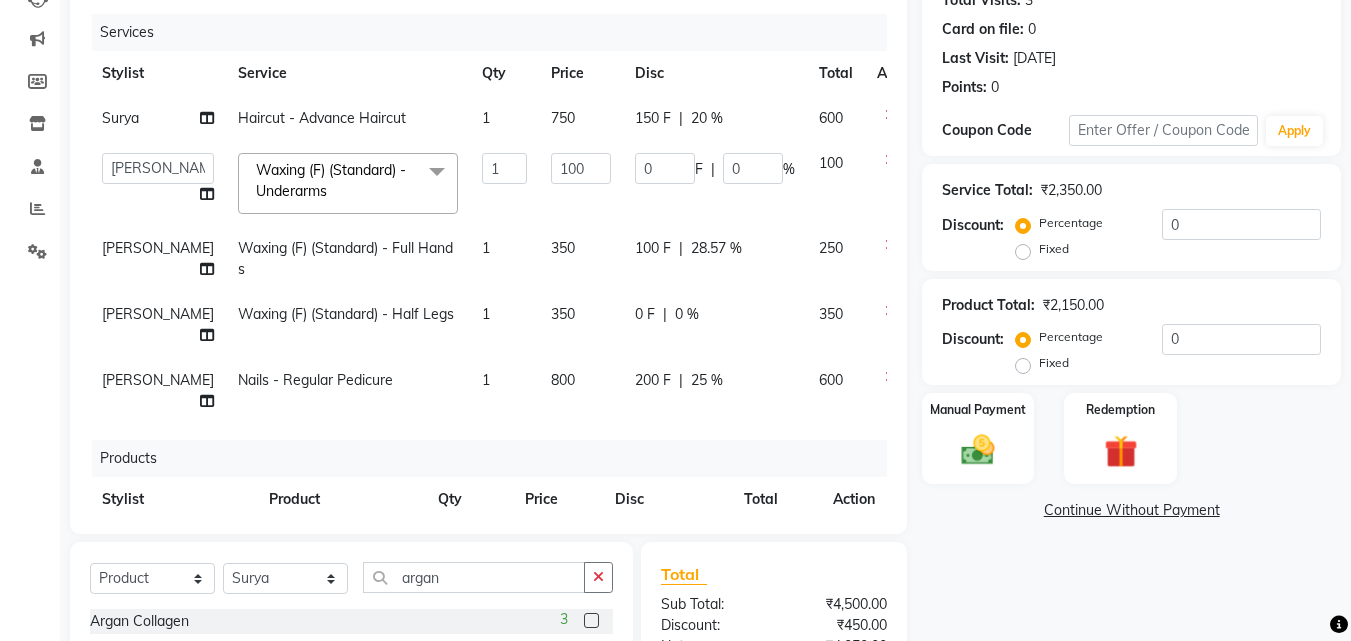 click on "0 F | 0 %" 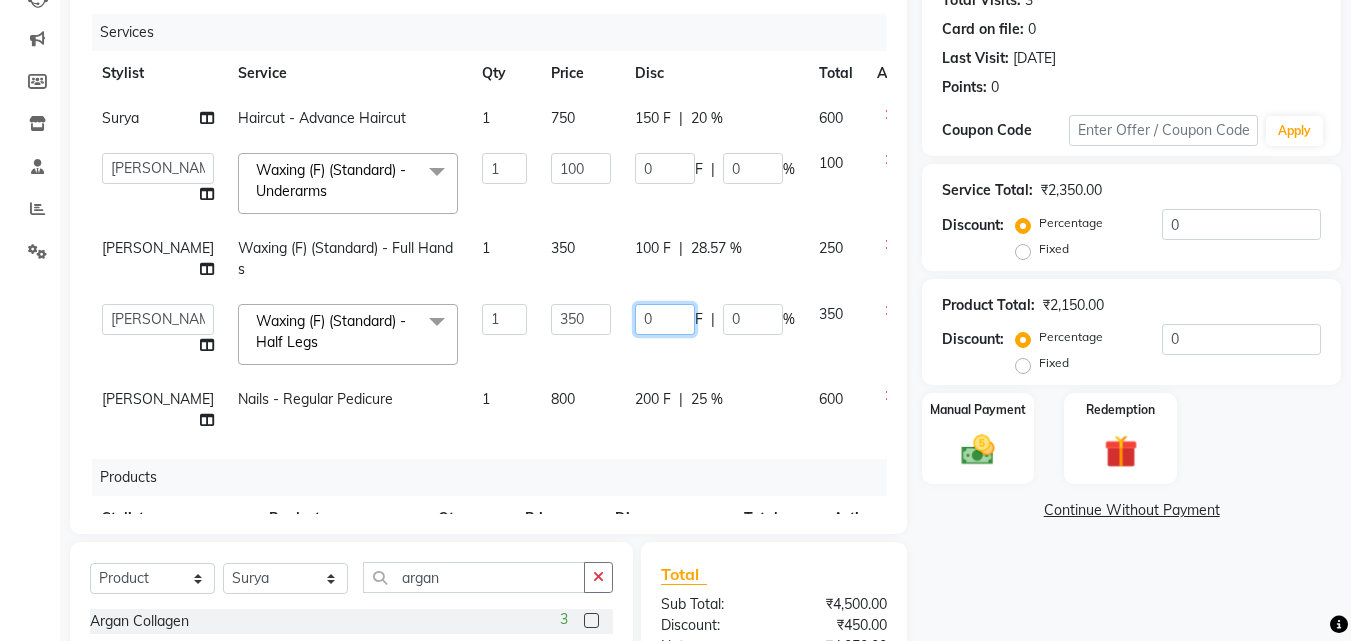 click on "0" 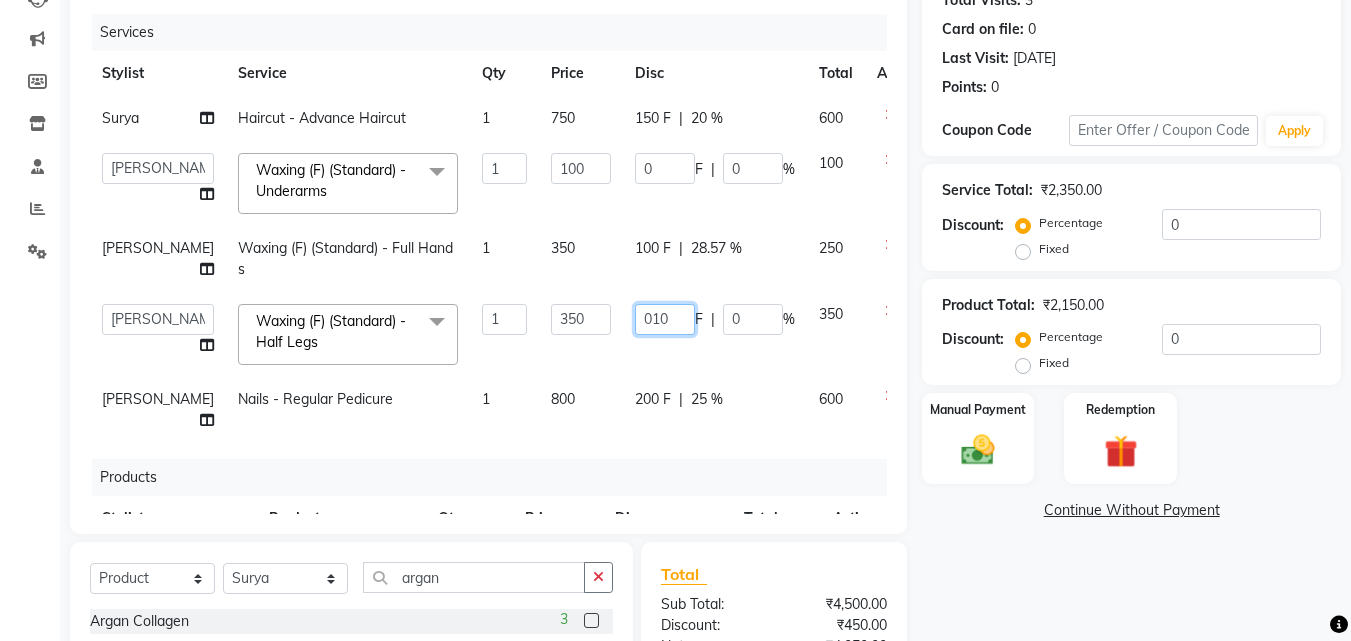 type on "0100" 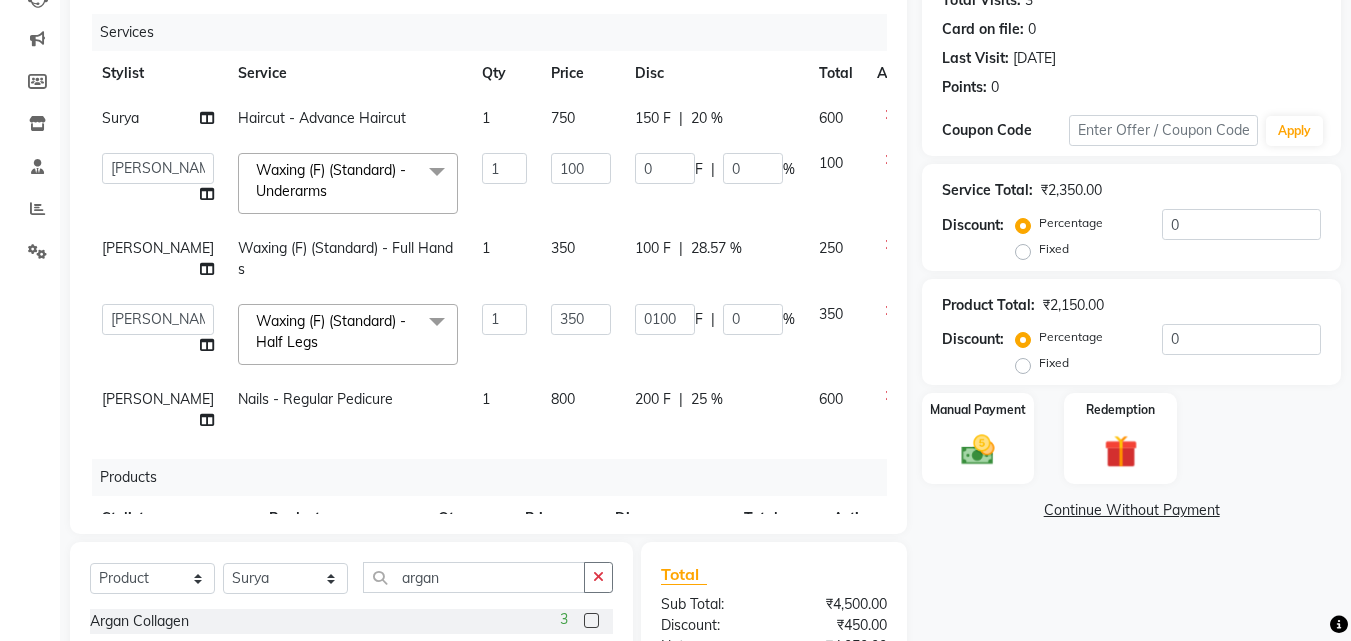 click on "Name: Anamika  Membership:  No Active Membership  Total Visits:  3 Card on file:  0 Last Visit:   19-04-2025 Points:   0  Coupon Code Apply Service Total:  ₹2,350.00  Discount:  Percentage   Fixed  0 Product Total:  ₹2,150.00  Discount:  Percentage   Fixed  0 Manual Payment Redemption  Continue Without Payment" 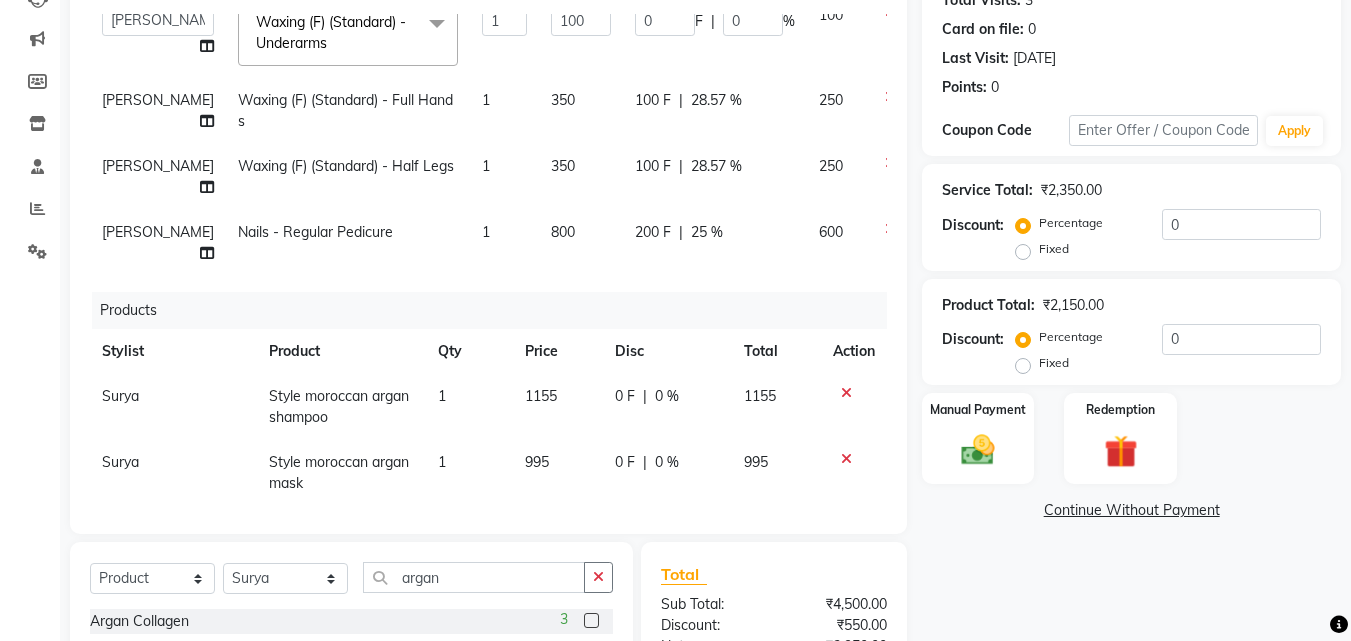 scroll, scrollTop: 171, scrollLeft: 0, axis: vertical 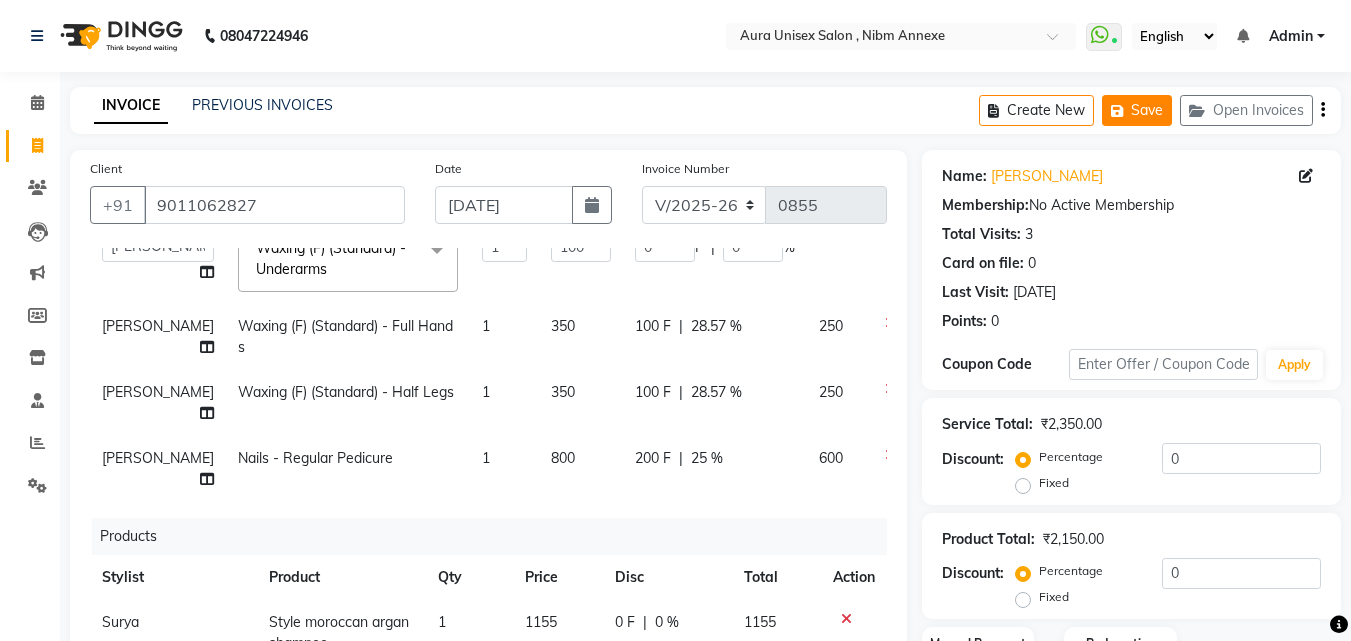 click on "Save" 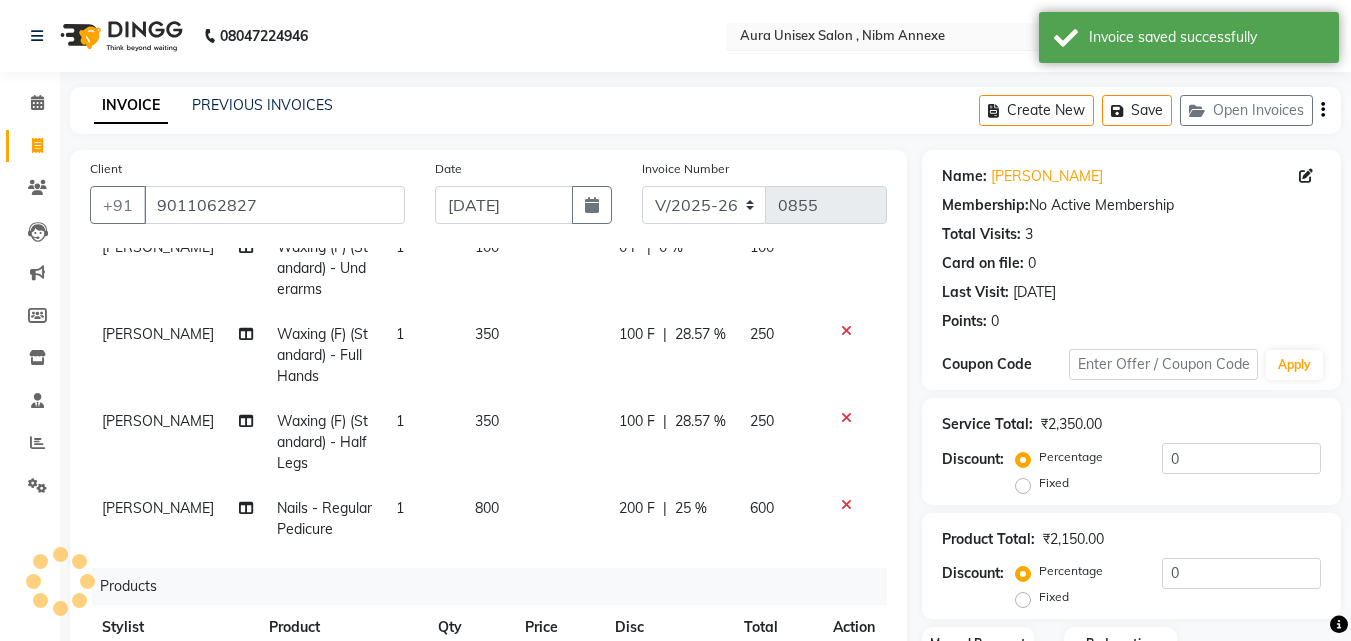 scroll, scrollTop: 161, scrollLeft: 0, axis: vertical 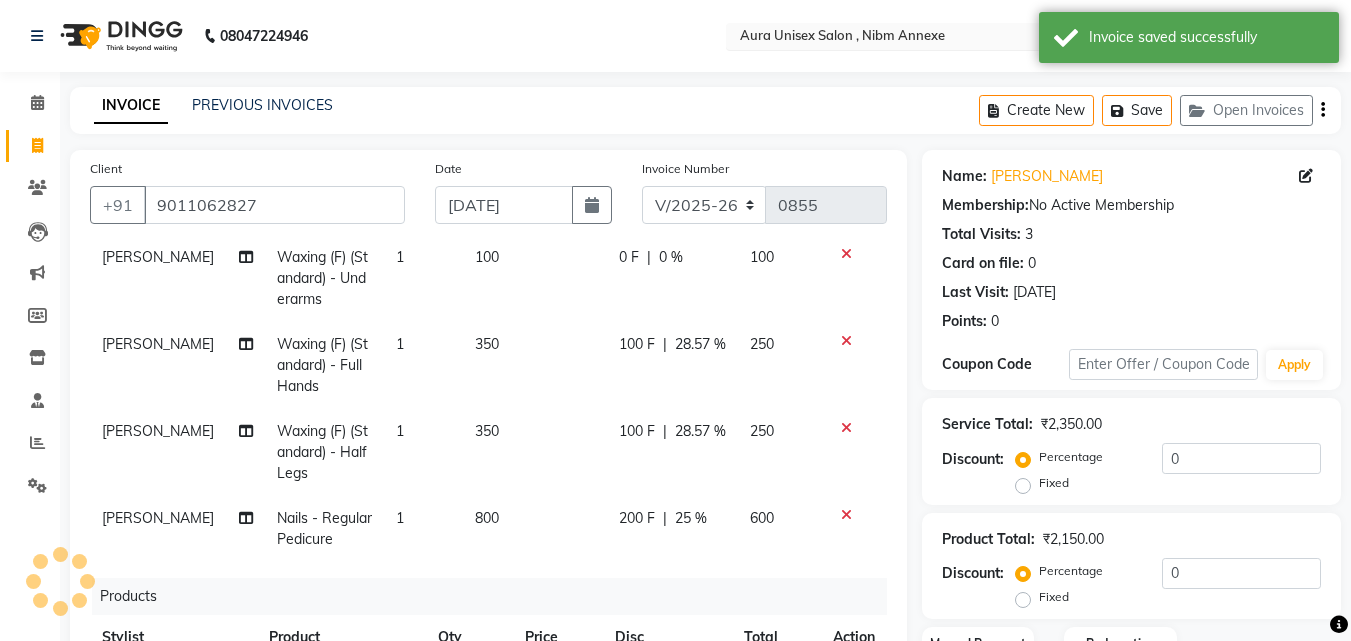type 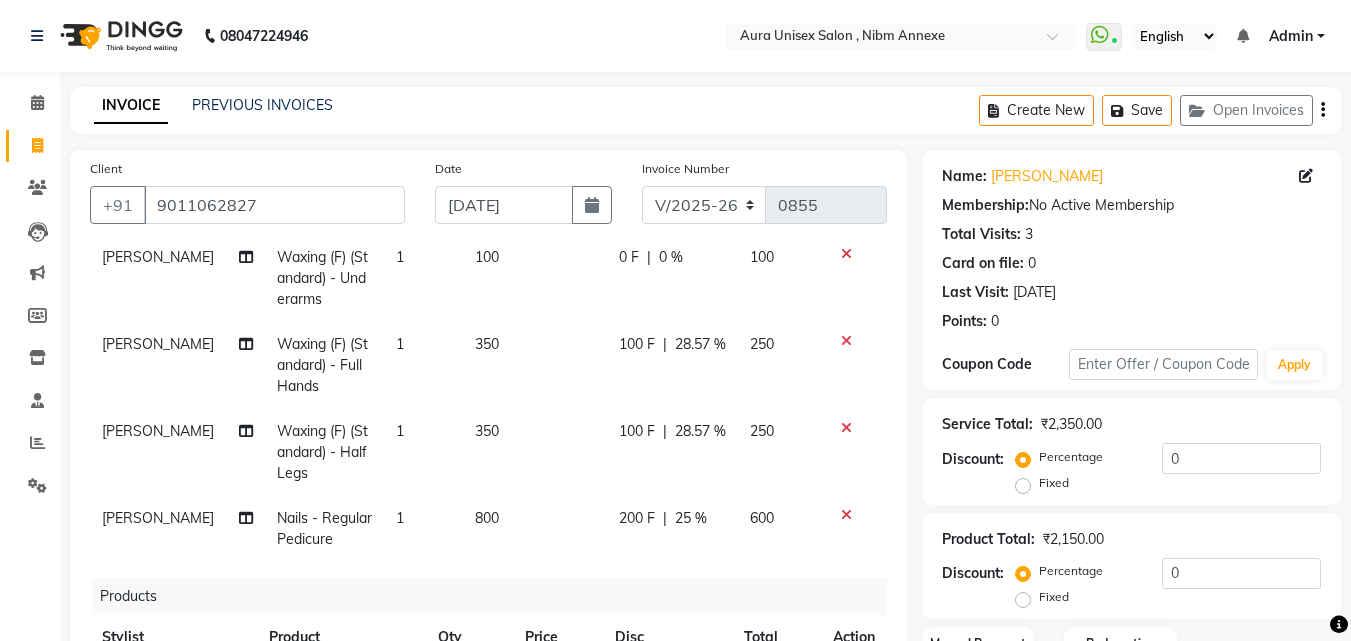 scroll, scrollTop: 200, scrollLeft: 0, axis: vertical 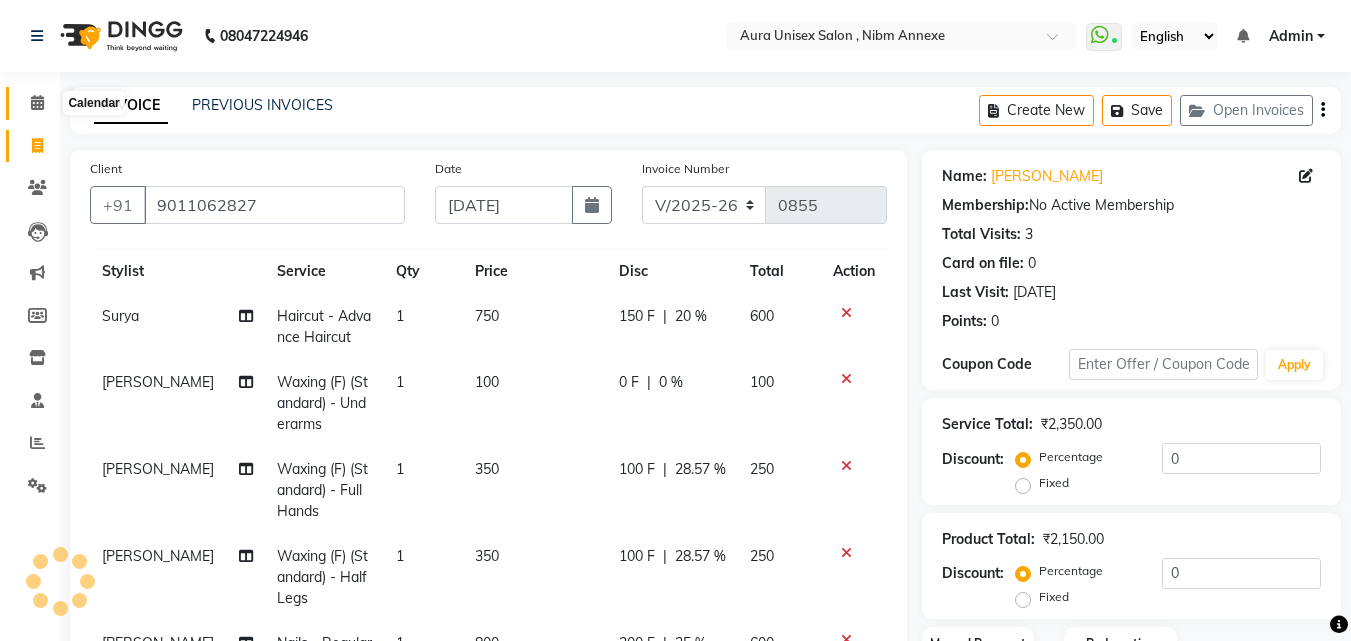 click 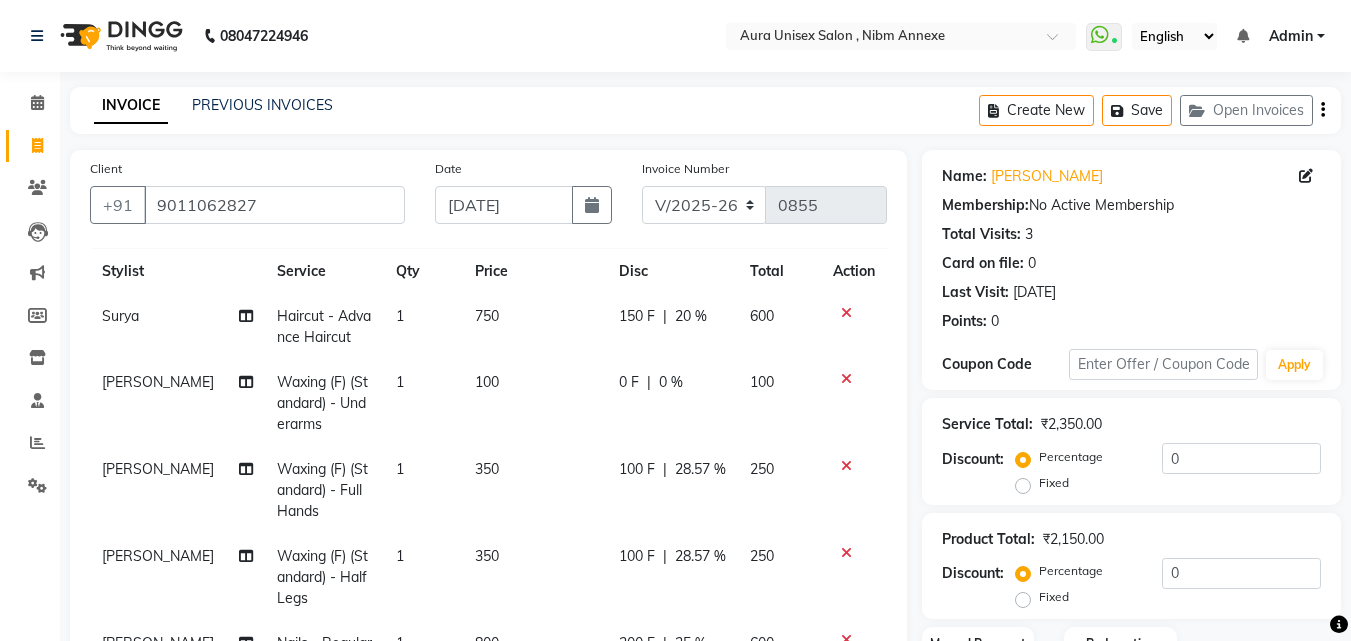 click on "08047224946 Select Location × Aura Unisex Salon , Nibm Annexe  WhatsApp Status  ✕ Status:  Connected Most Recent Message: 11-07-2025     02:07 PM Recent Service Activity: 11-07-2025     02:03 PM English ENGLISH Español العربية मराठी हिंदी ગુજરાતી தமிழ் 中文 Notifications nothing to show Admin Manage Profile Change Password Sign out  Version:3.15.4" 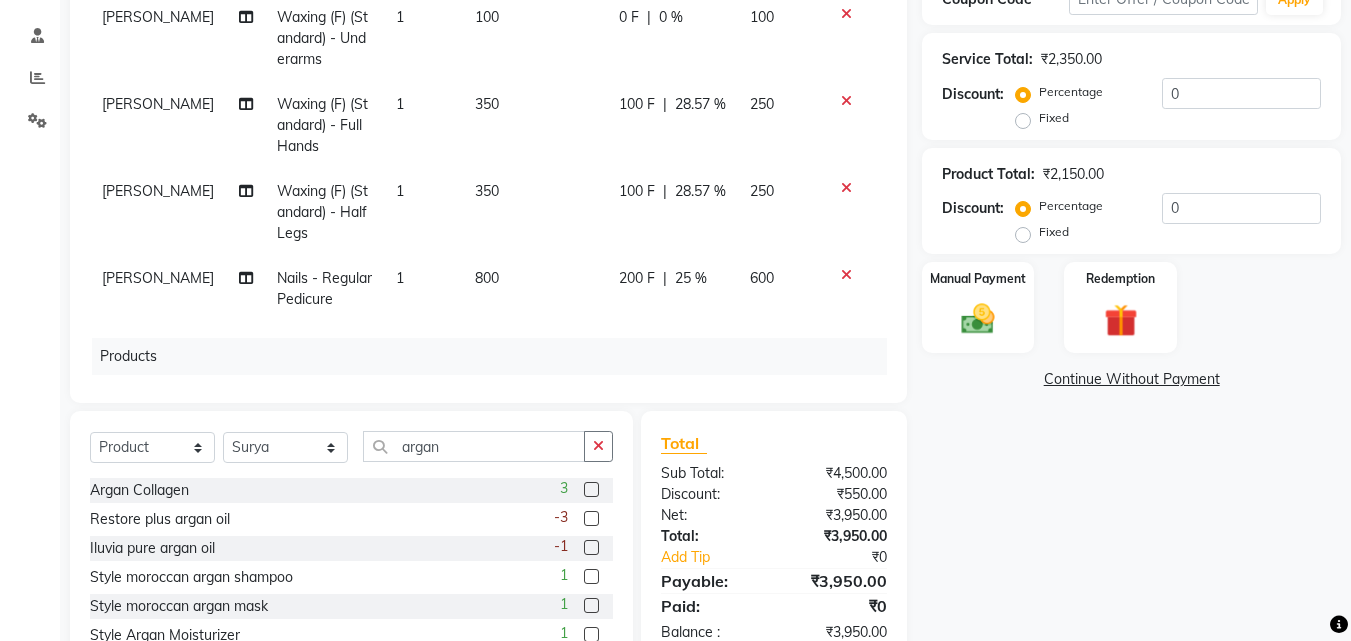 scroll, scrollTop: 400, scrollLeft: 0, axis: vertical 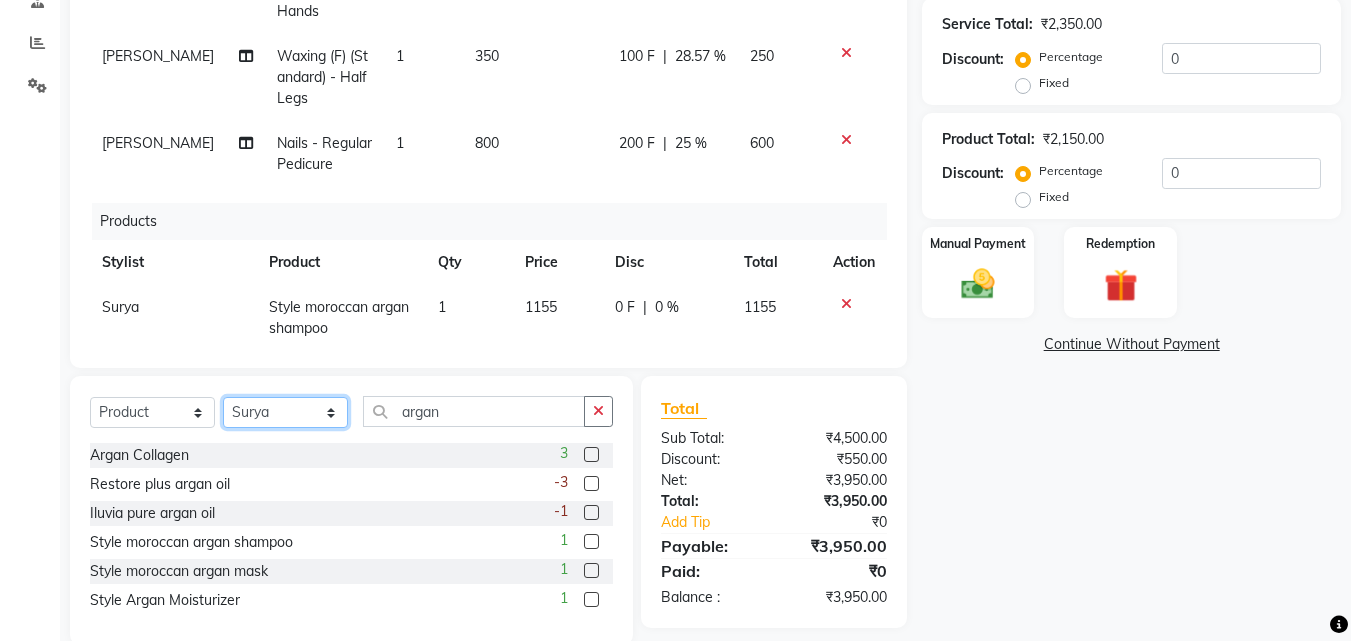 click on "Select Stylist Jasleen Jyoti SAYALI Surya Tejaswini" 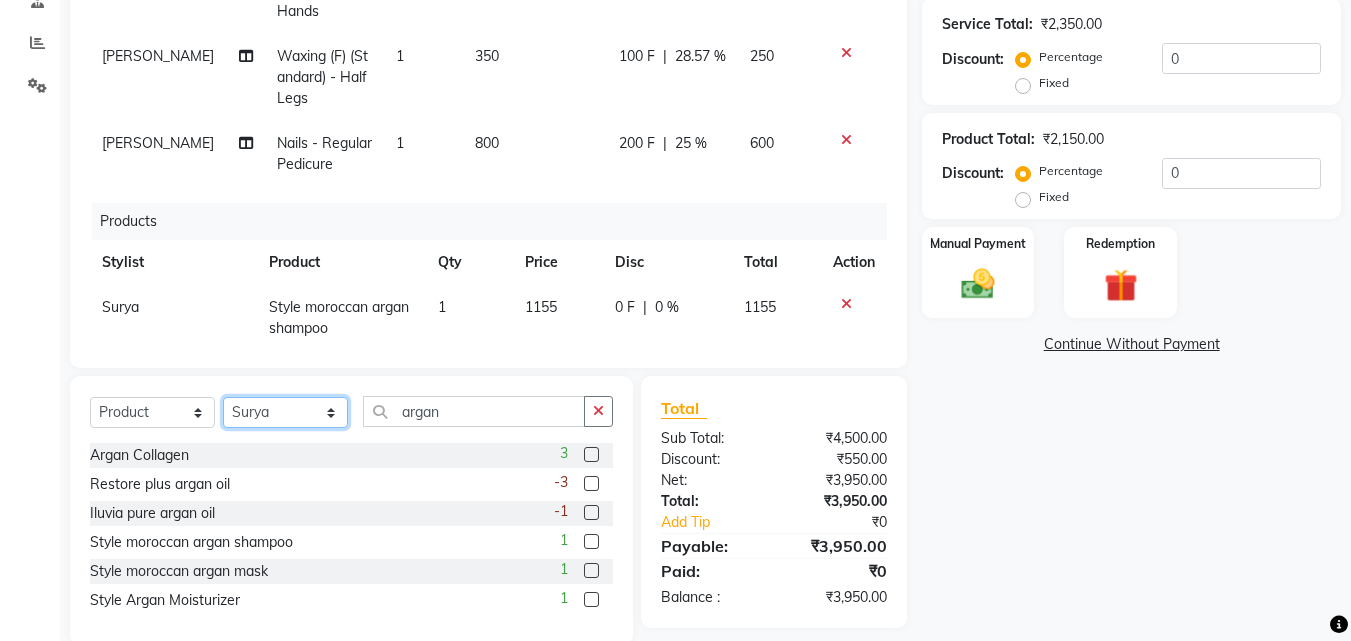 select on "36703" 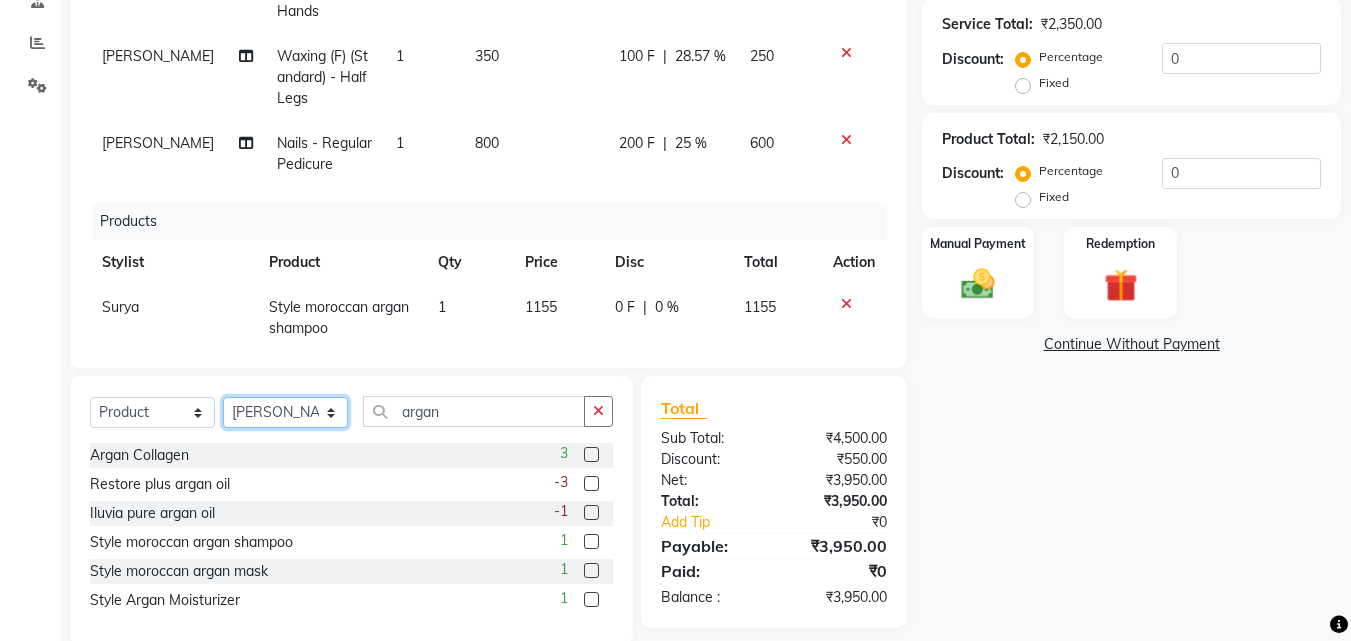 click on "Select Stylist Jasleen Jyoti SAYALI Surya Tejaswini" 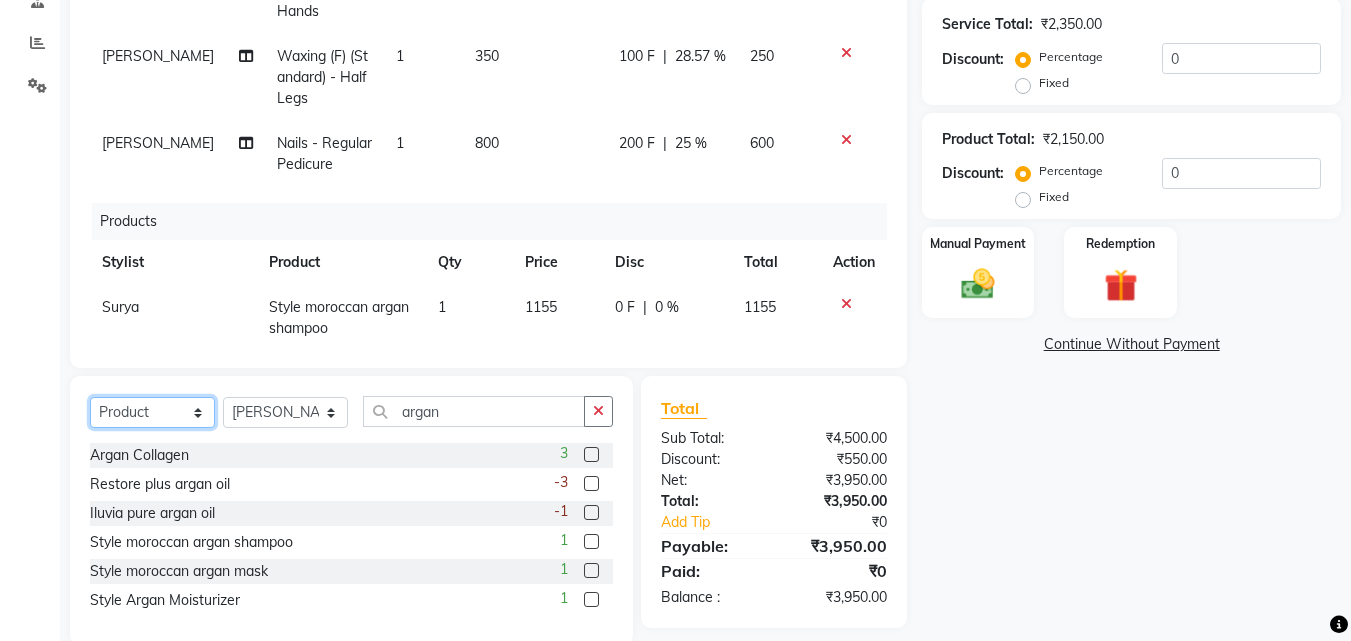 click on "Select  Service  Product  Membership  Package Voucher Prepaid Gift Card" 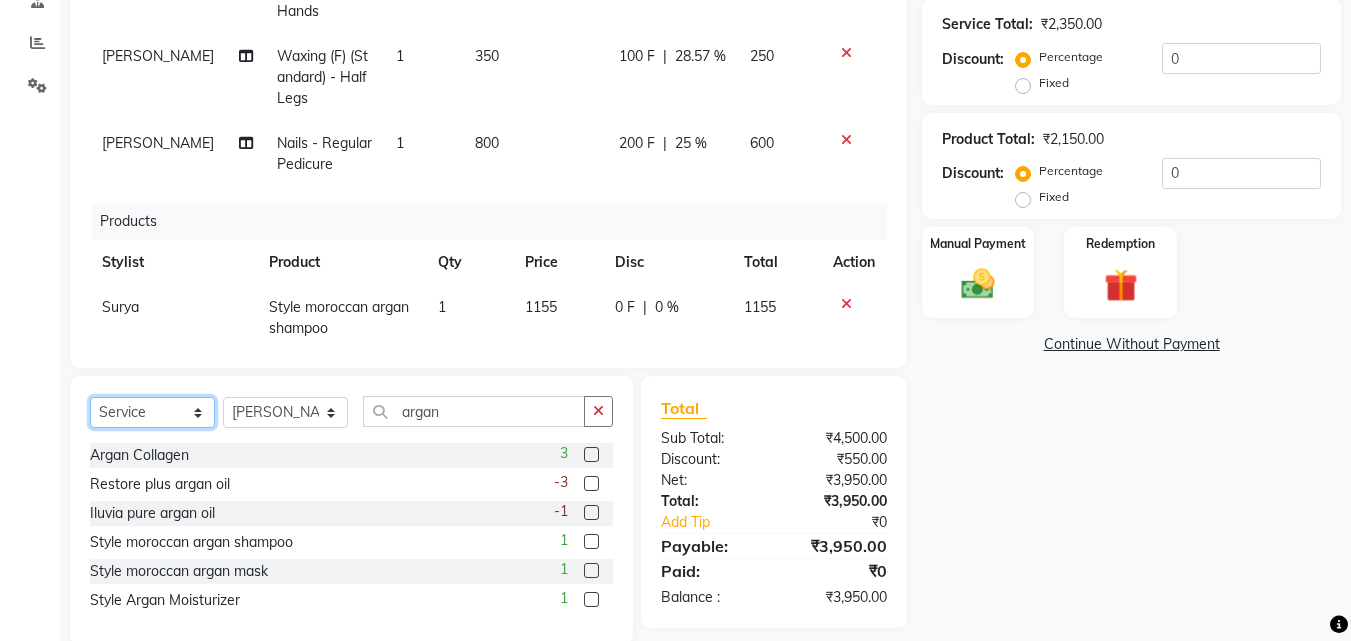 click on "Select  Service  Product  Membership  Package Voucher Prepaid Gift Card" 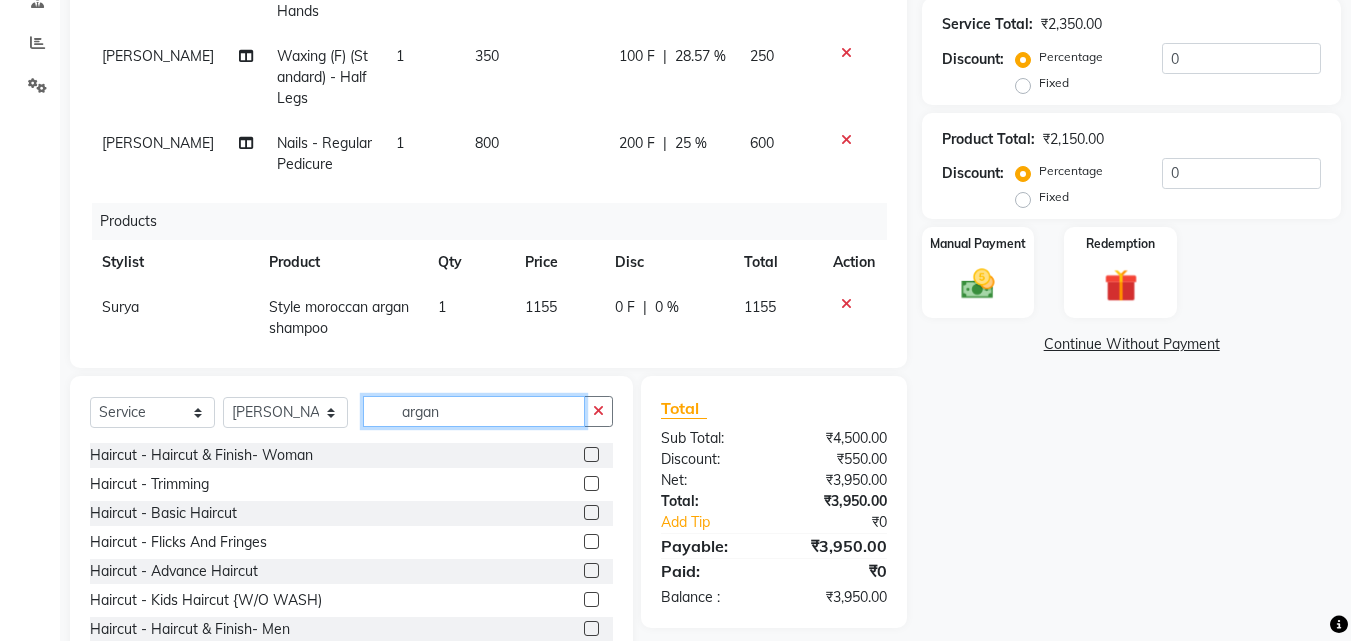 click on "argan" 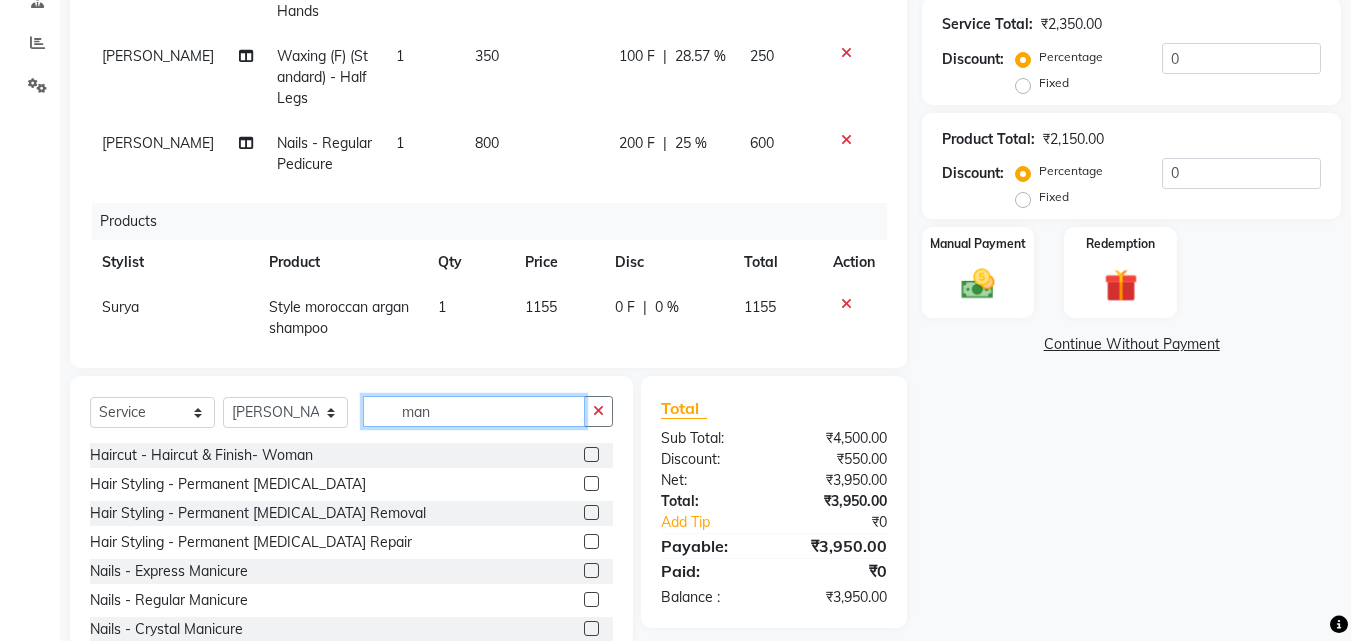 type on "man" 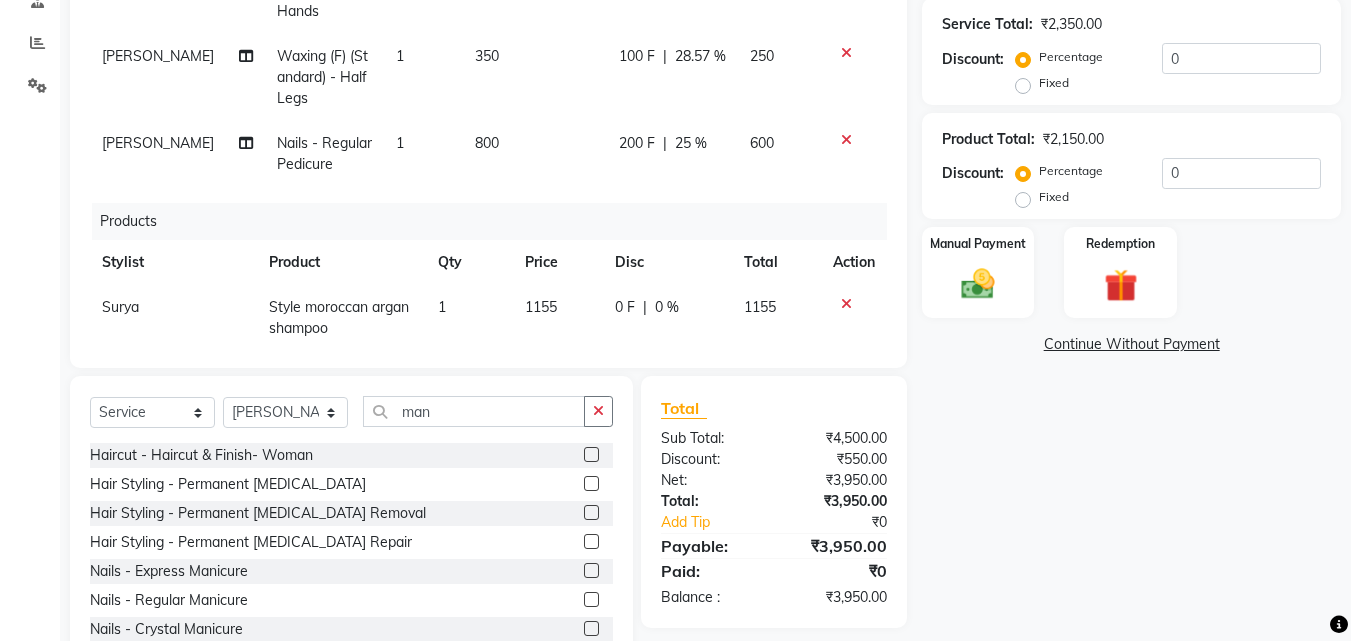 click 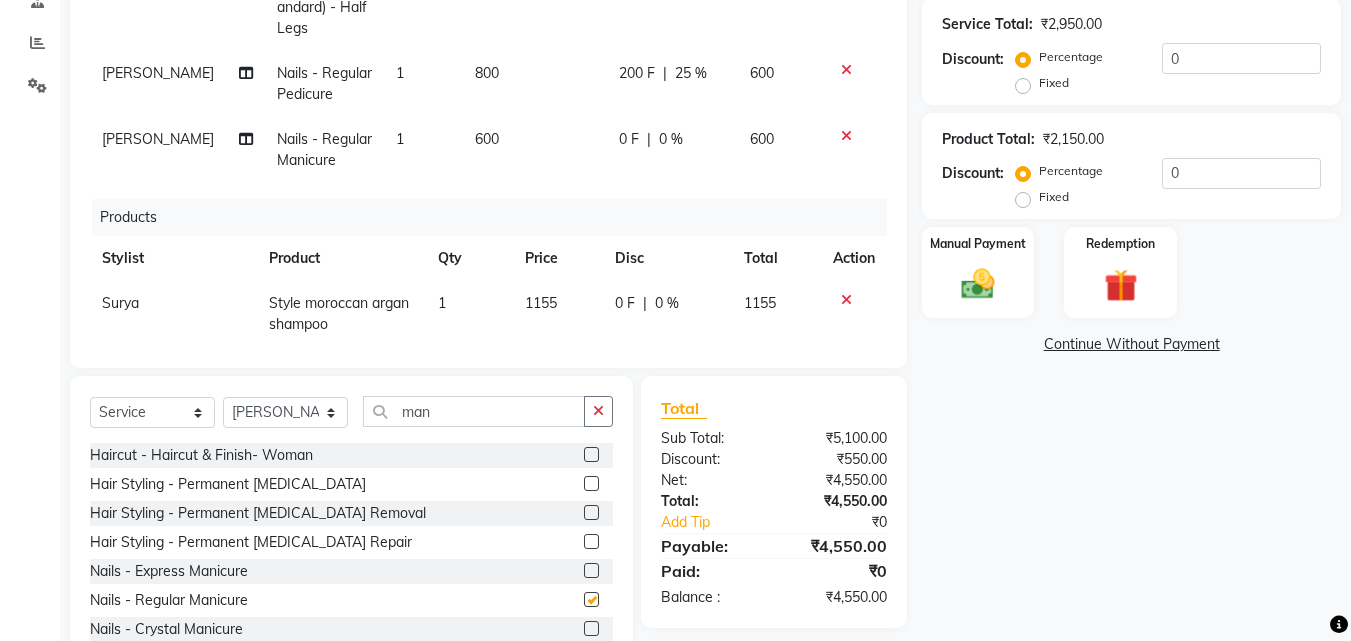 checkbox on "false" 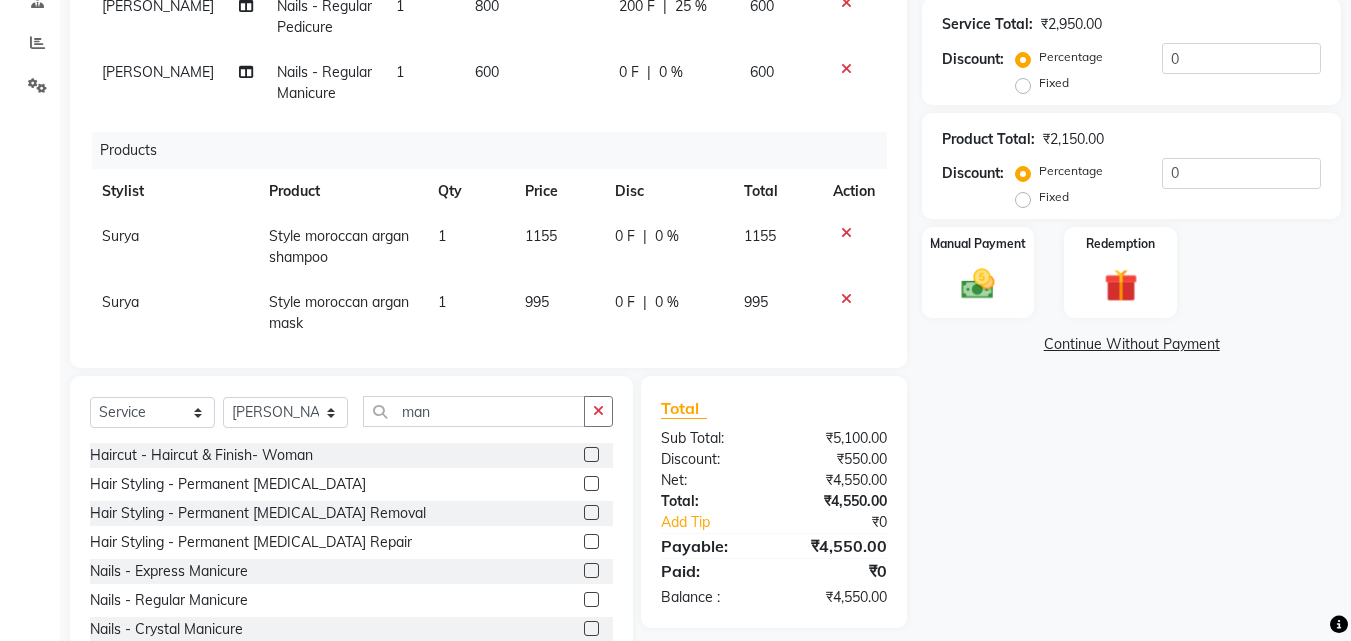 scroll, scrollTop: 302, scrollLeft: 0, axis: vertical 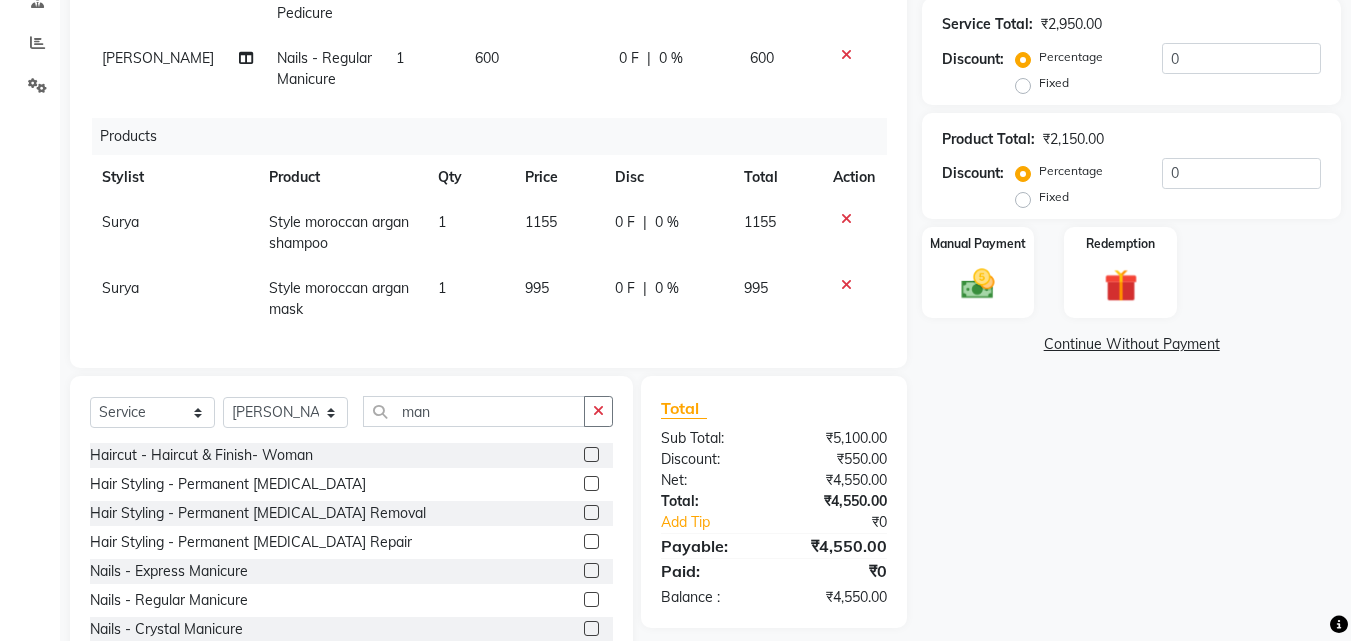 click on "0 F | 0 %" 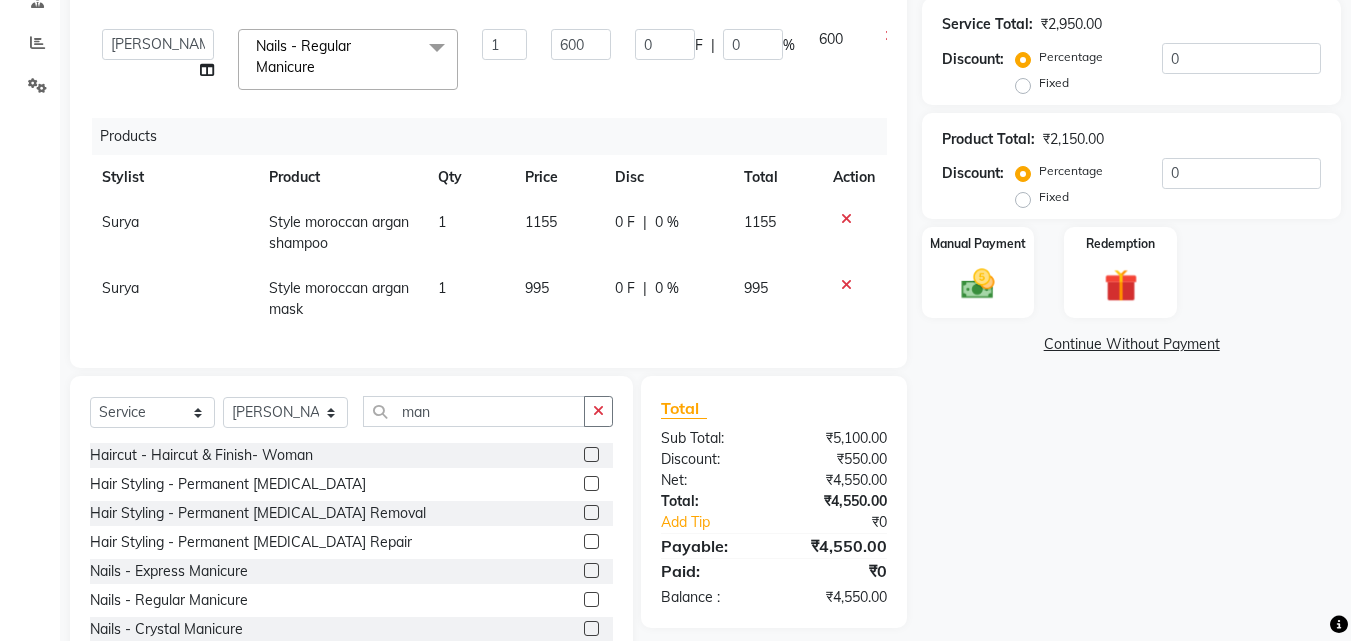 scroll, scrollTop: 237, scrollLeft: 0, axis: vertical 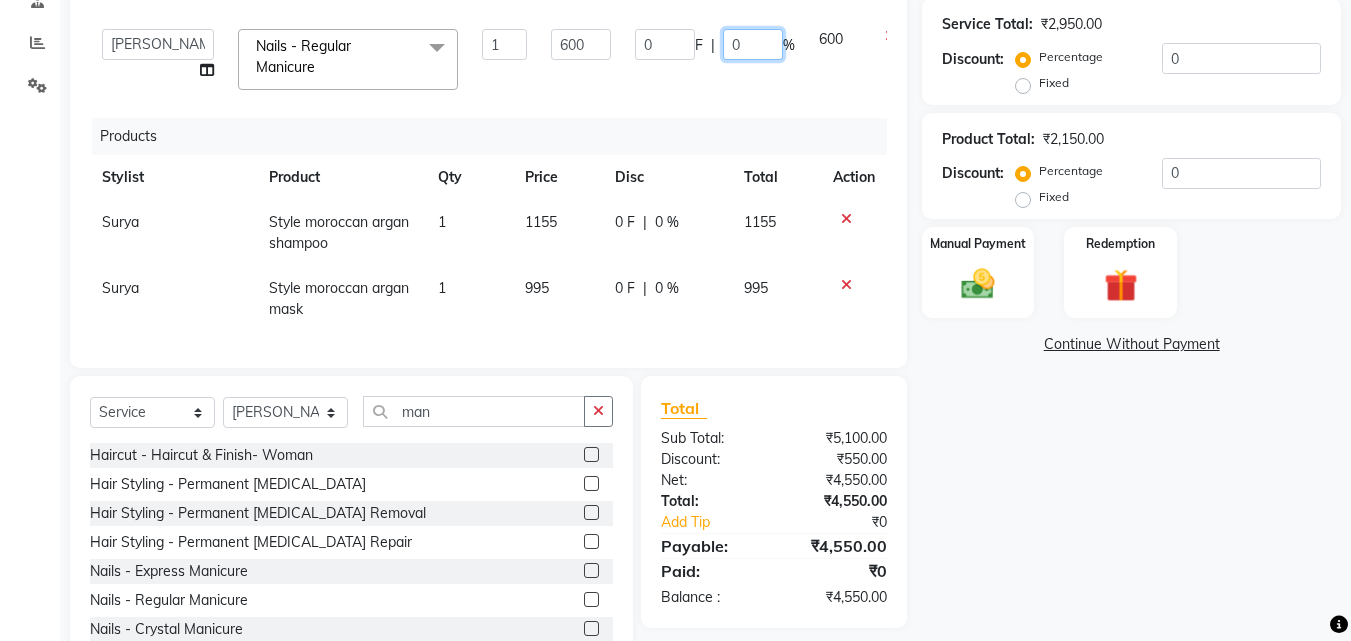 click on "0" 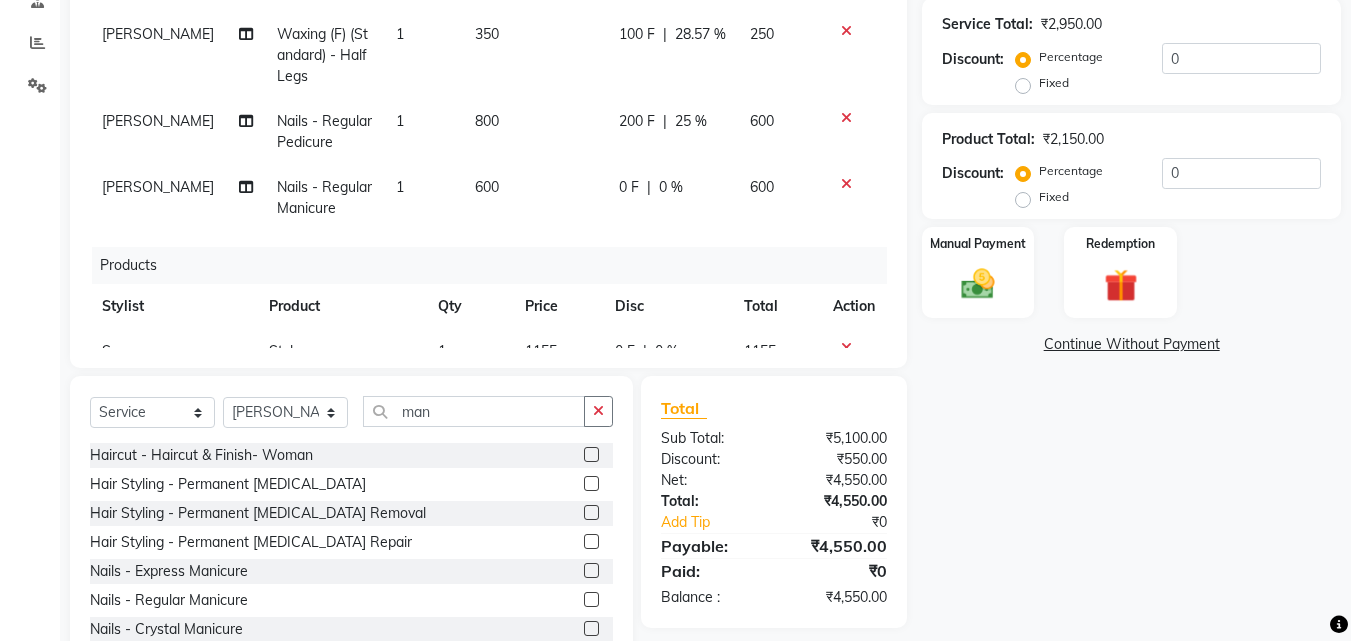 click on "0 F | 0 %" 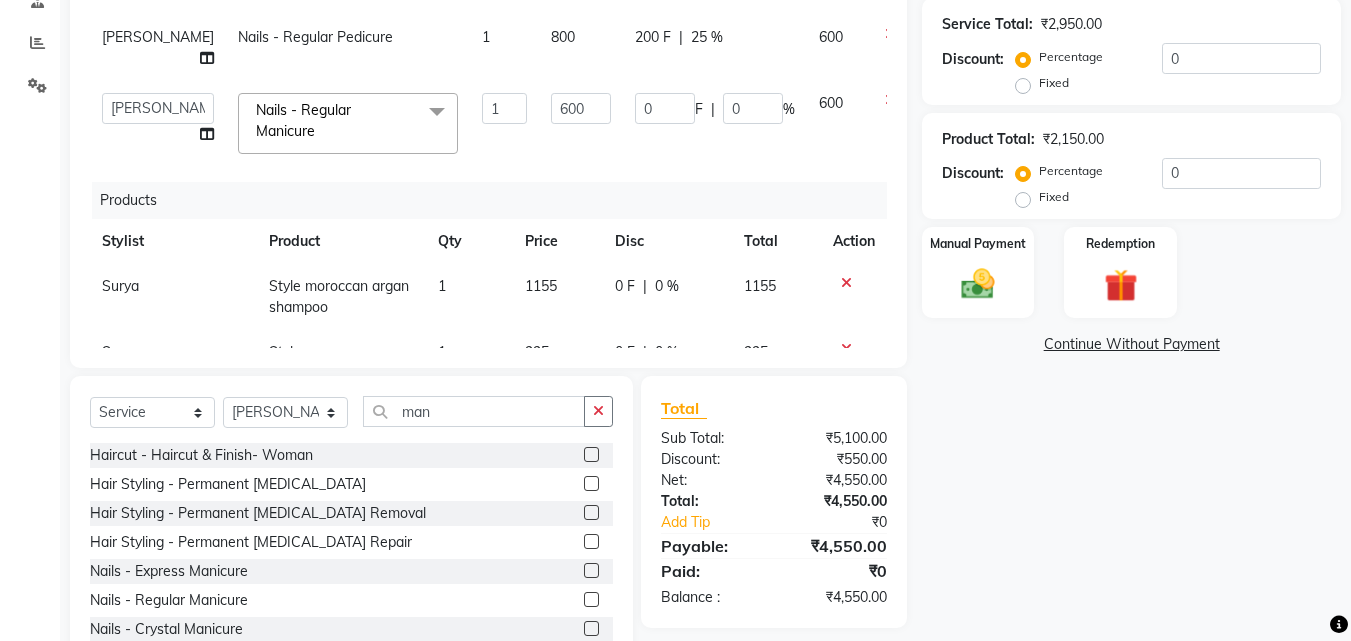 scroll, scrollTop: 137, scrollLeft: 0, axis: vertical 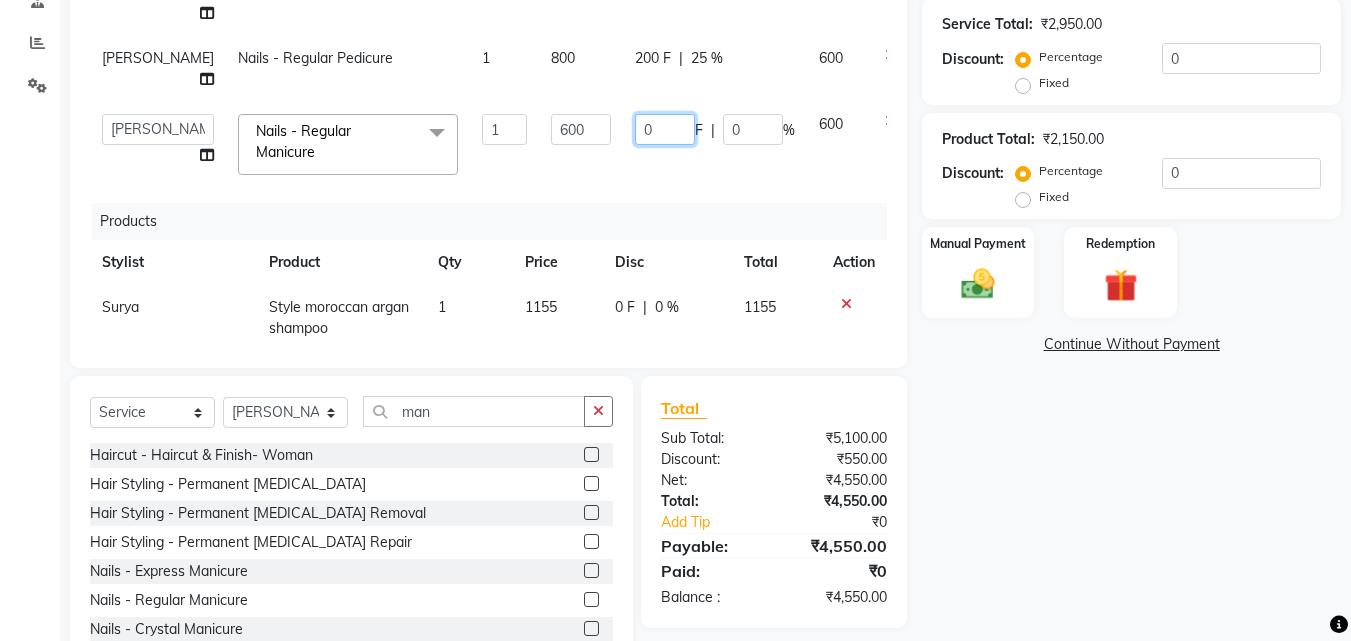 click on "0" 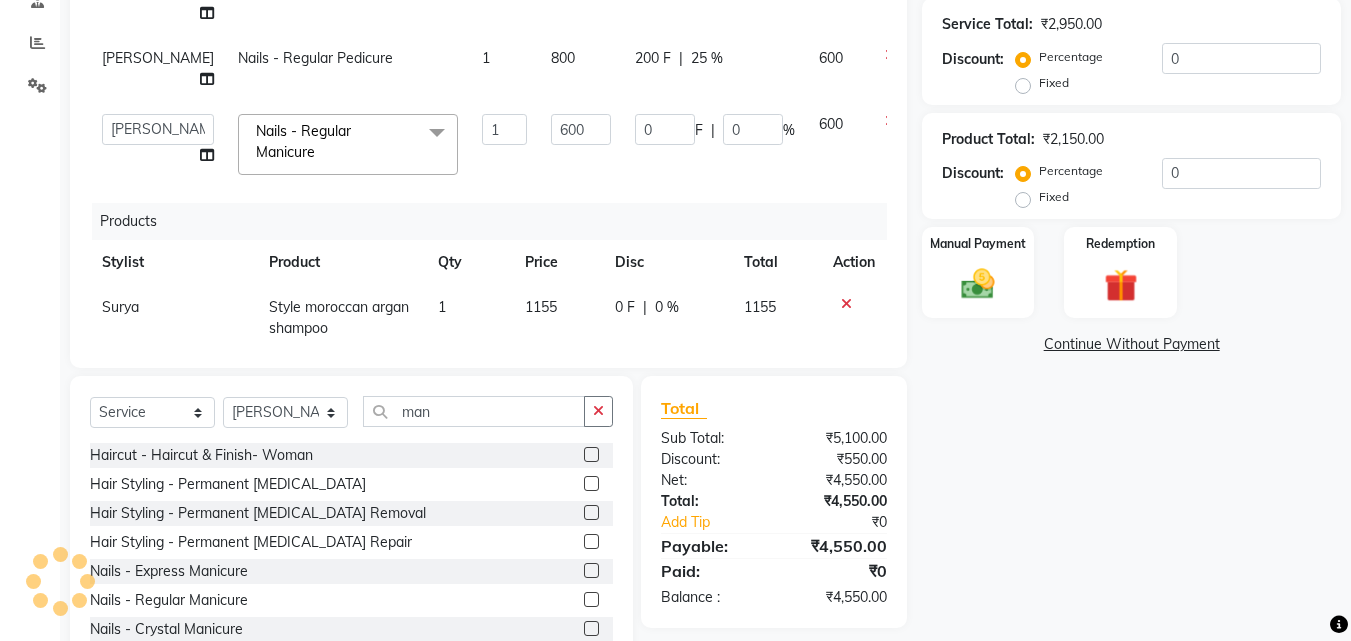 scroll, scrollTop: 158, scrollLeft: 0, axis: vertical 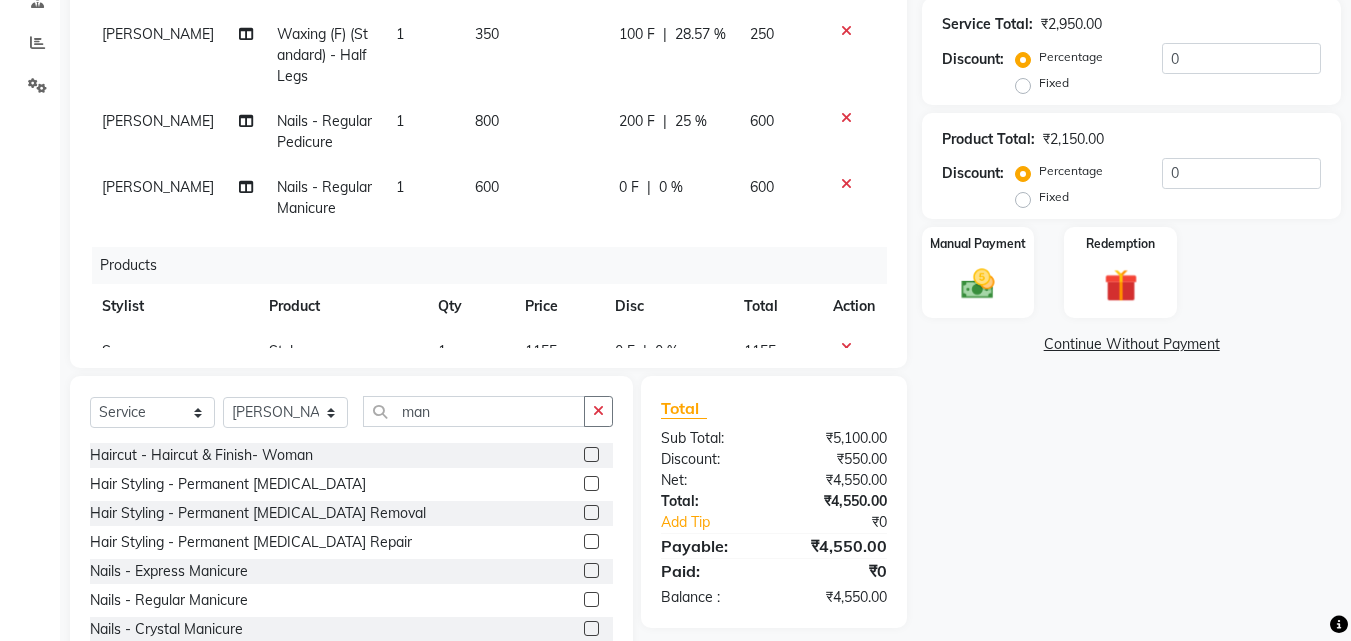 click on "0 F | 0 %" 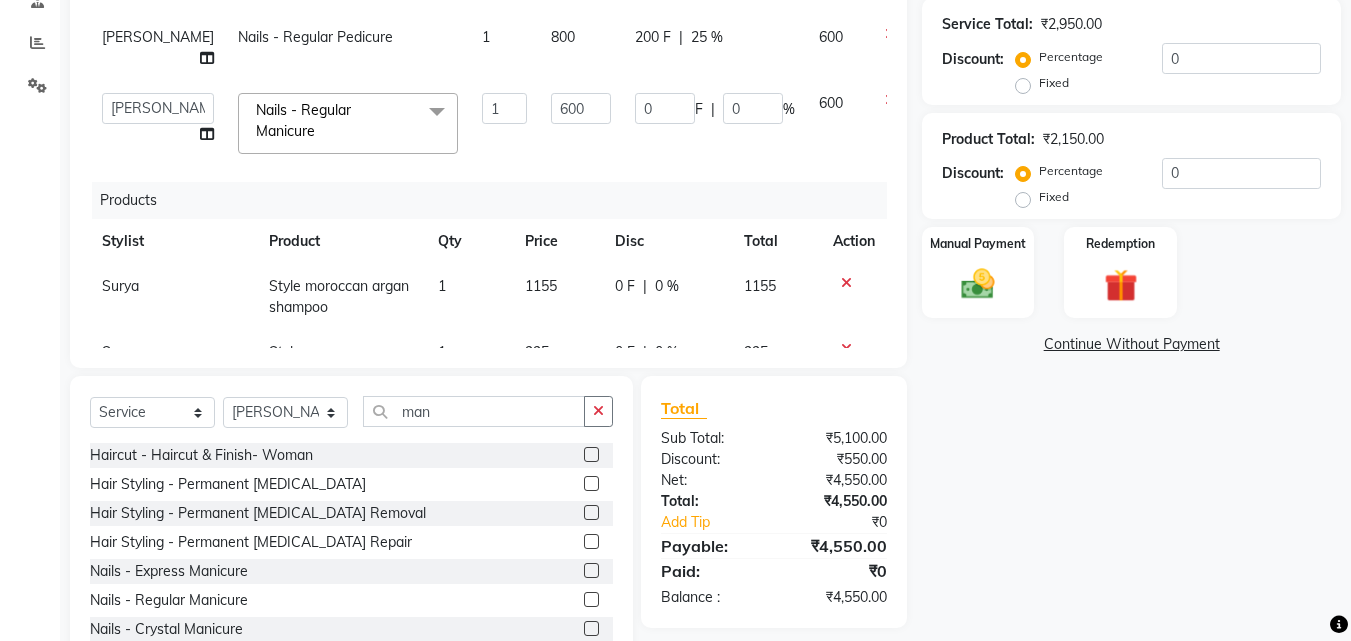 scroll, scrollTop: 137, scrollLeft: 0, axis: vertical 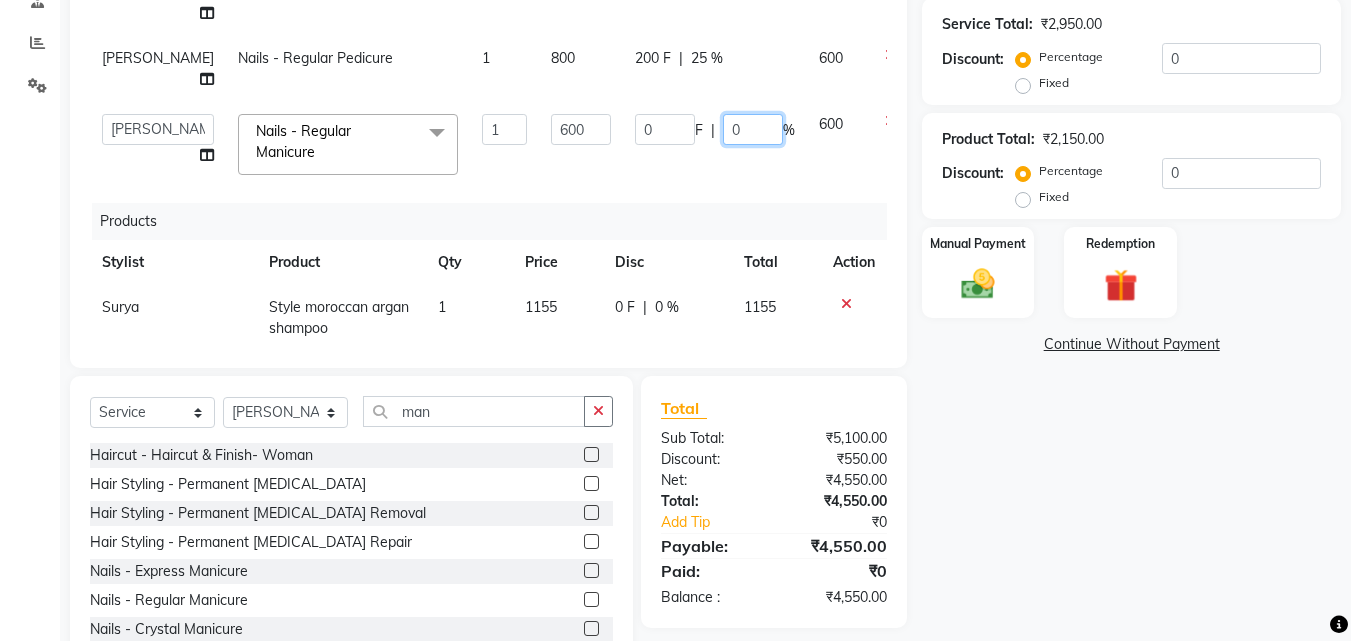 click on "0" 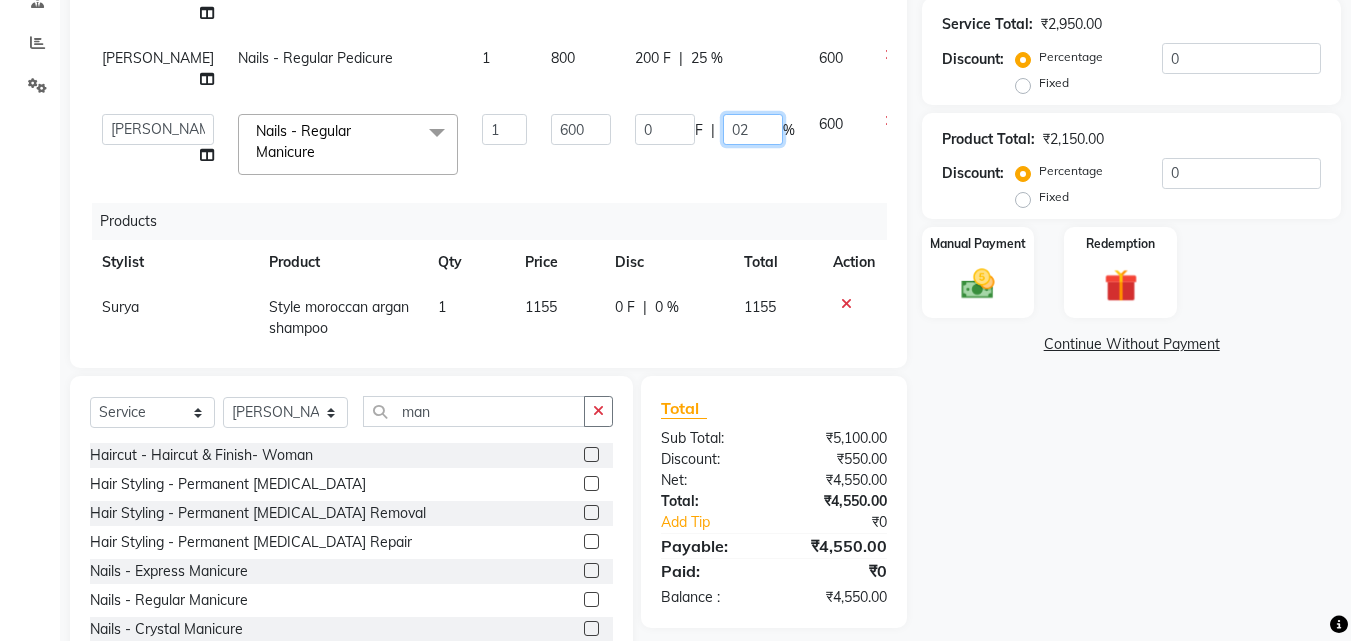 type on "025" 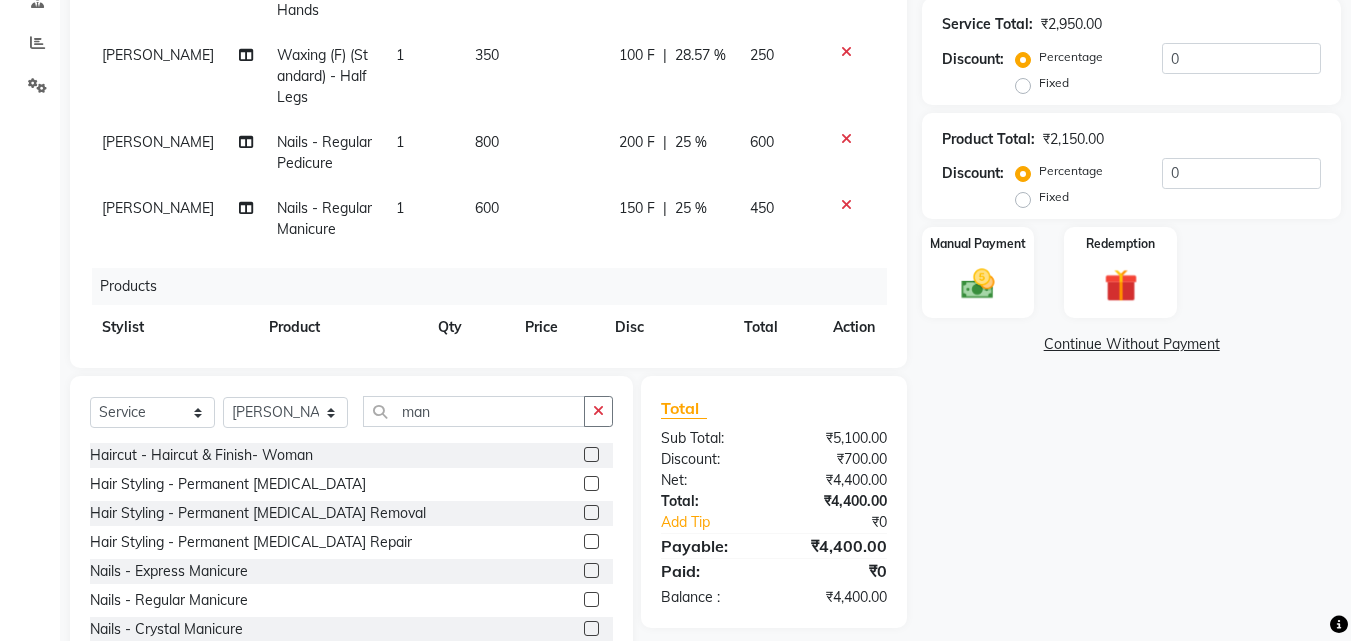 click on "Name: Anamika  Membership:  No Active Membership  Total Visits:  3 Card on file:  0 Last Visit:   19-04-2025 Points:   0  Coupon Code Apply Service Total:  ₹2,950.00  Discount:  Percentage   Fixed  0 Product Total:  ₹2,150.00  Discount:  Percentage   Fixed  0 Manual Payment Redemption  Continue Without Payment" 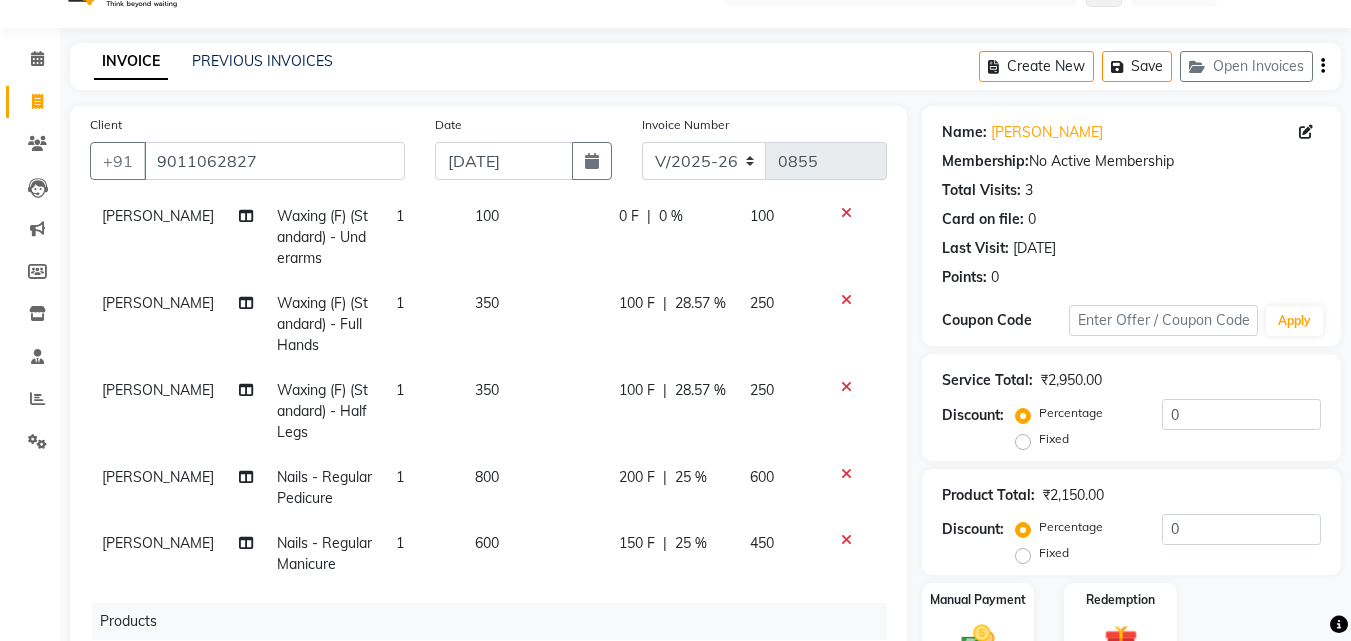 scroll, scrollTop: 0, scrollLeft: 0, axis: both 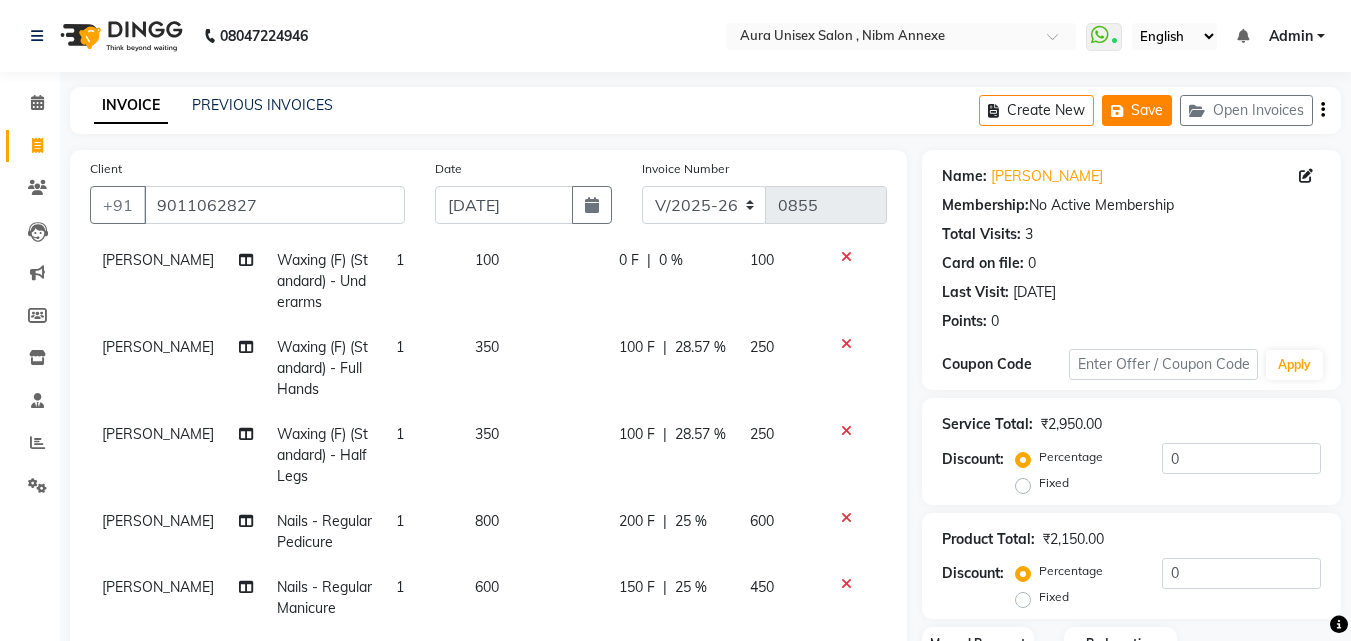 click 